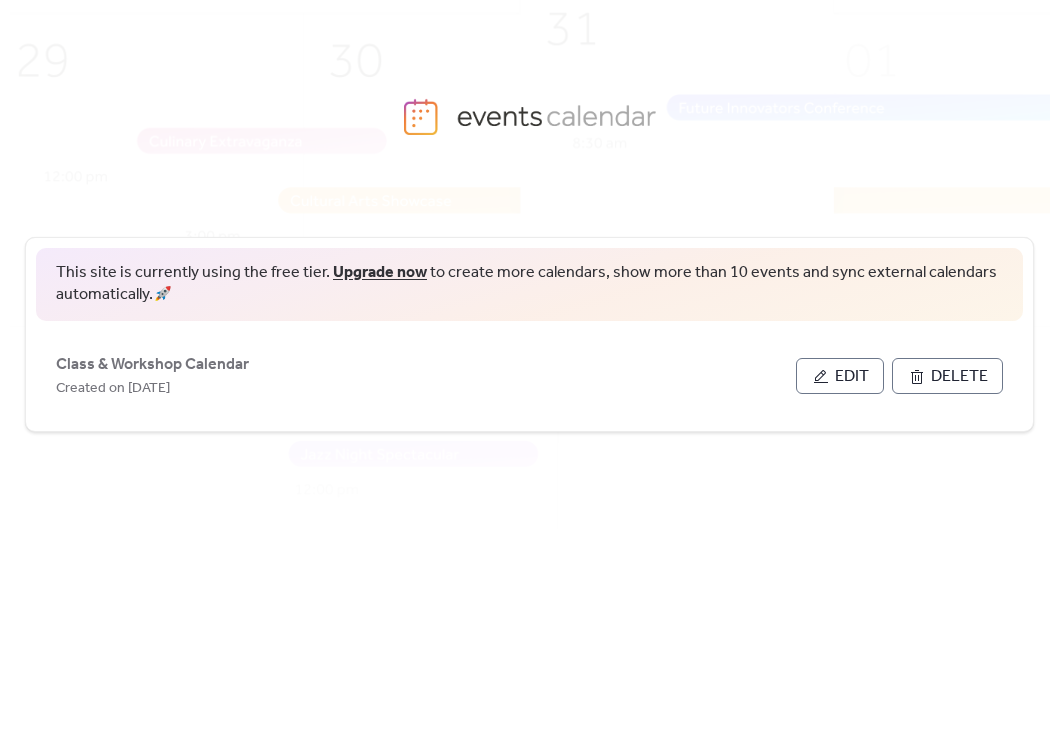 scroll, scrollTop: 0, scrollLeft: 0, axis: both 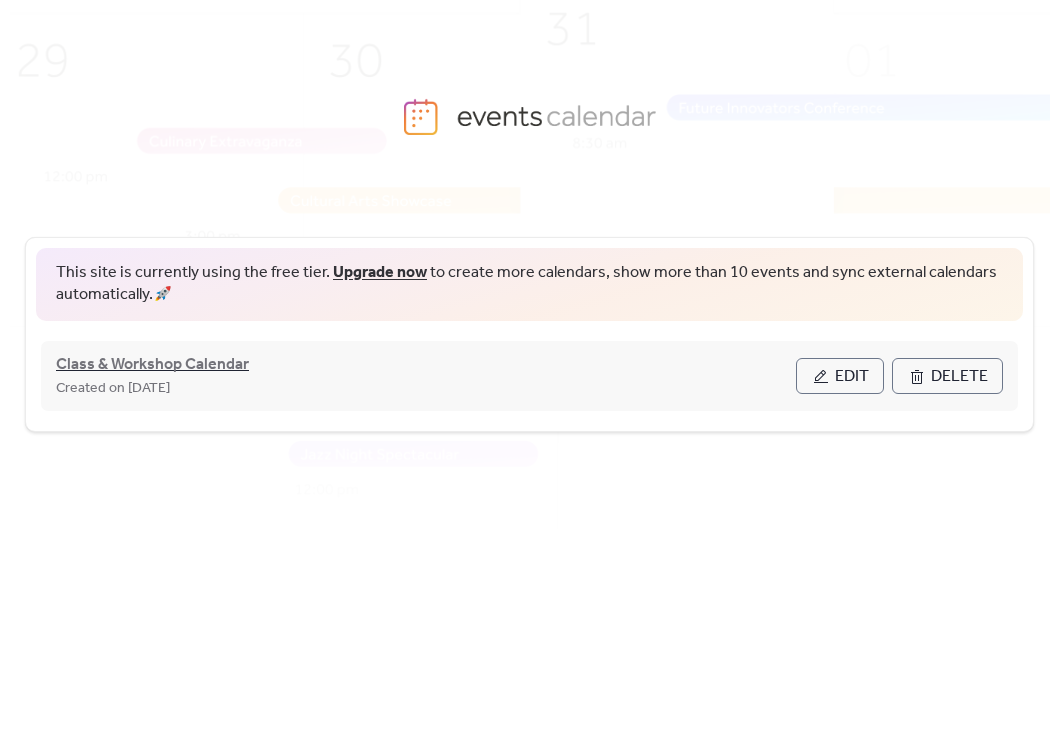 click on "Class & Workshop Calendar" at bounding box center (152, 365) 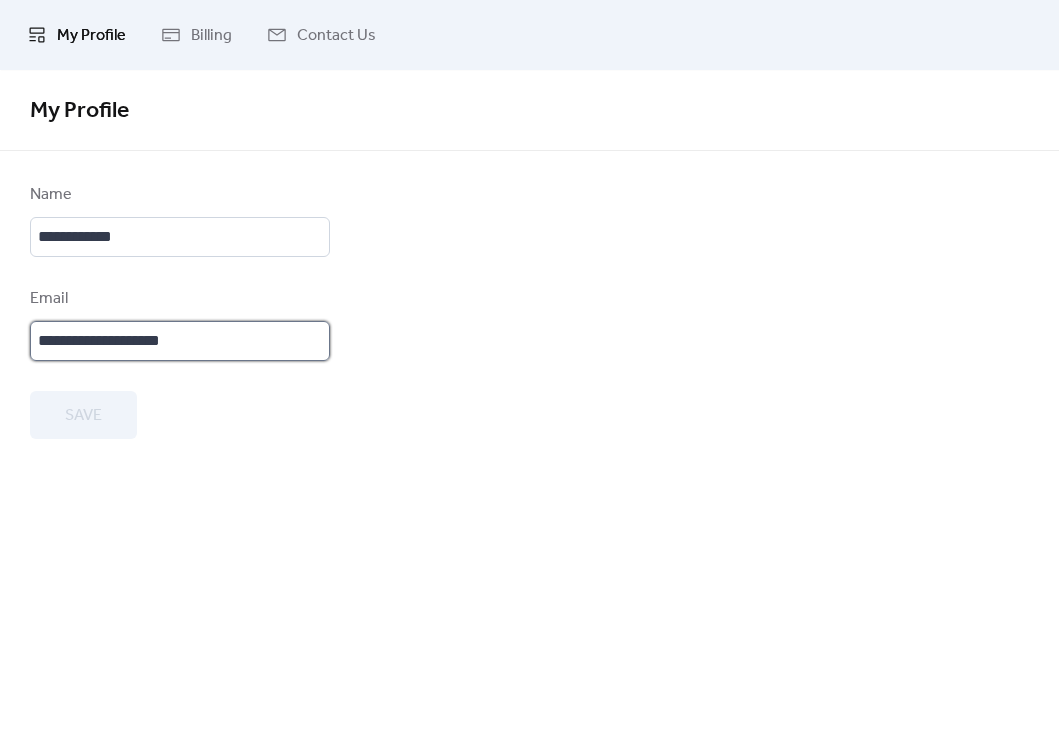 click on "**********" at bounding box center (180, 341) 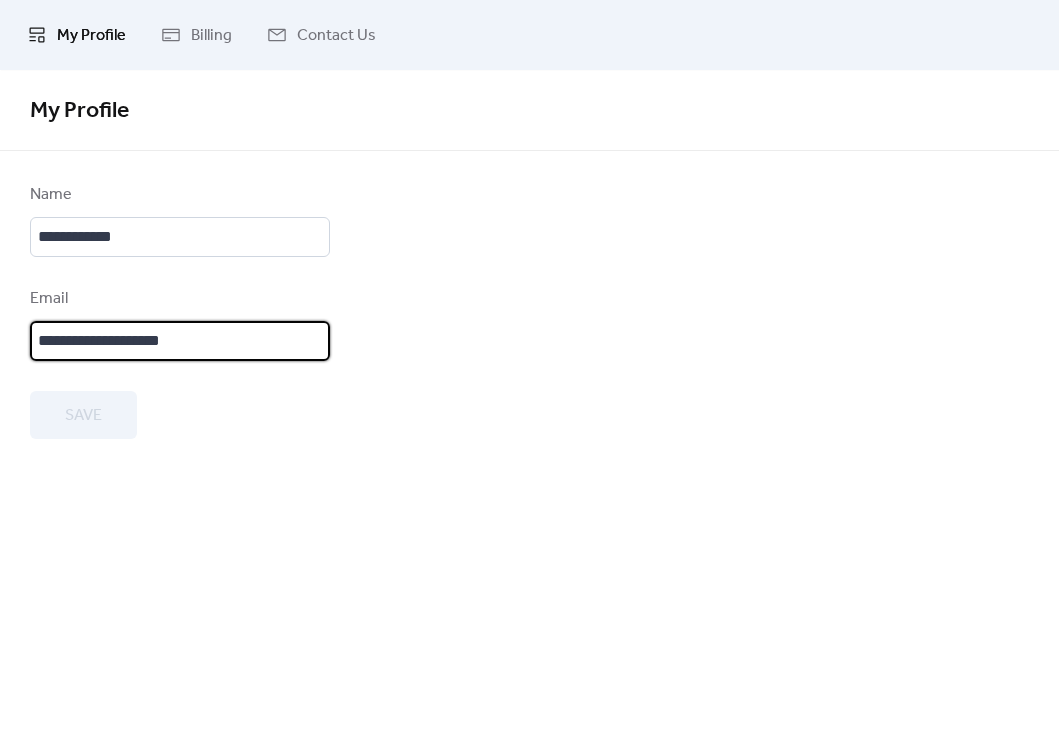 click on "**********" at bounding box center (180, 341) 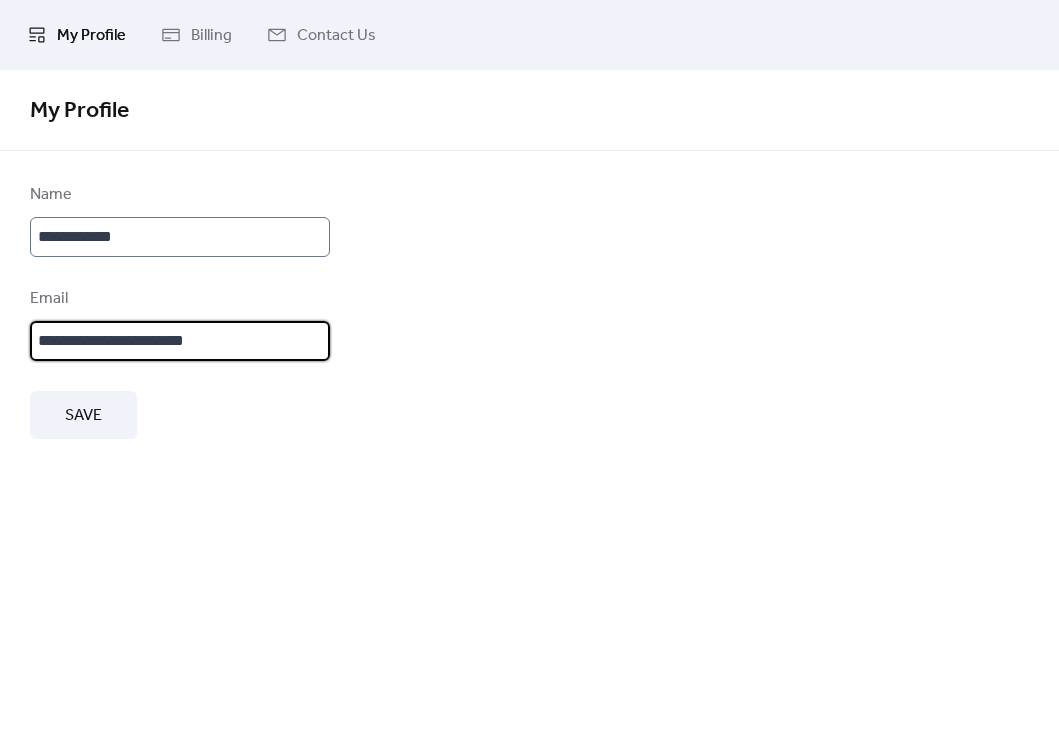 type on "**********" 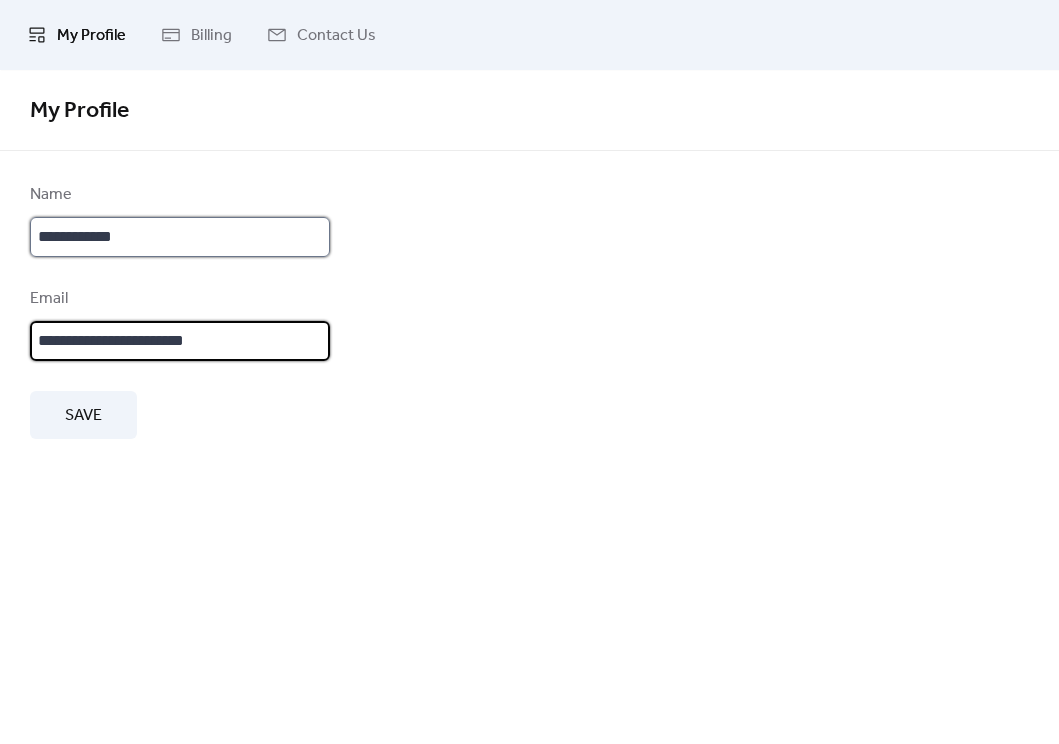 click on "**********" at bounding box center [180, 237] 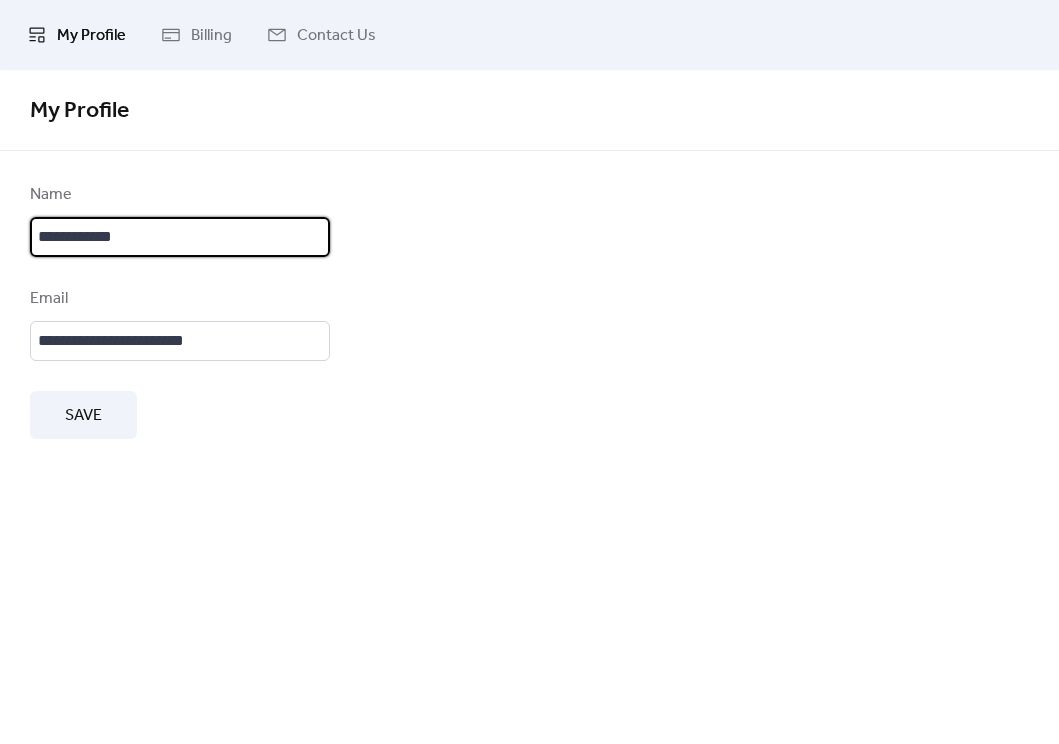 click on "**********" at bounding box center [180, 237] 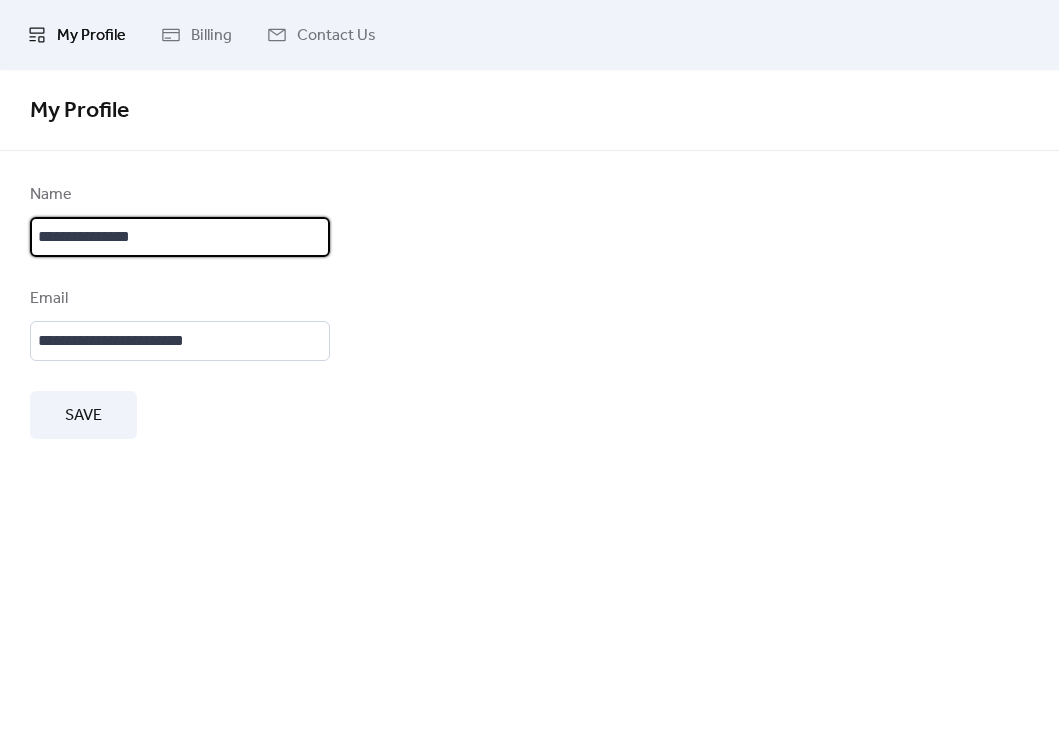 click on "**********" at bounding box center [180, 237] 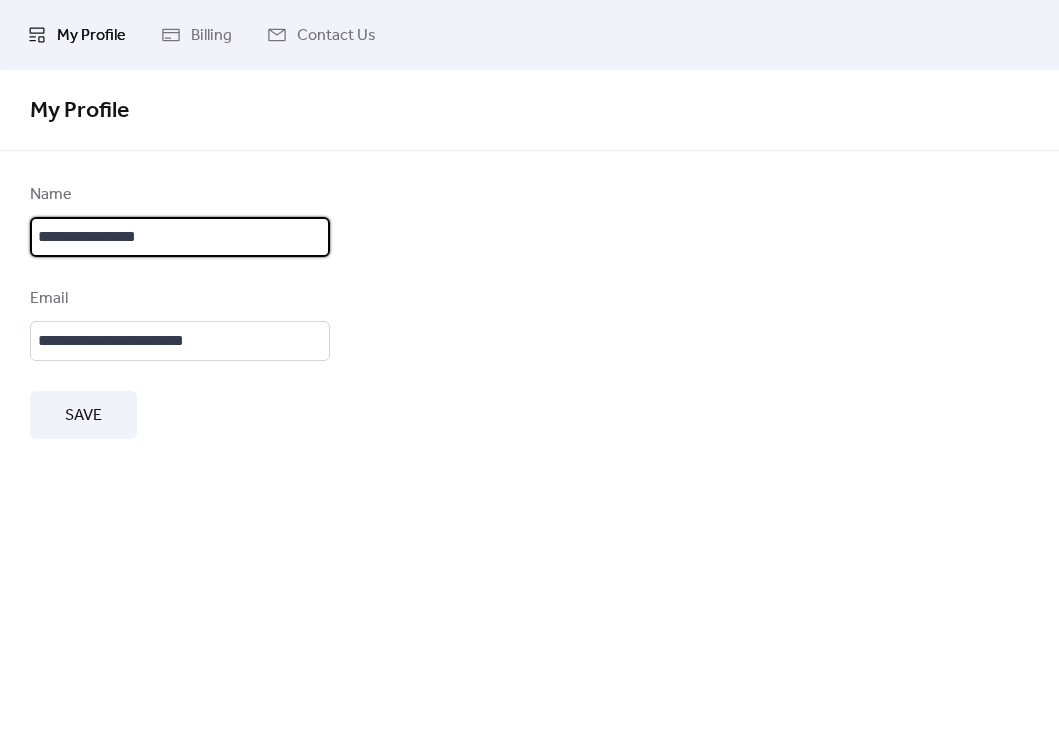 click on "Save" at bounding box center (83, 416) 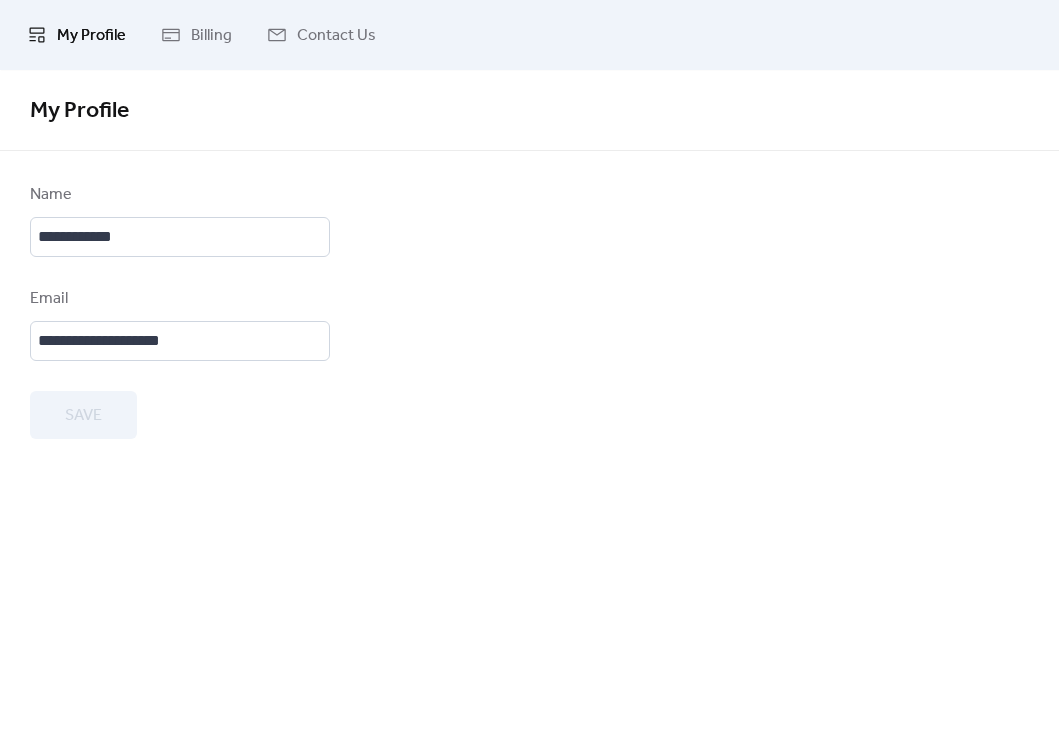 type on "**********" 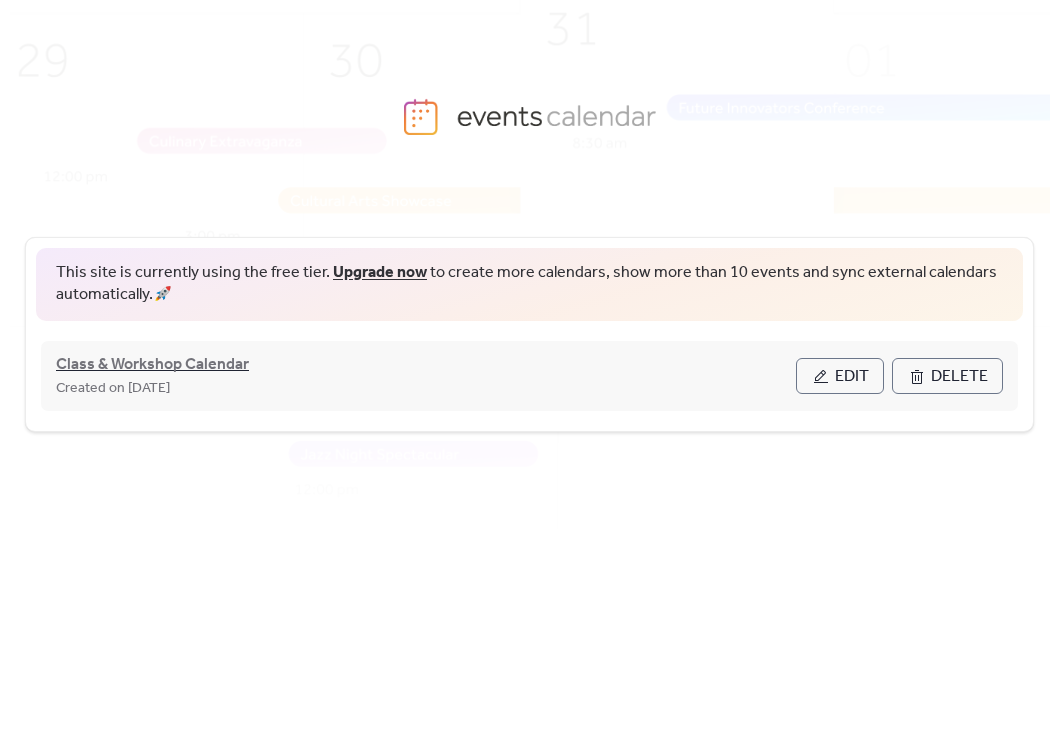 click on "Class & Workshop Calendar" at bounding box center (152, 365) 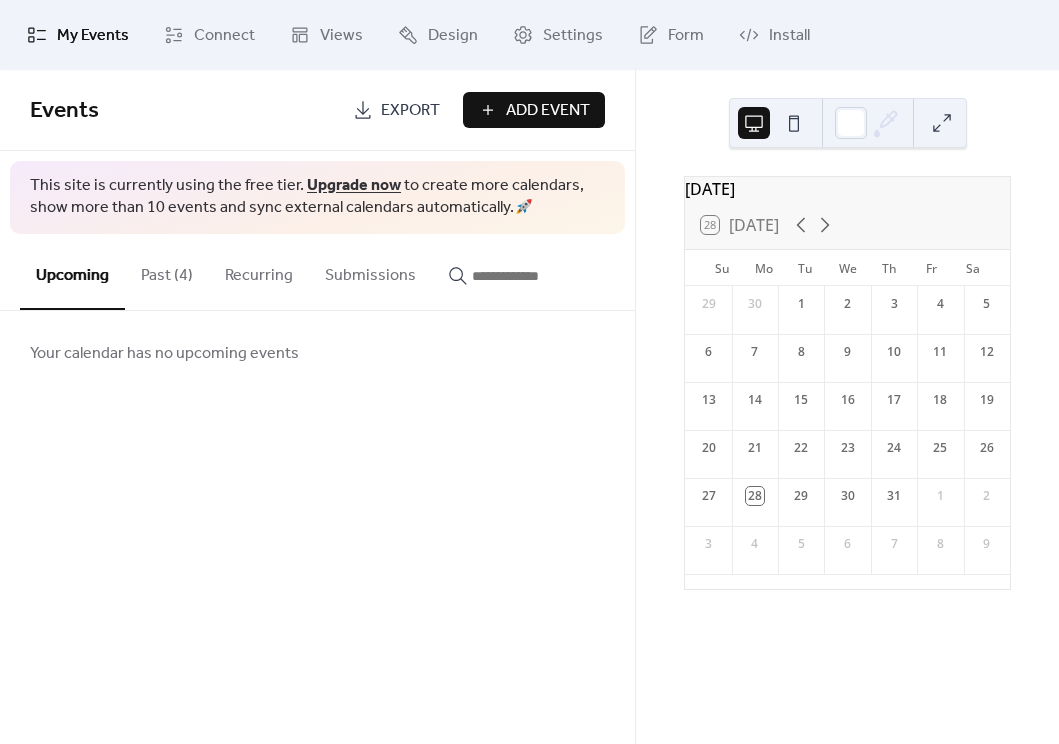 click on "Past (4)" at bounding box center [167, 271] 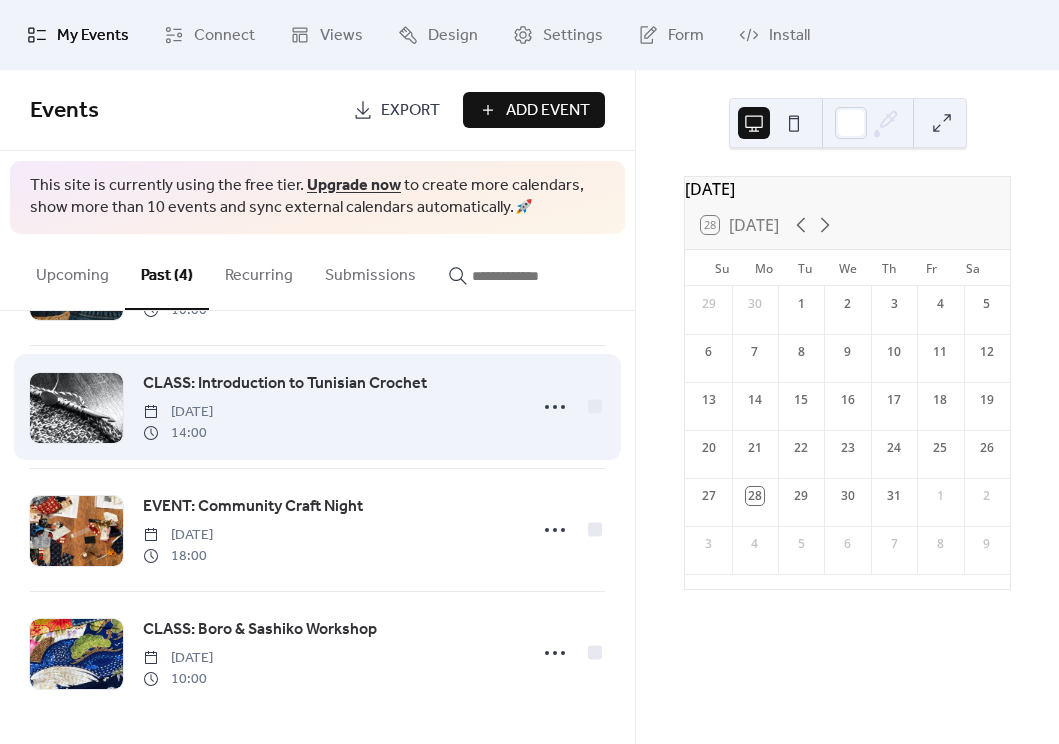 scroll, scrollTop: 0, scrollLeft: 0, axis: both 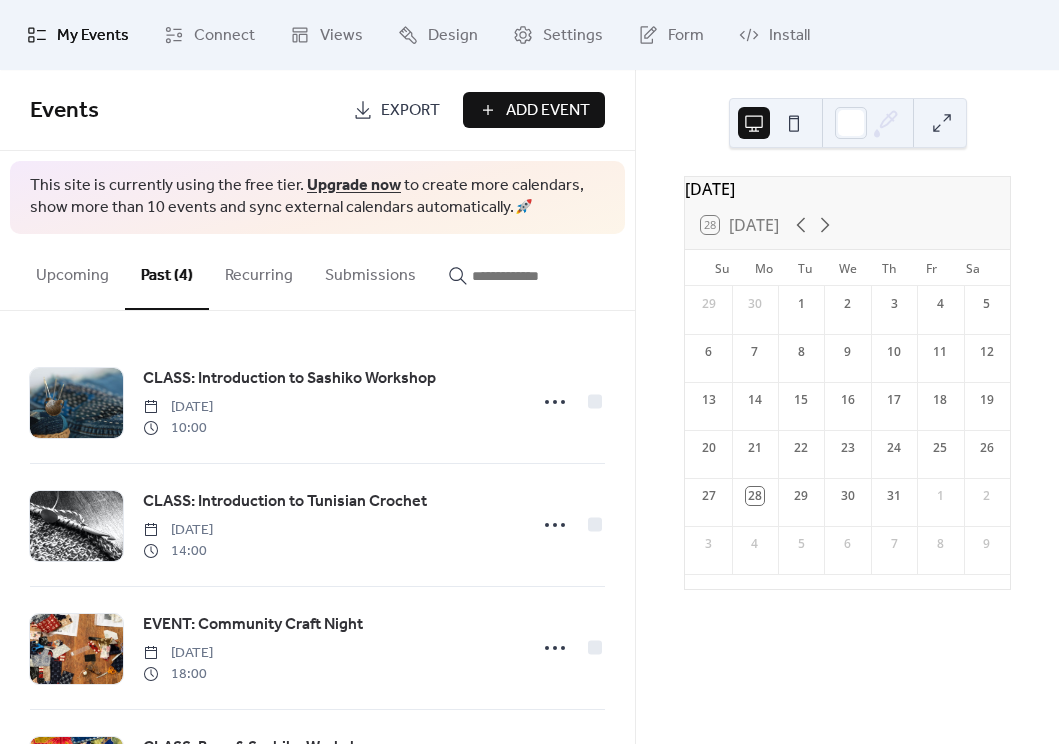 click on "Upcoming" at bounding box center [72, 271] 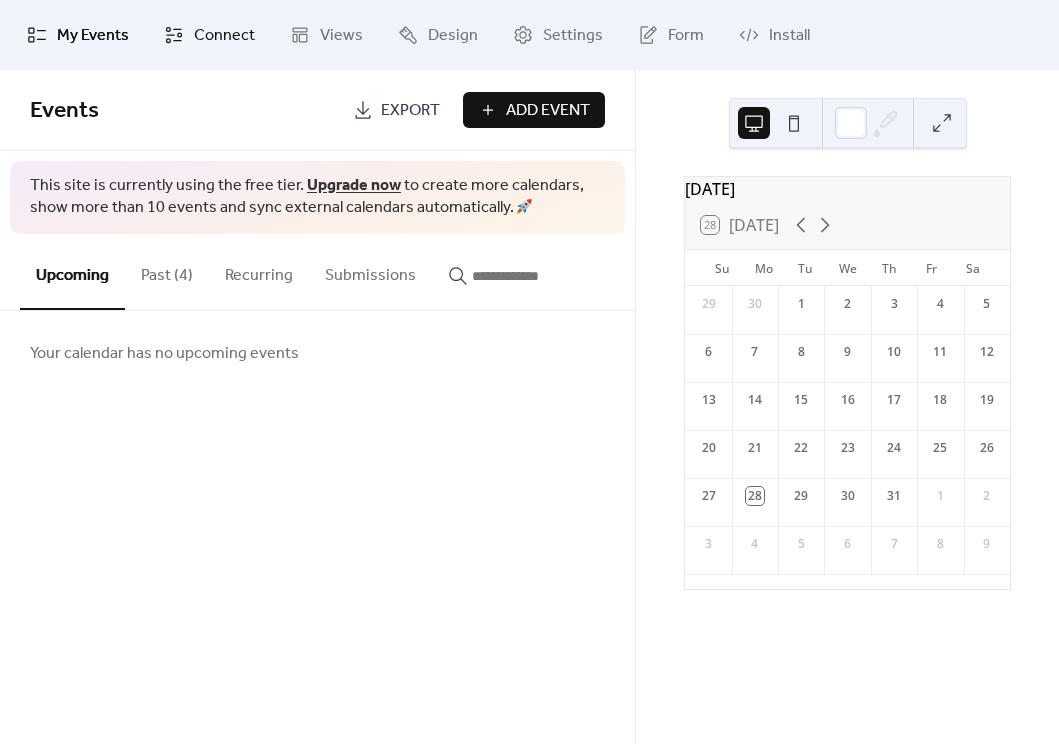 click on "Connect" at bounding box center [224, 36] 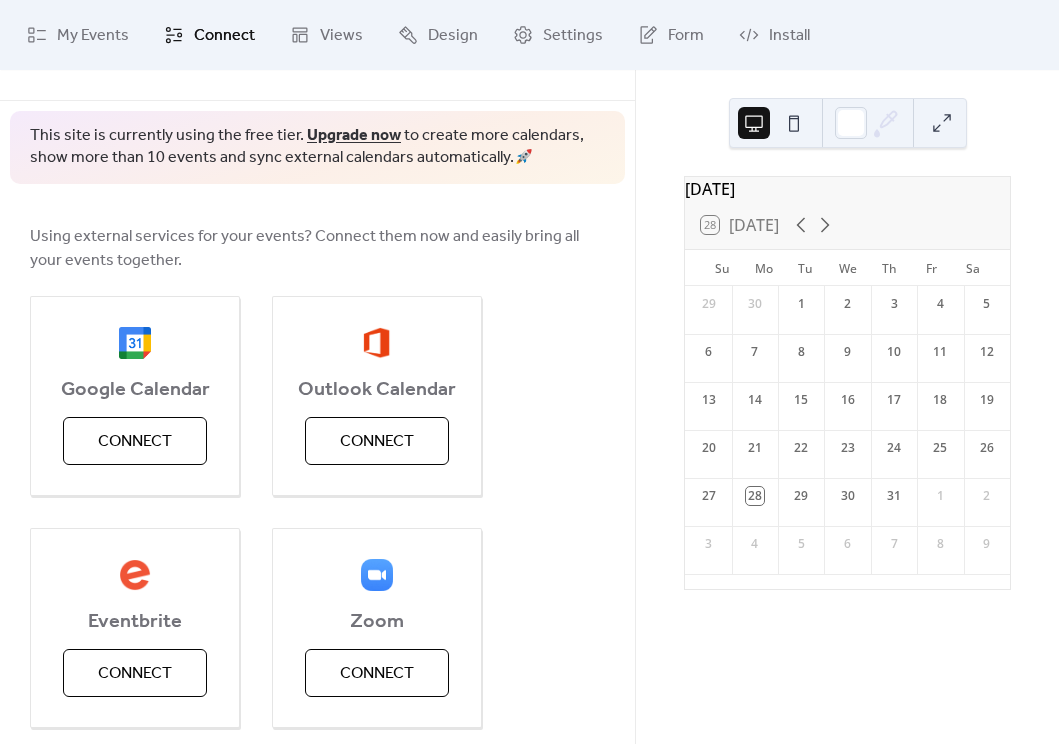 scroll, scrollTop: 43, scrollLeft: 0, axis: vertical 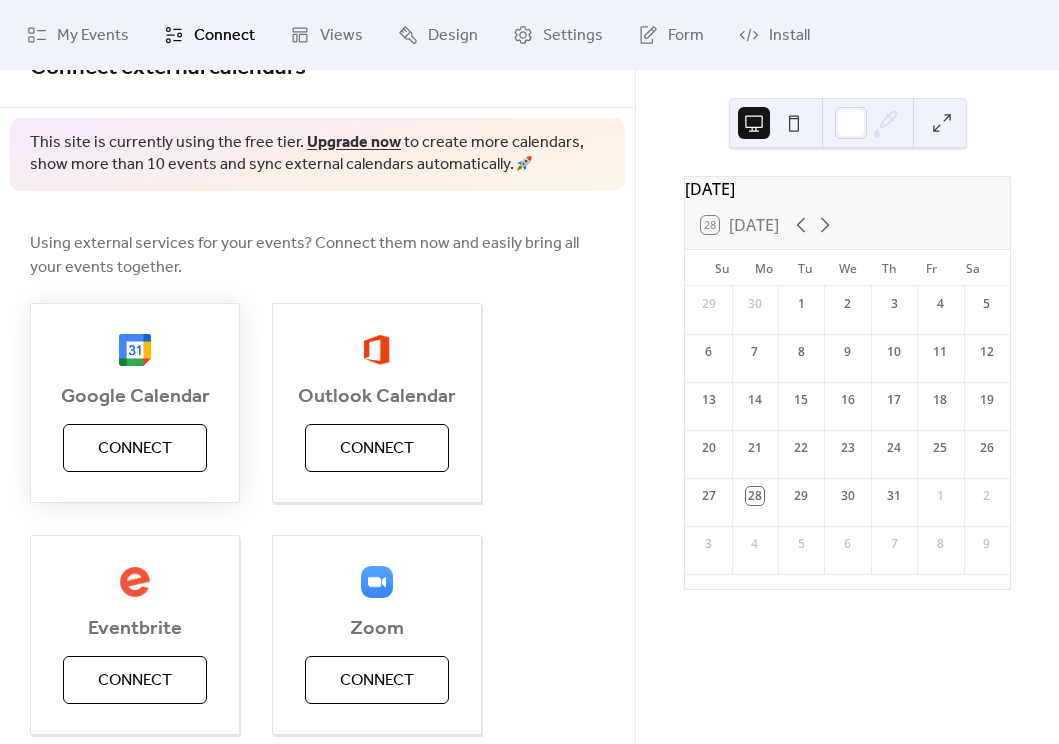 click on "Connect" at bounding box center [135, 449] 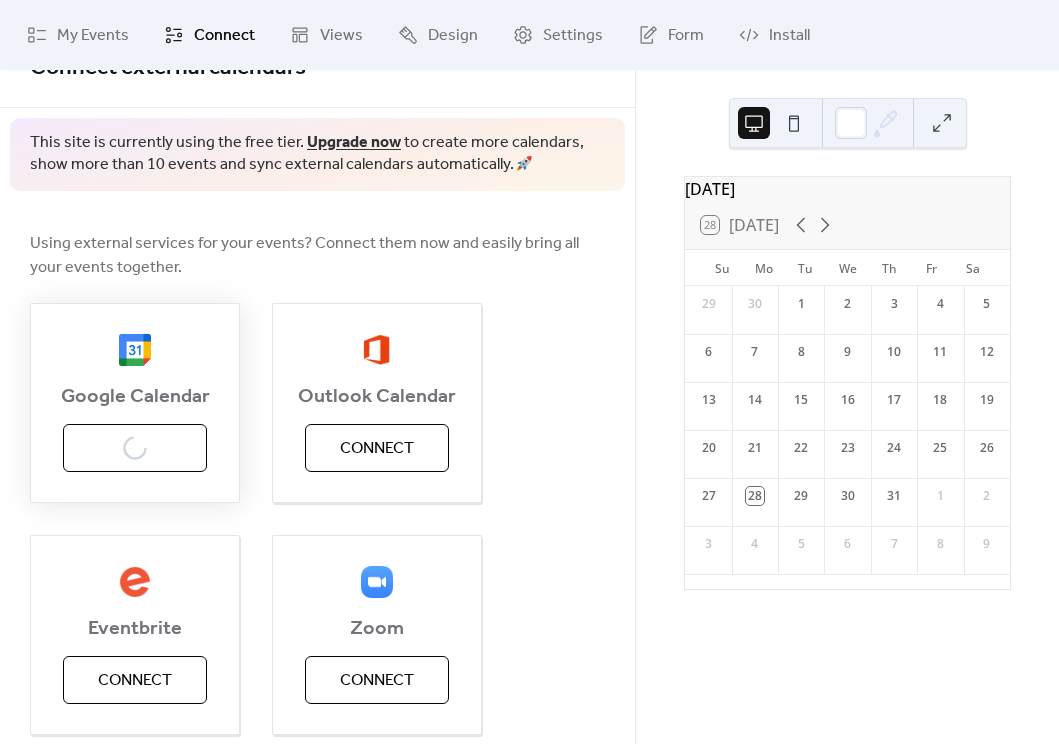 scroll, scrollTop: 0, scrollLeft: 0, axis: both 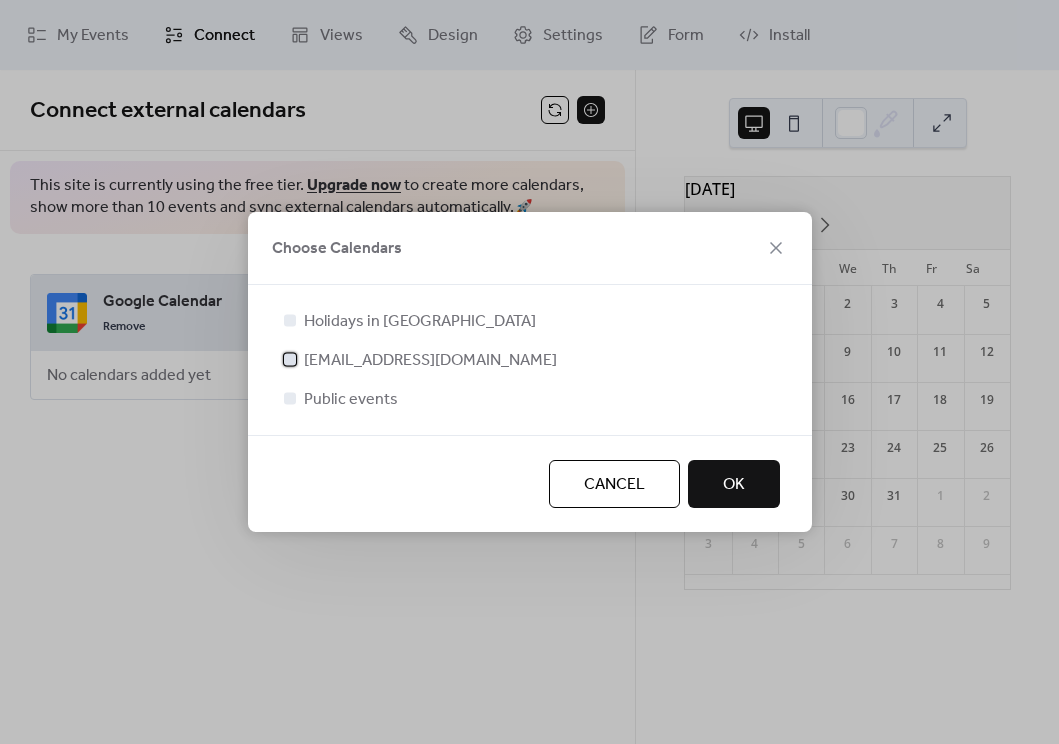 click on "admin@kimonomomo-shop.com" at bounding box center [430, 361] 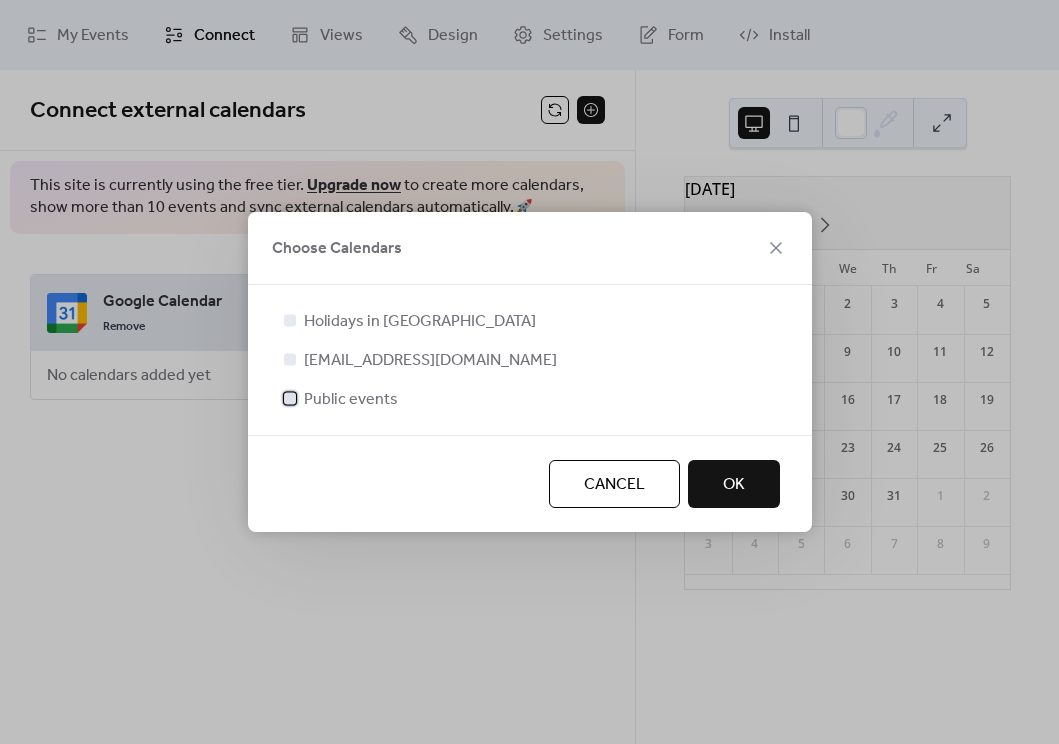 click on "Public events" at bounding box center (351, 400) 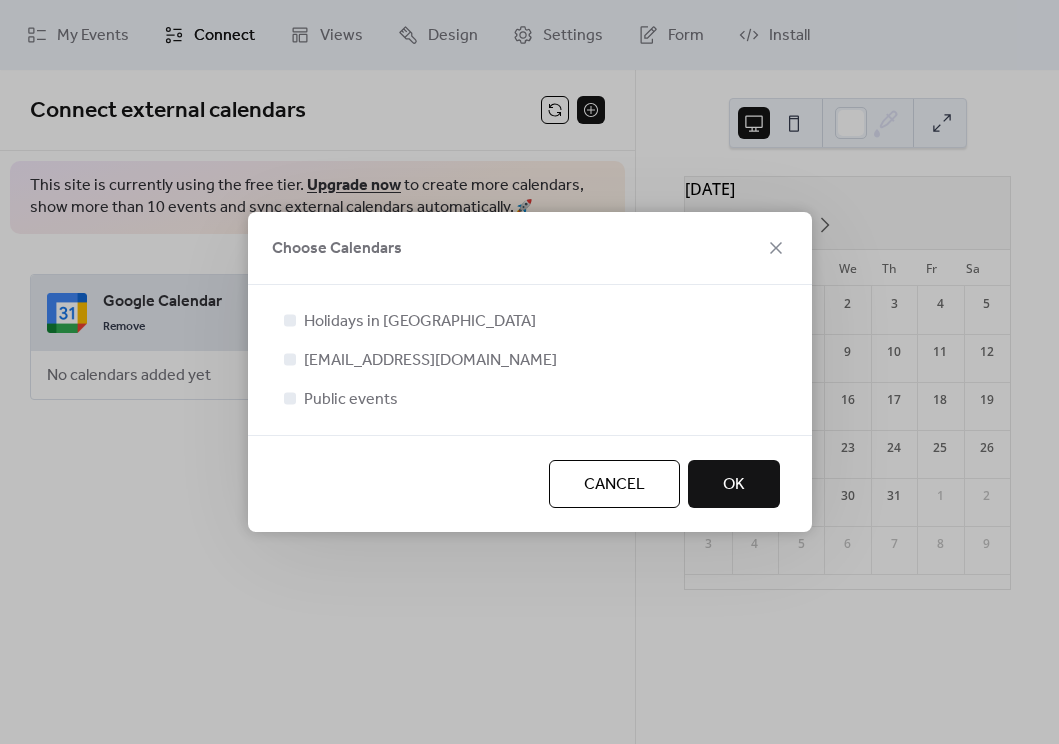 click on "OK" at bounding box center (734, 485) 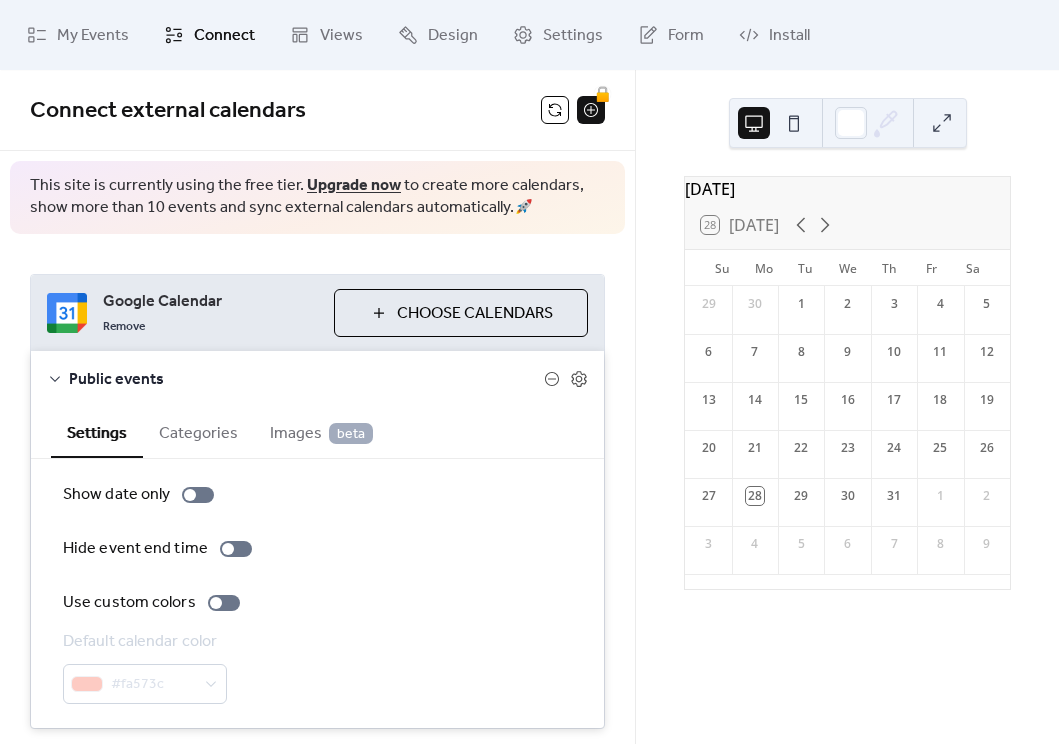 scroll, scrollTop: 65, scrollLeft: 0, axis: vertical 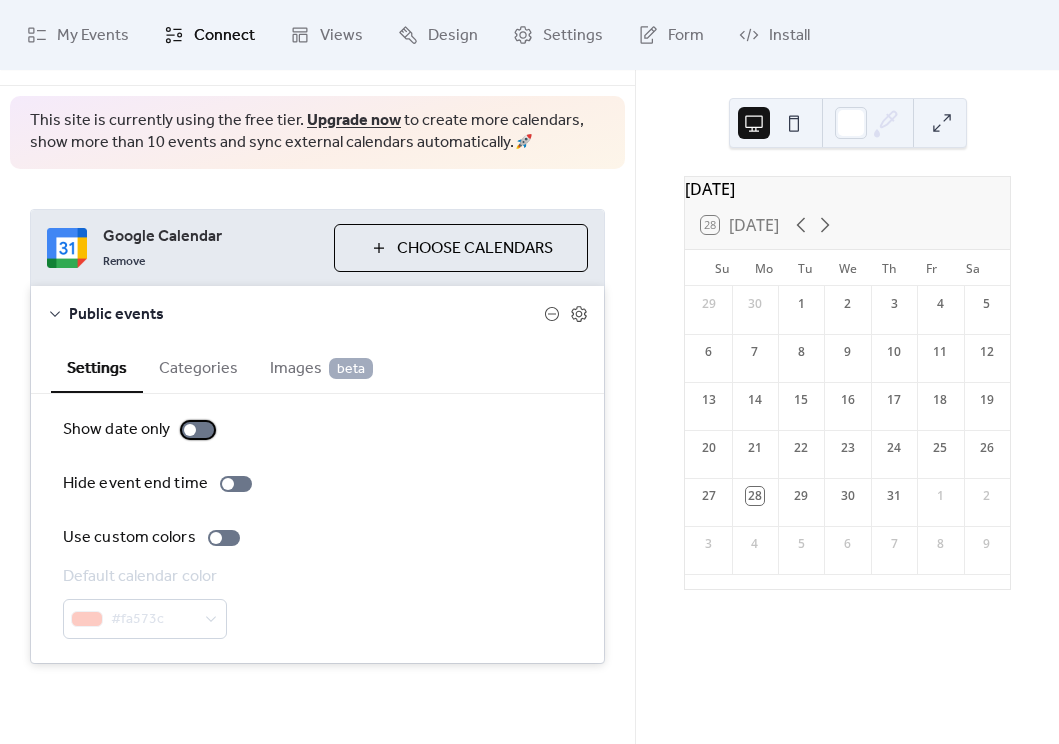 click at bounding box center [190, 430] 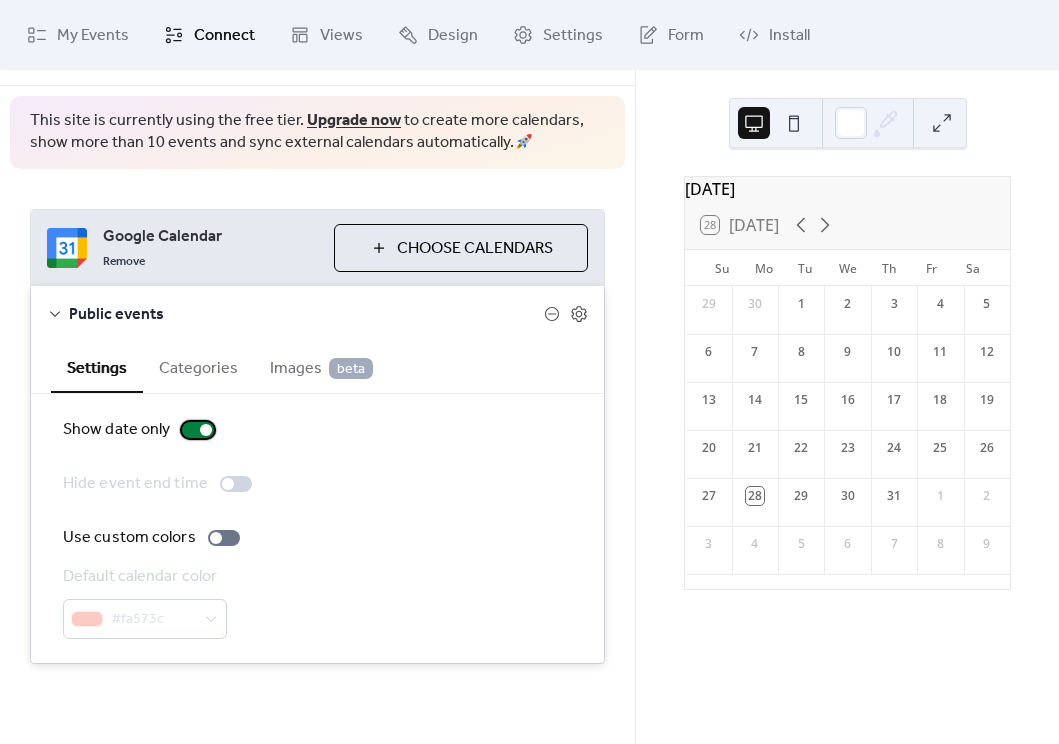 click at bounding box center (198, 430) 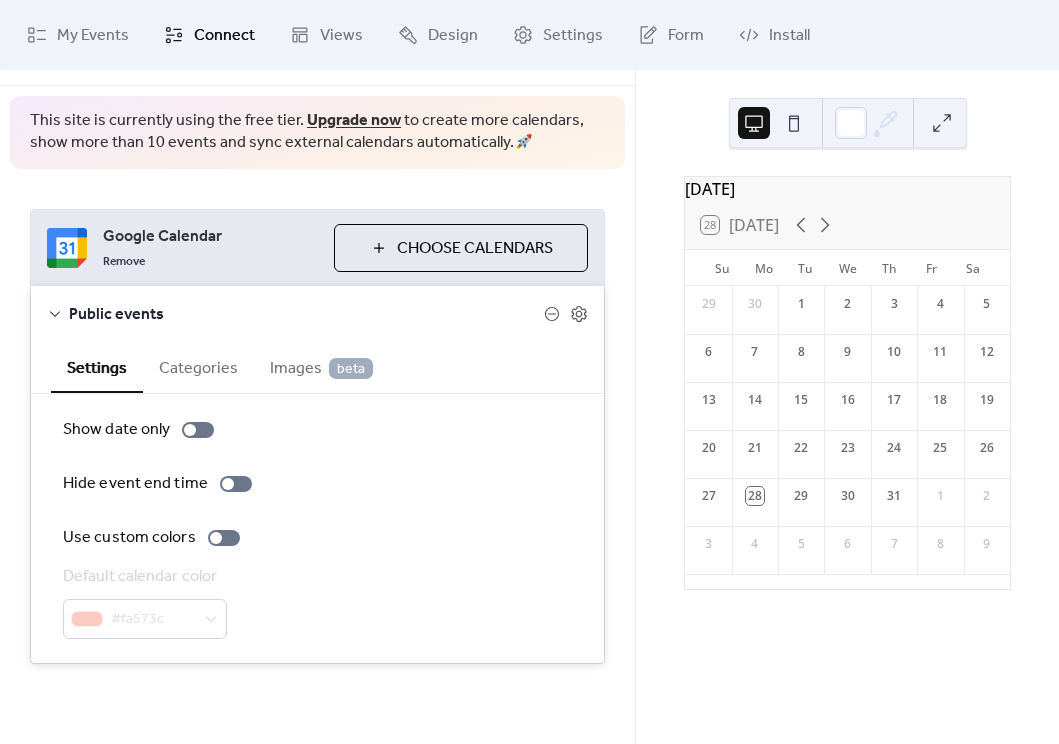 click on "Categories" at bounding box center [198, 366] 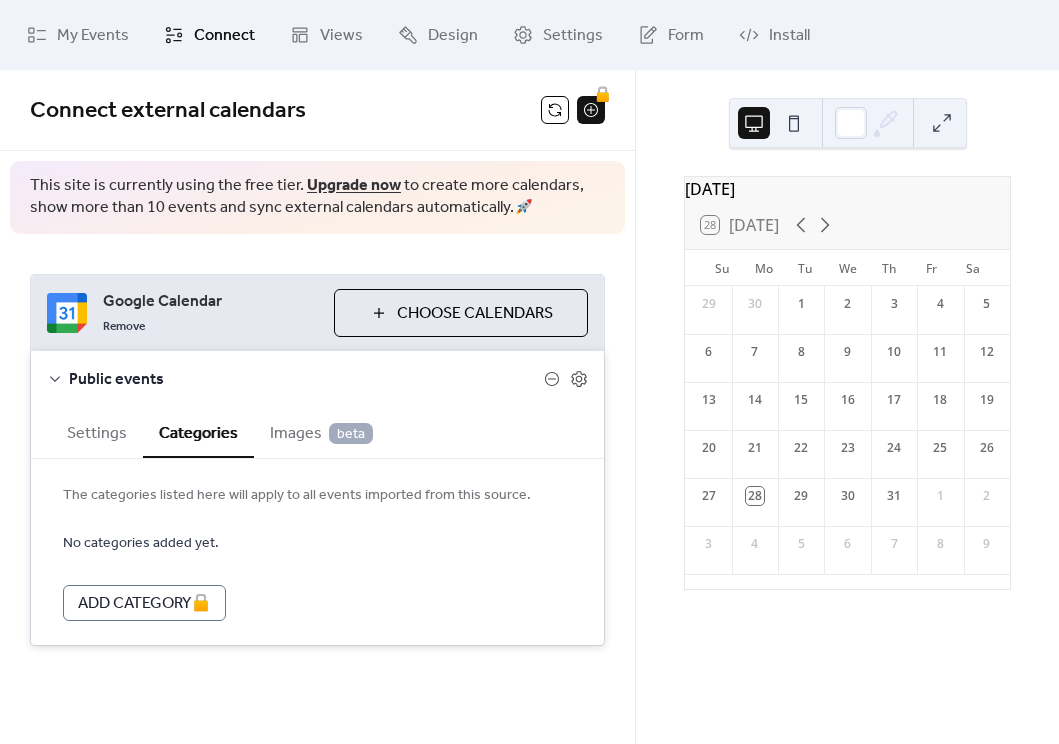 click on "Images   beta" at bounding box center (321, 434) 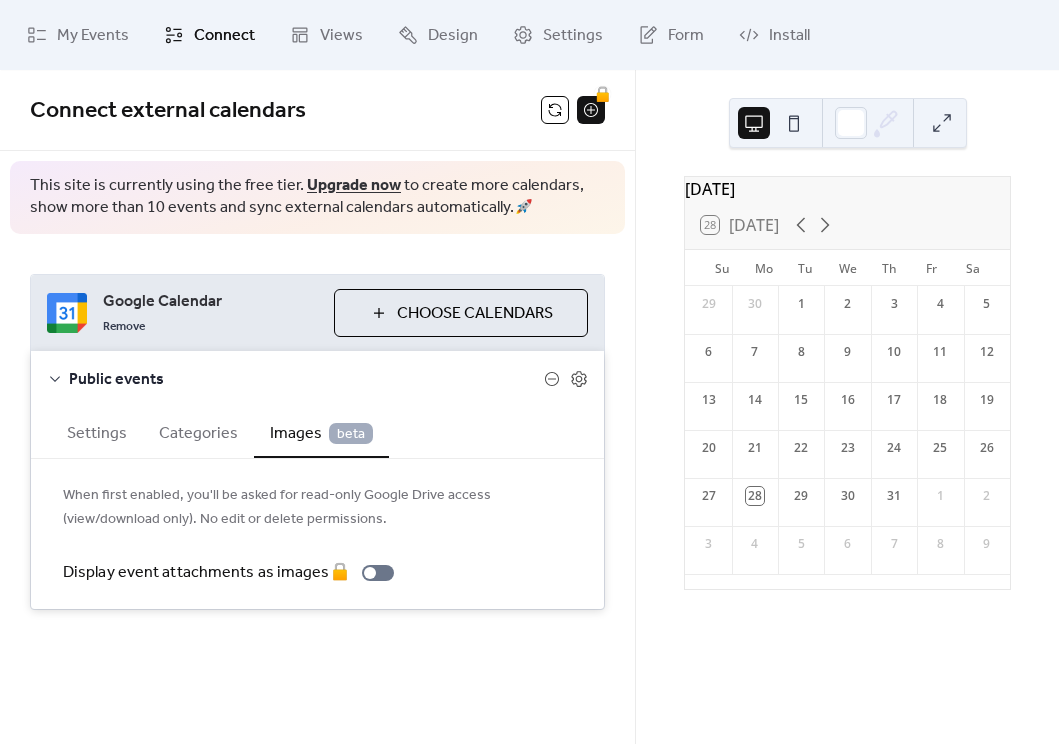 click on "Settings" at bounding box center (97, 431) 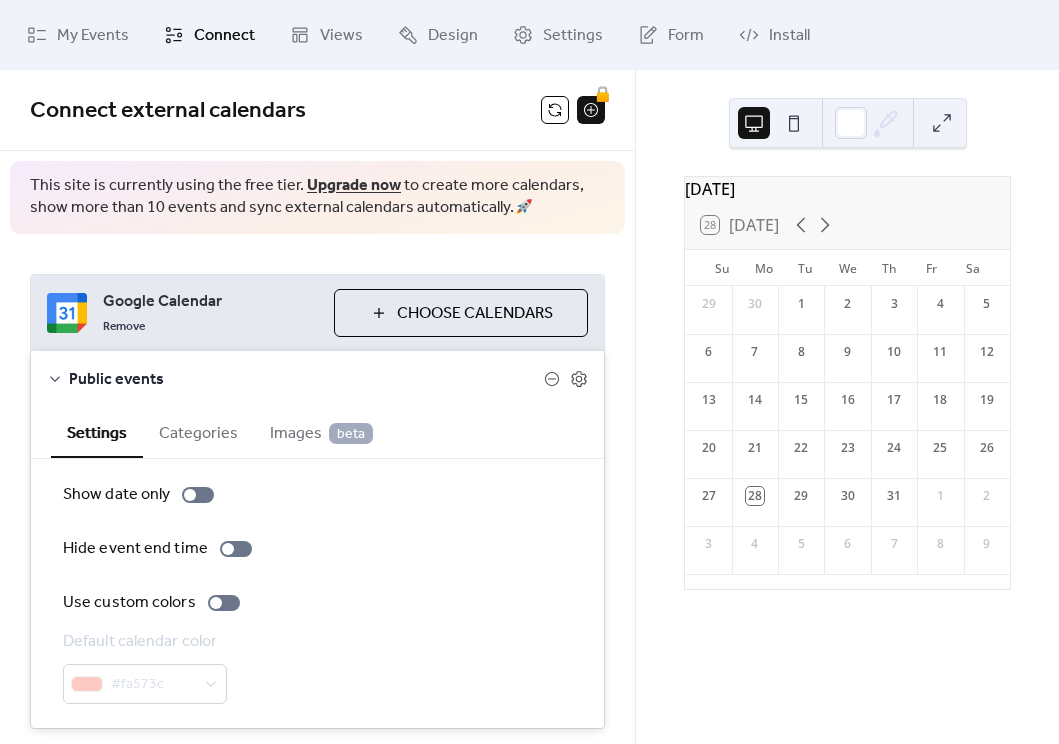 click 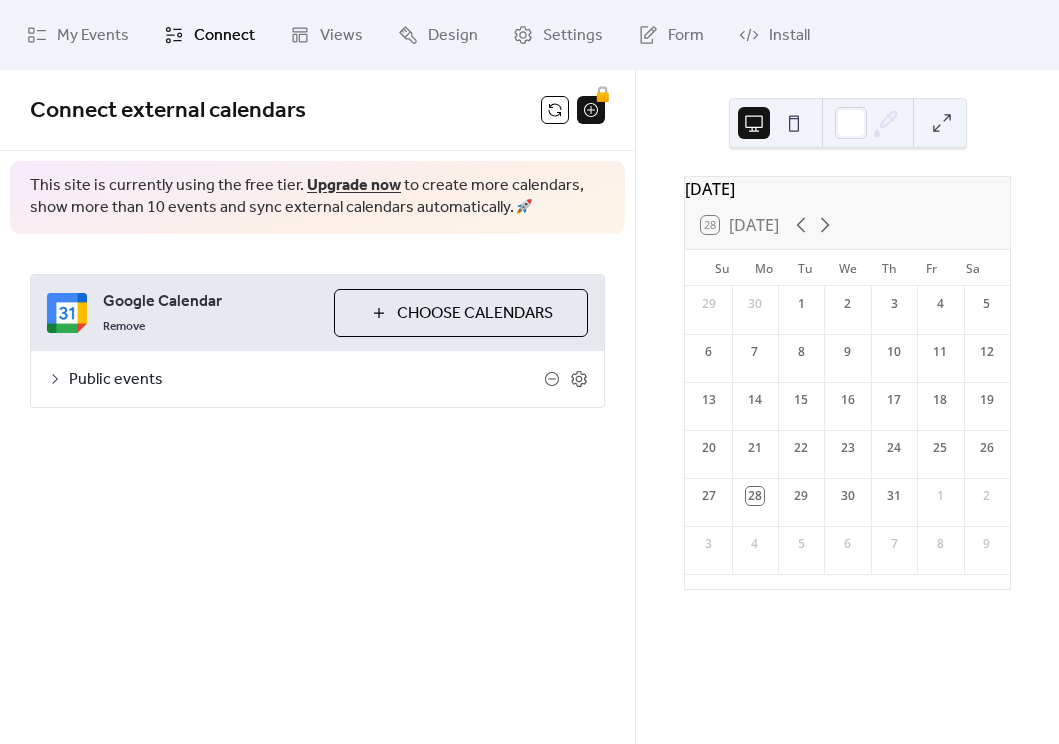 click on "Connect external calendars 🔒 This site is currently using the free tier.   Upgrade now   to create more calendars, show more than 10 events and sync external calendars automatically. 🚀 Google Calendar Remove Choose Calendars Public events Settings Categories Images   beta Show date only Hide event end time Use custom colors Default calendar color #fa573c The categories listed here will apply to all events imported from this source. No categories added yet. Add Category  🔒 When first enabled, you'll be asked for read-only Google Drive access (view/download only). No edit or delete permissions. Display event attachments as images  🔒" at bounding box center [317, 279] 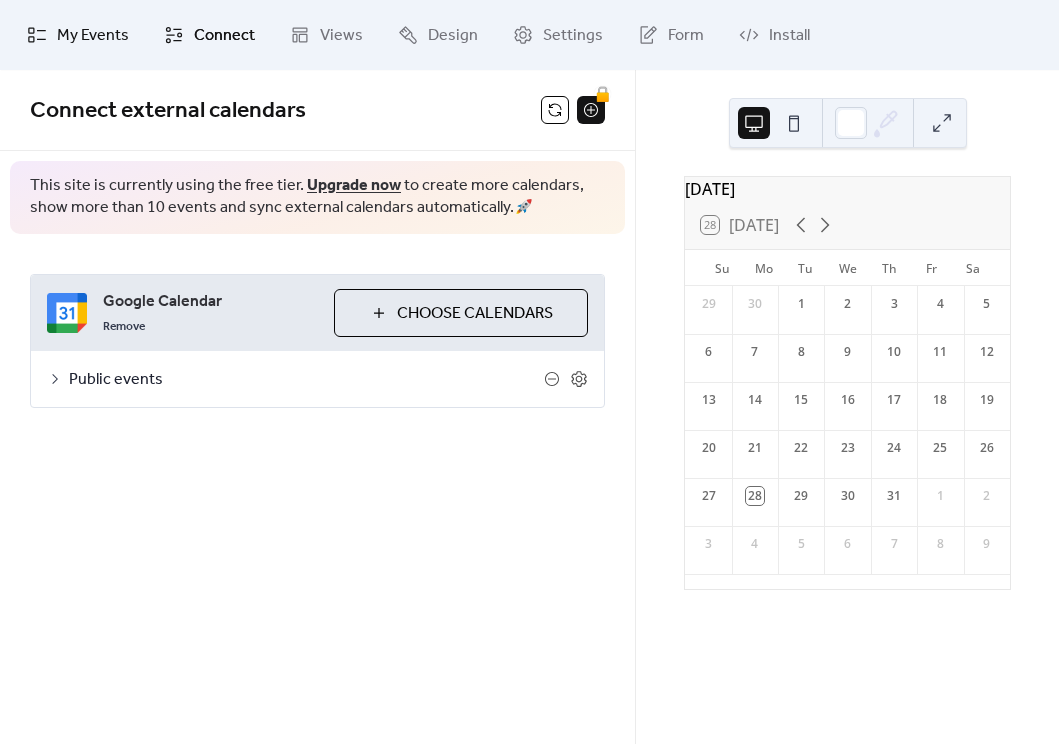 click on "My Events" at bounding box center [93, 36] 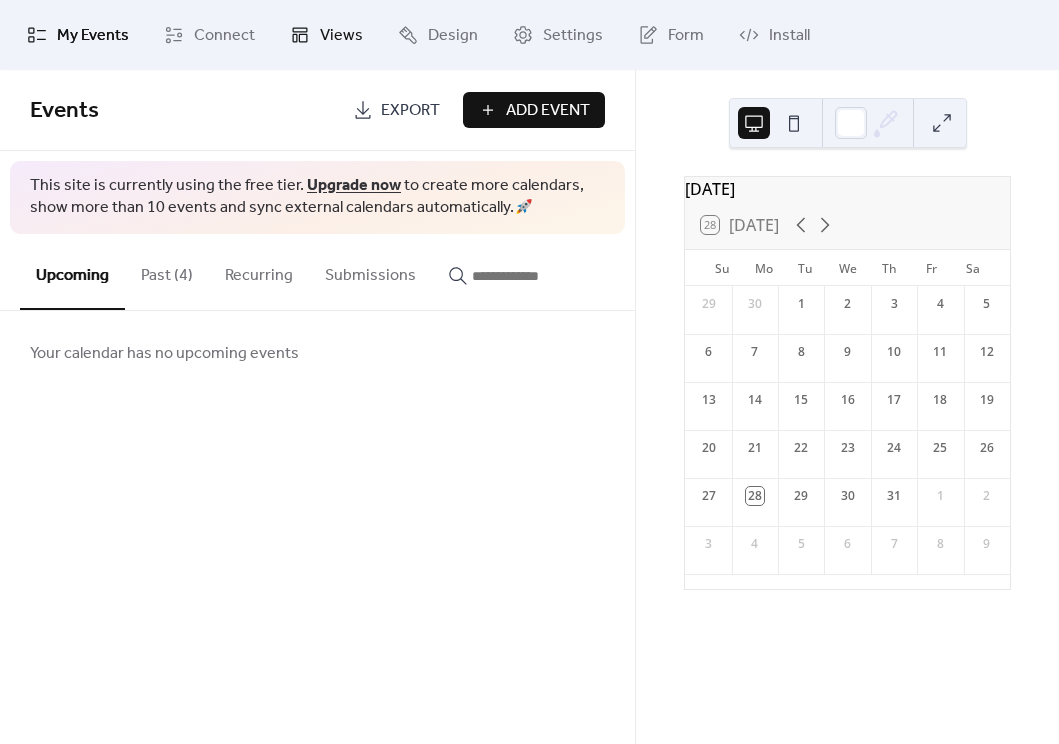 click on "Views" at bounding box center (341, 36) 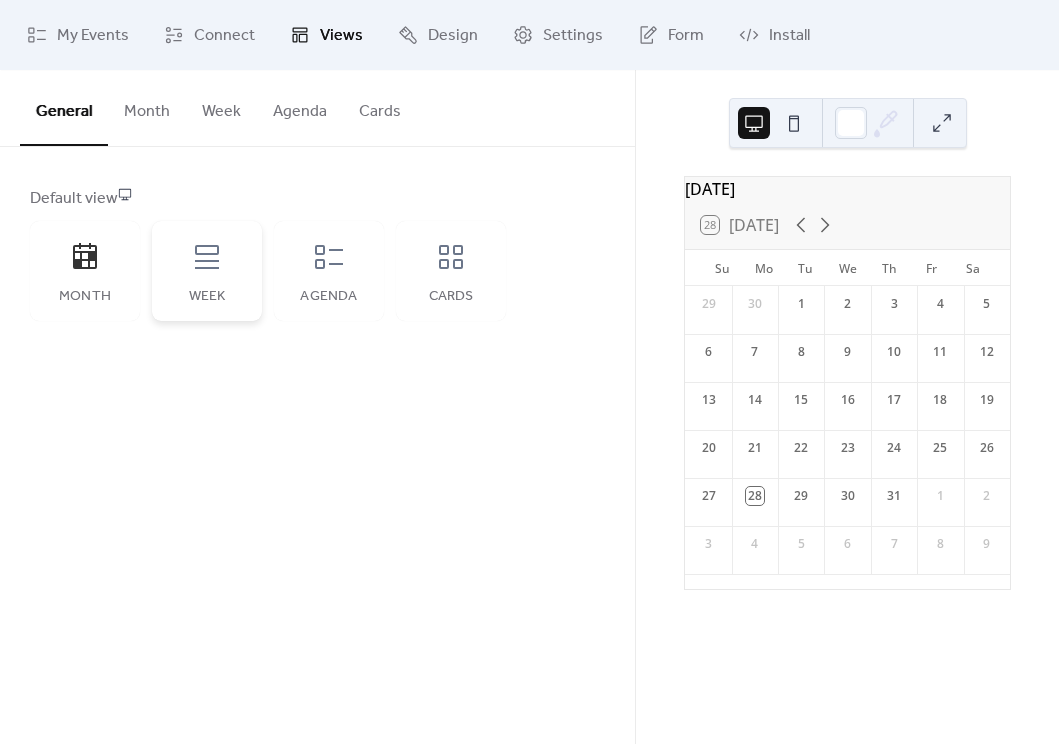 click on "Week" at bounding box center [207, 297] 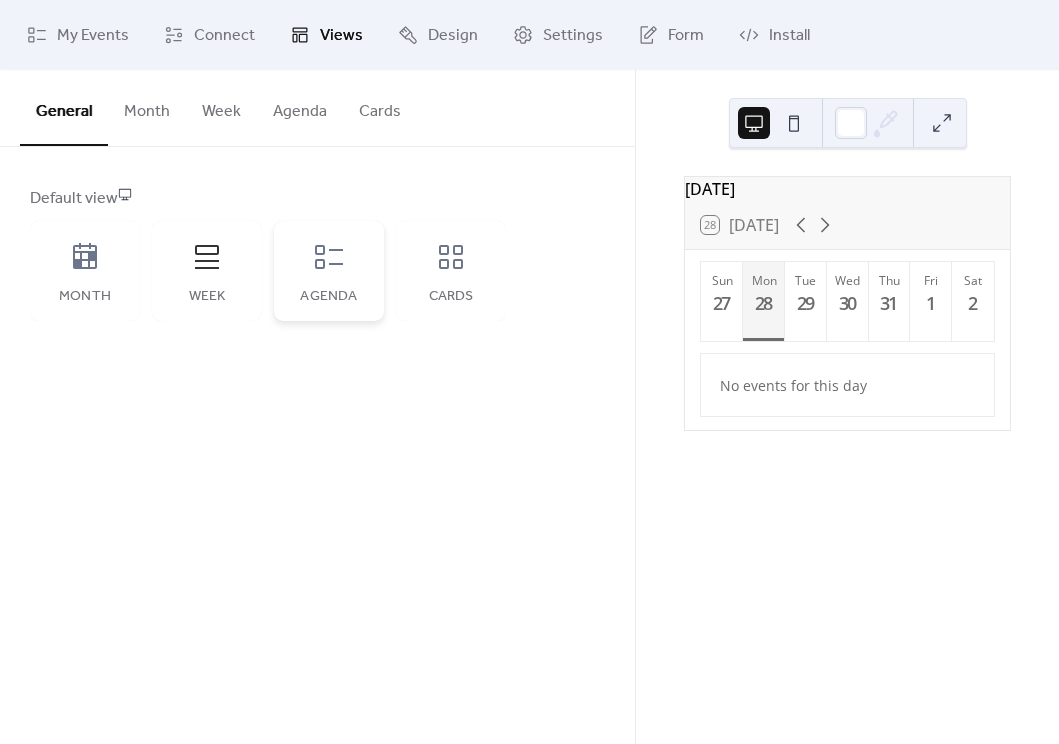 click 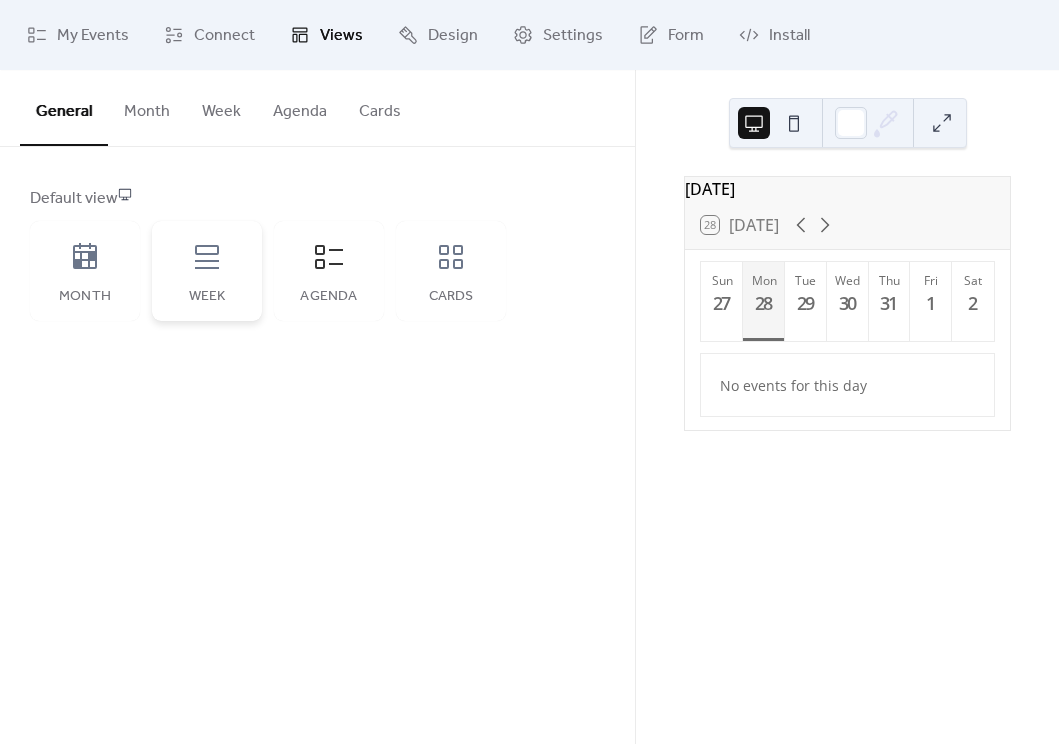click 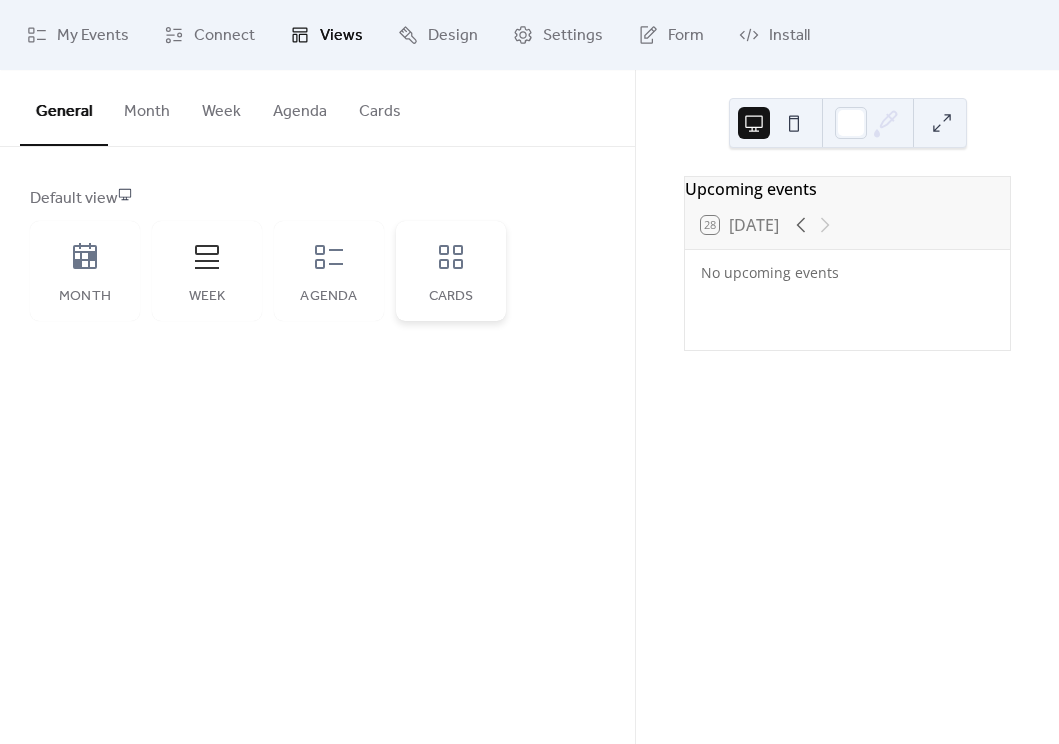 click on "Cards" at bounding box center (451, 271) 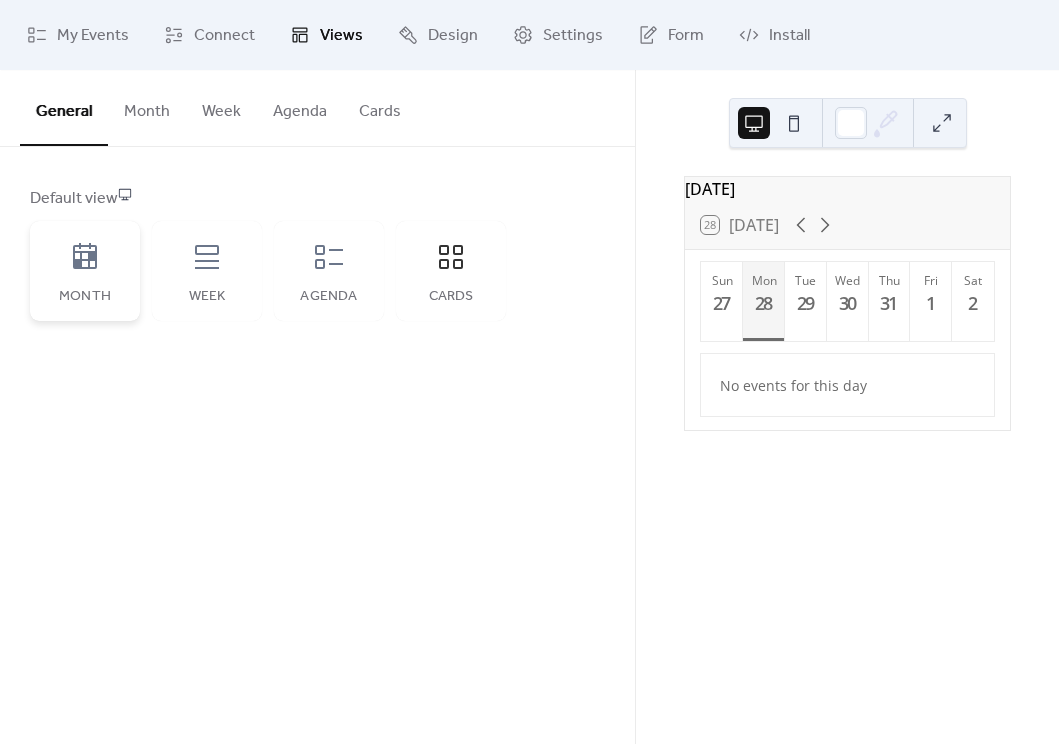 click on "Month" at bounding box center (85, 271) 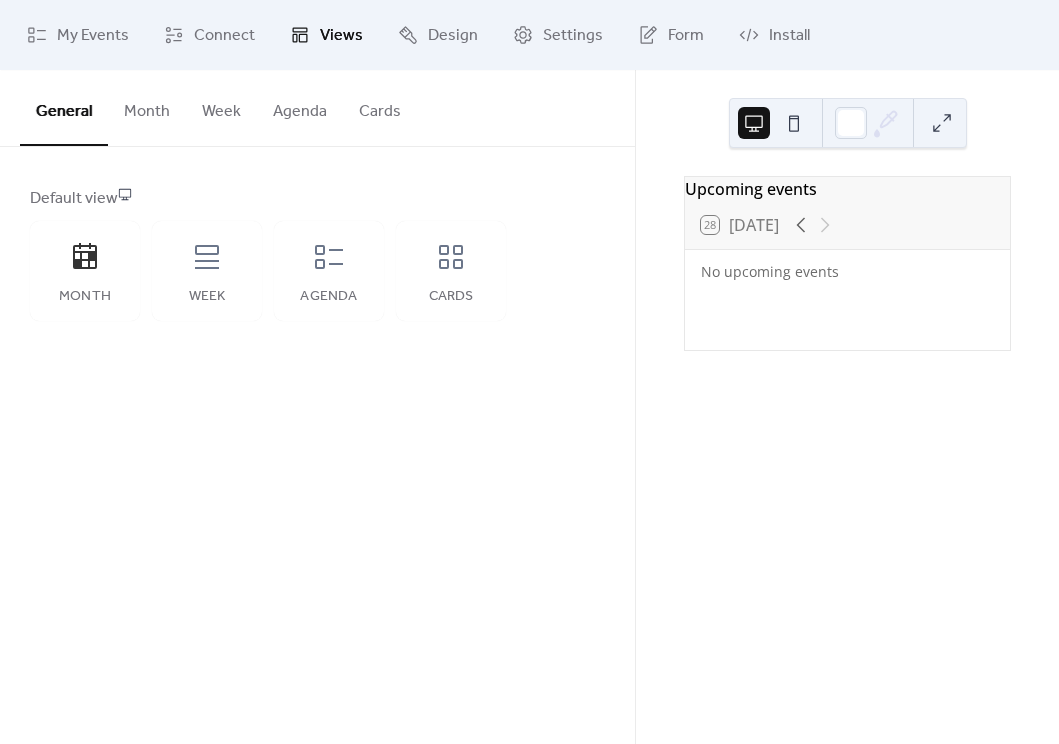 click on "General Month Week Agenda Cards Default view Month Week Agenda Cards Disabled  🔒 Enabled  🔒 Show weekends Show events time Round event bars Keep event popup inside Events display per day * Month Layout ​ Compact More events at a glance. Single-line events, fixed height. ​ Expanded Enhanced readability. Wrapped event titles, flexible height. Disabled  🔒 Enabled  🔒 Fixed height Calendar height (px) *** Show weekends Disabled  🔒 Enabled  🔒 Fixed height Calendar height (px) *** Image aspect ratio Original Title Max number of events to display ** Show date icon on mobile Minimize event description Disabled  🔒 Enabled  🔒 Fixed height Calendar height (px) *** Title Max number of events to display ** Card size Small Default Image ;" at bounding box center (317, 407) 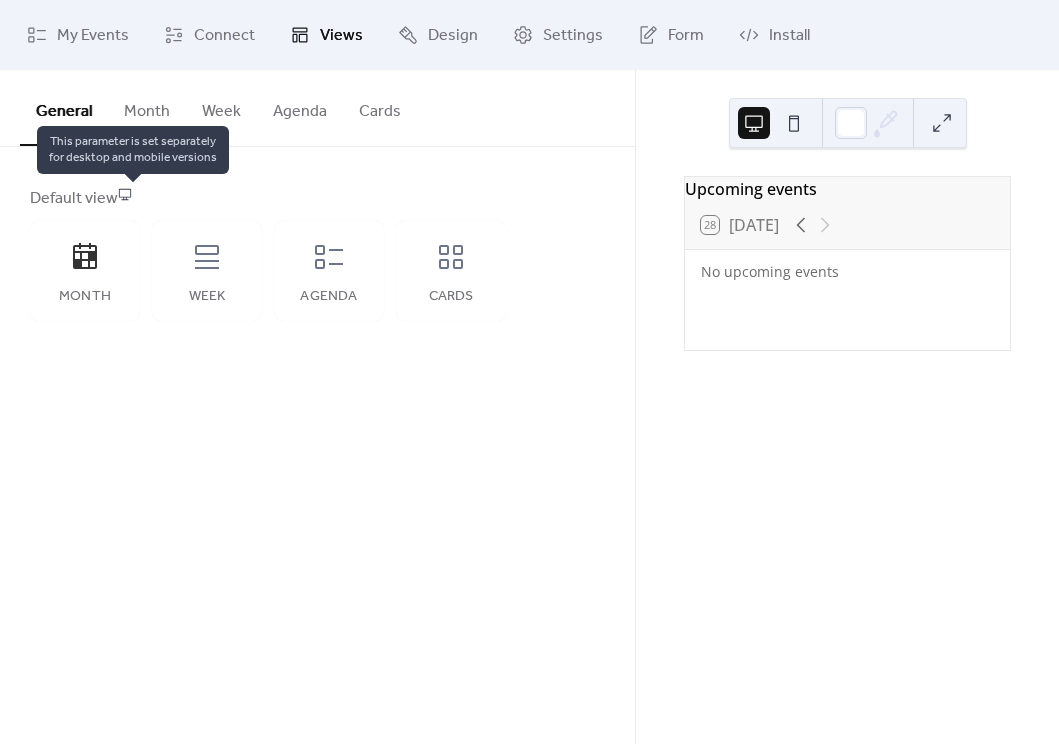 click 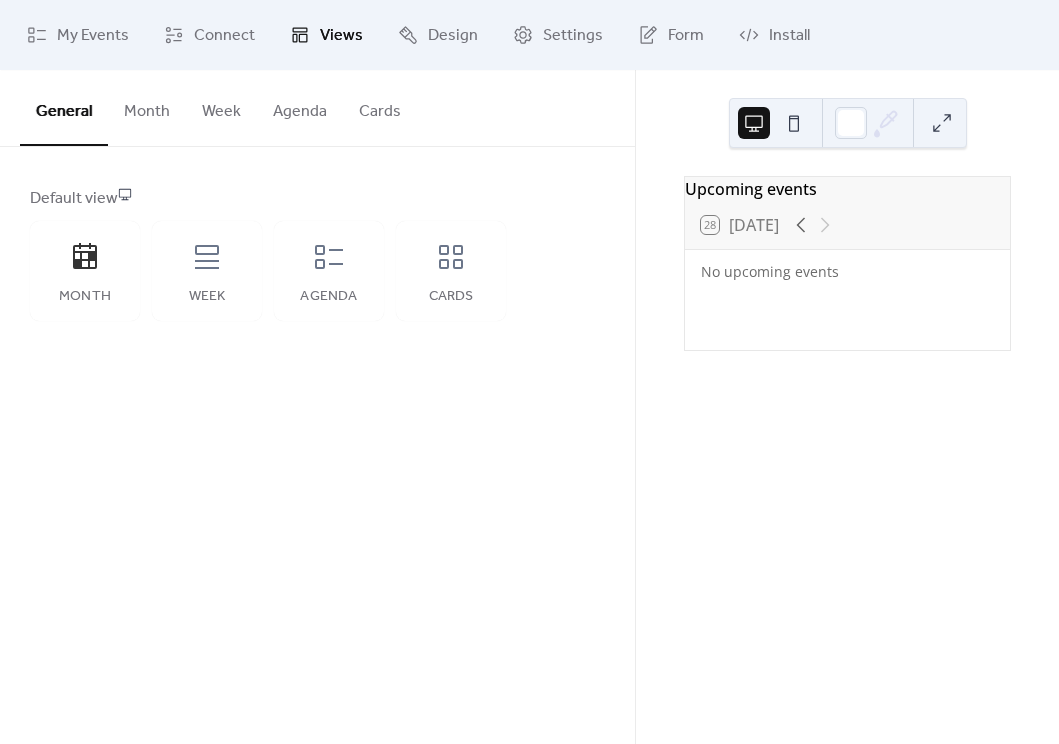 click on "General Month Week Agenda Cards Default view Month Week Agenda Cards Disabled  🔒 Enabled  🔒 Show weekends Show events time Round event bars Keep event popup inside Events display per day * Month Layout ​ Compact More events at a glance. Single-line events, fixed height. ​ Expanded Enhanced readability. Wrapped event titles, flexible height. Disabled  🔒 Enabled  🔒 Fixed height Calendar height (px) *** Show weekends Disabled  🔒 Enabled  🔒 Fixed height Calendar height (px) *** Image aspect ratio Original Title Max number of events to display ** Show date icon on mobile Minimize event description Disabled  🔒 Enabled  🔒 Fixed height Calendar height (px) *** Title Max number of events to display ** Card size Small Default Image ;" at bounding box center (317, 407) 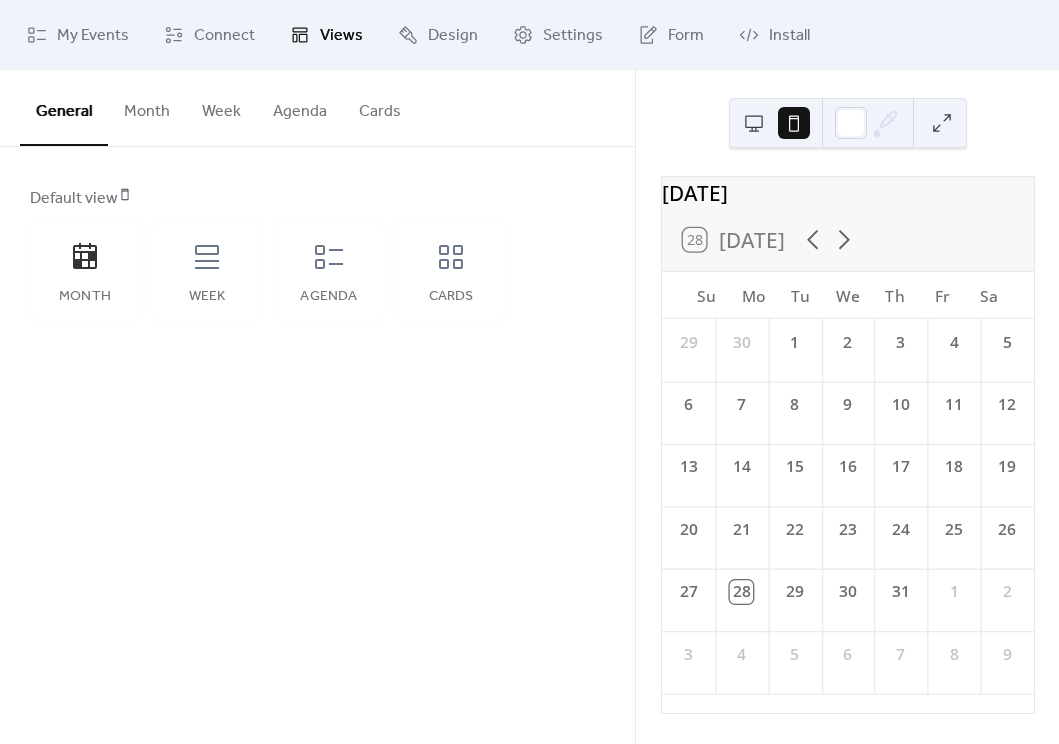 click at bounding box center (754, 123) 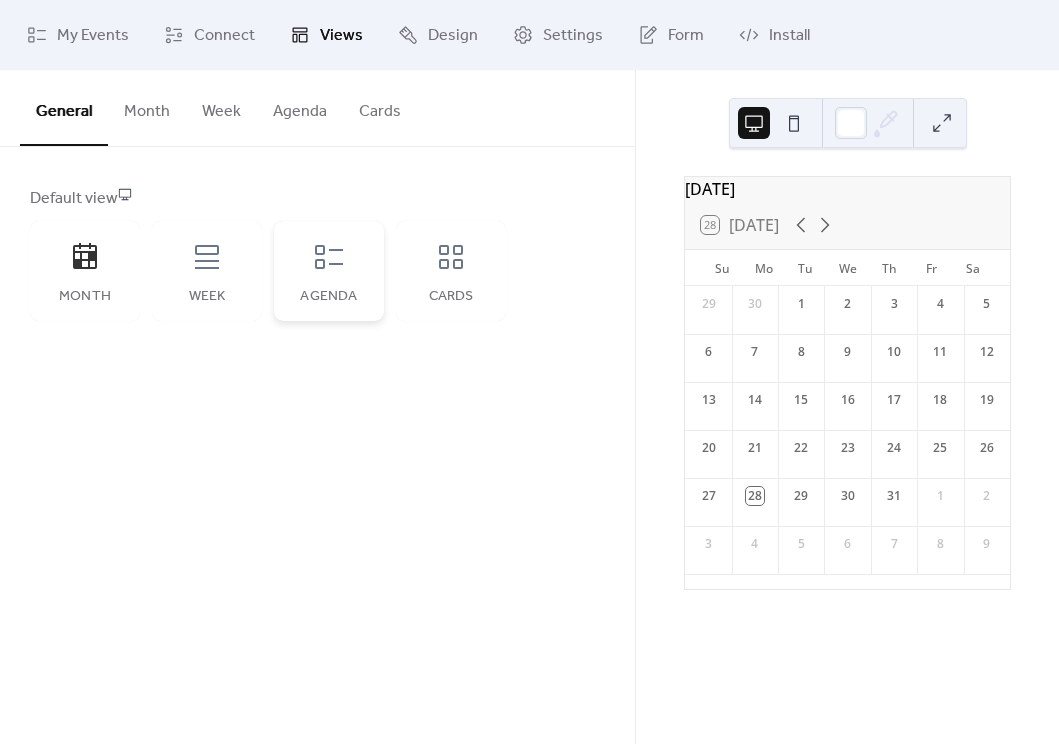 click on "Agenda" at bounding box center [329, 297] 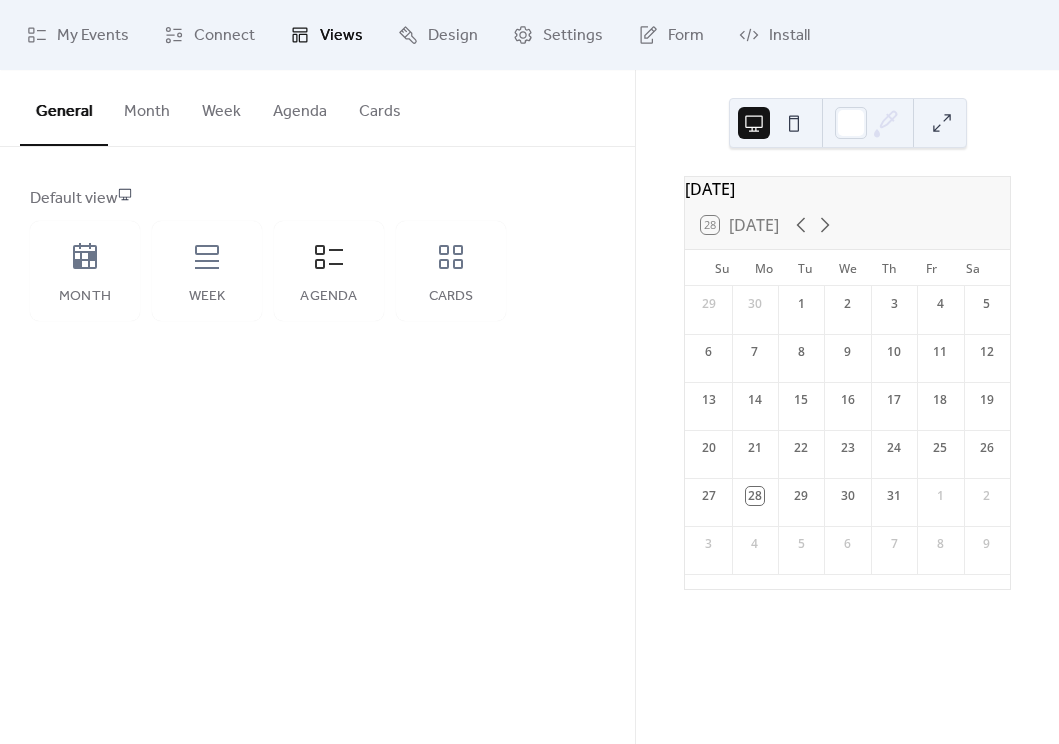 click at bounding box center [794, 123] 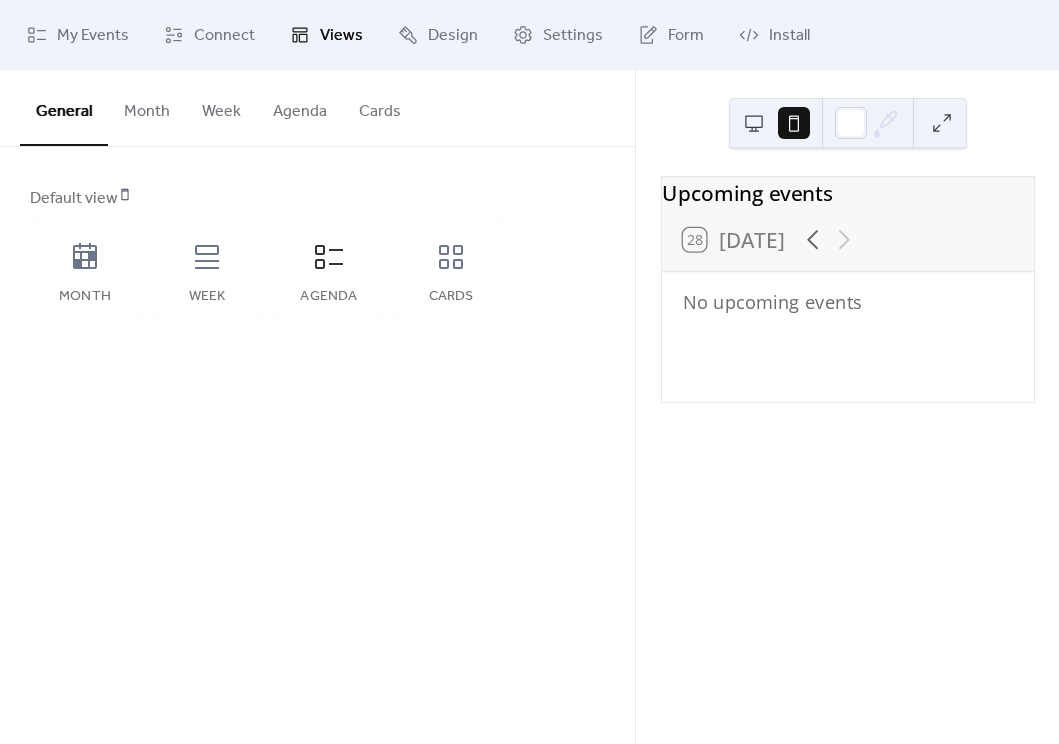 click at bounding box center (754, 123) 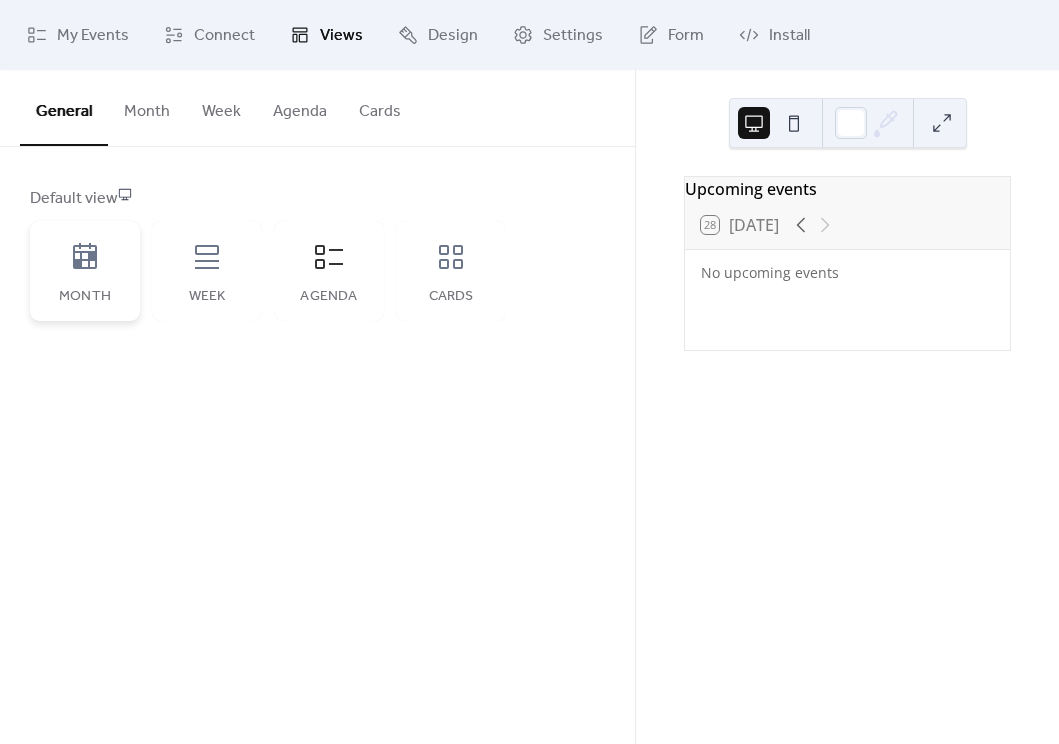 click on "Month" at bounding box center (85, 271) 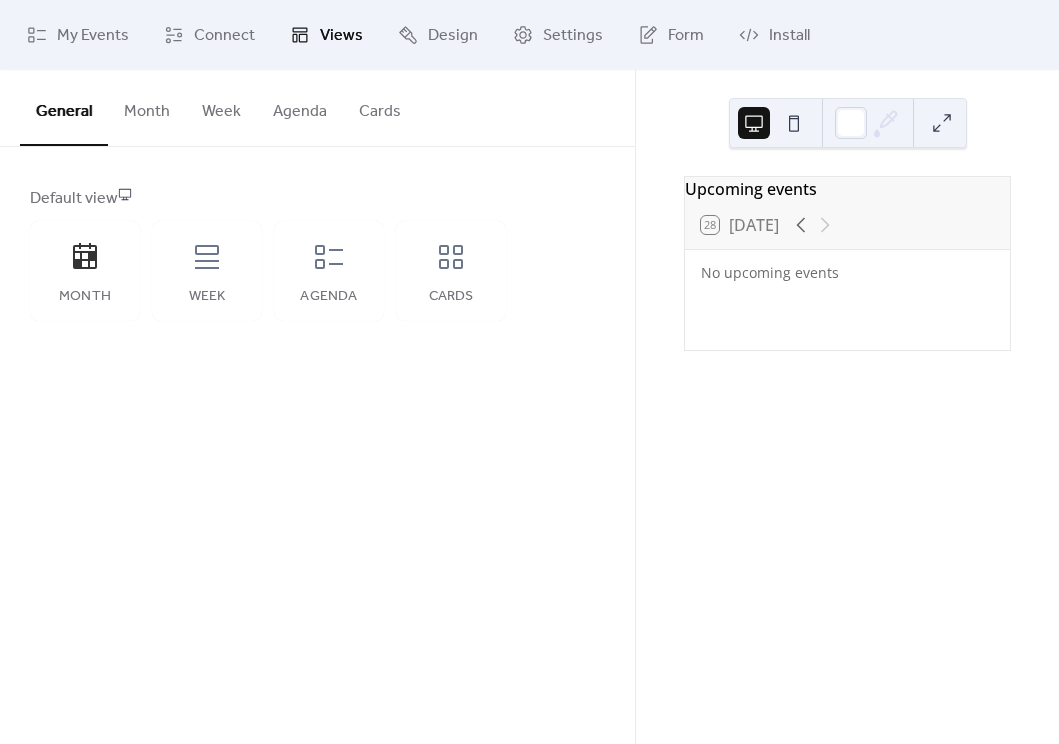 click at bounding box center (794, 123) 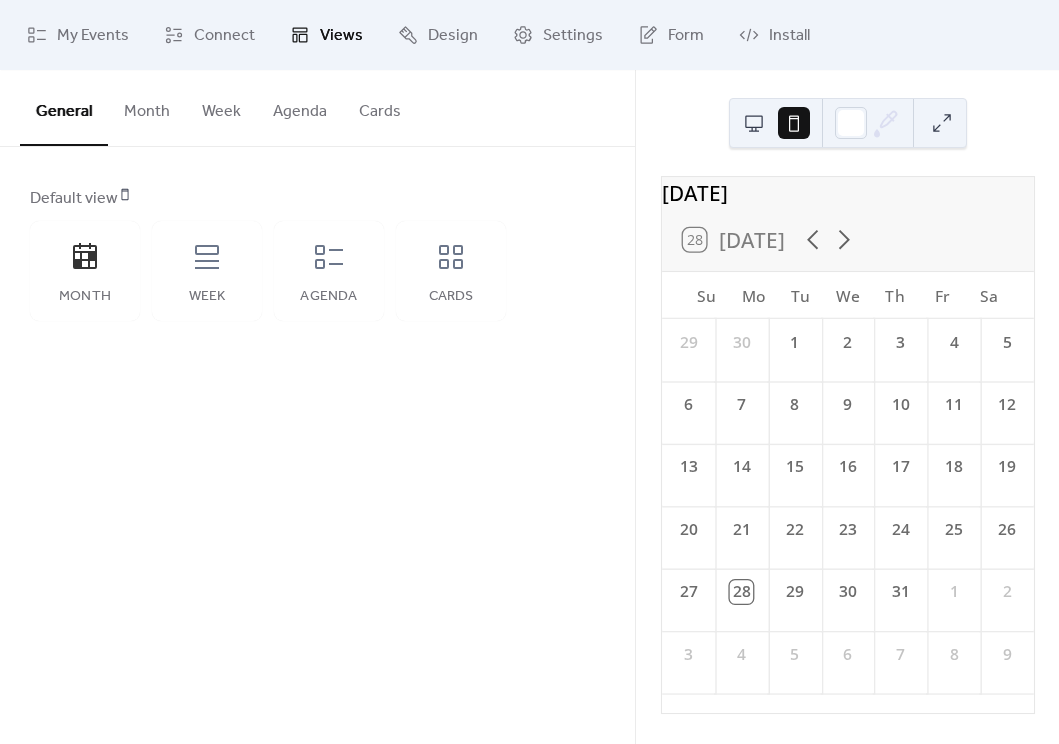 click at bounding box center [754, 123] 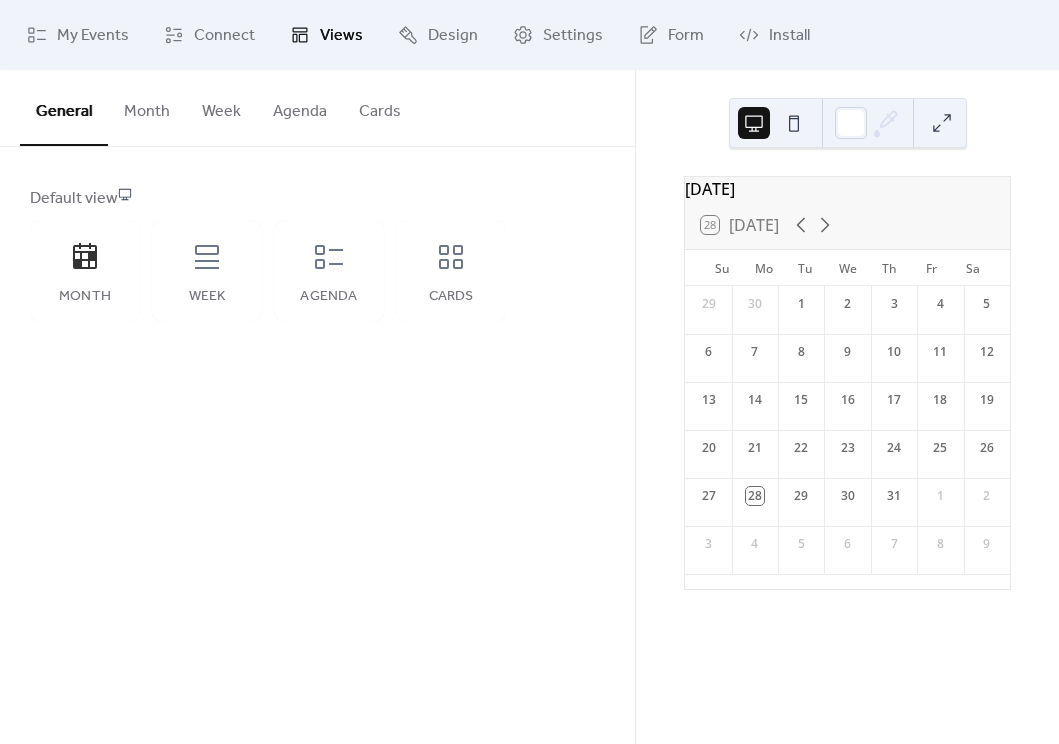 click on "General Month Week Agenda Cards Default view Month Week Agenda Cards Disabled  🔒 Enabled  🔒 Show weekends Show events time Round event bars Keep event popup inside Events display per day * Month Layout ​ Compact More events at a glance. Single-line events, fixed height. ​ Expanded Enhanced readability. Wrapped event titles, flexible height. Disabled  🔒 Enabled  🔒 Fixed height Calendar height (px) *** Show weekends Disabled  🔒 Enabled  🔒 Fixed height Calendar height (px) *** Image aspect ratio Original Title Max number of events to display ** Show date icon on mobile Minimize event description Disabled  🔒 Enabled  🔒 Fixed height Calendar height (px) *** Title Max number of events to display ** Card size Small Default Image ;" at bounding box center (317, 407) 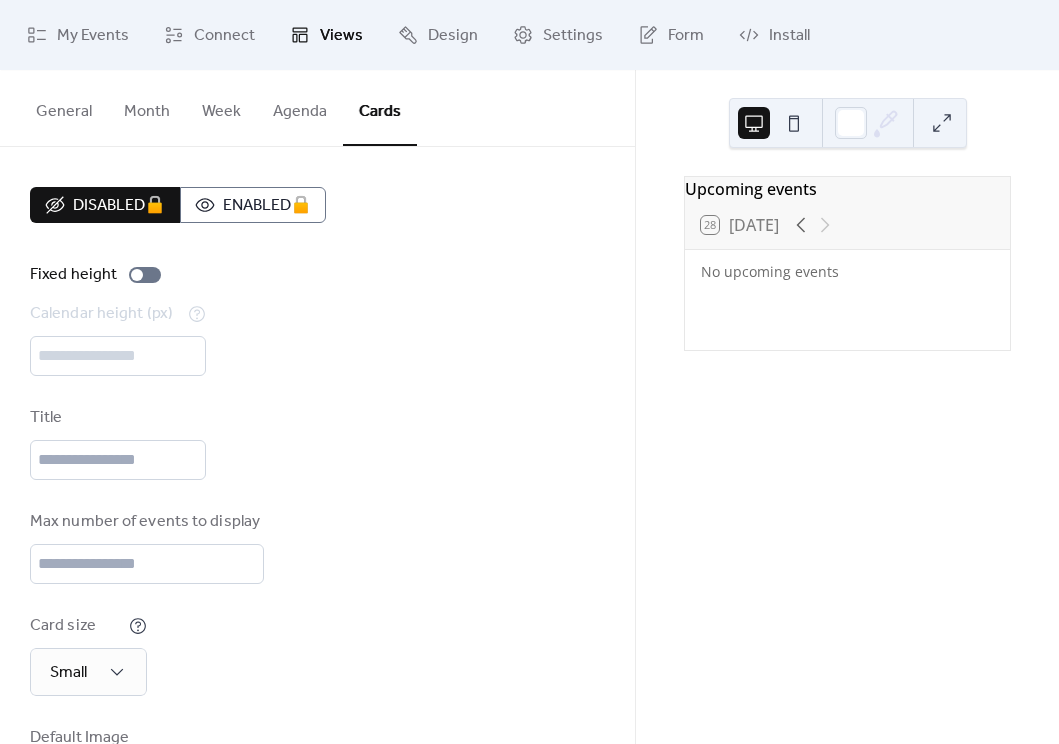 click on "General" at bounding box center (64, 107) 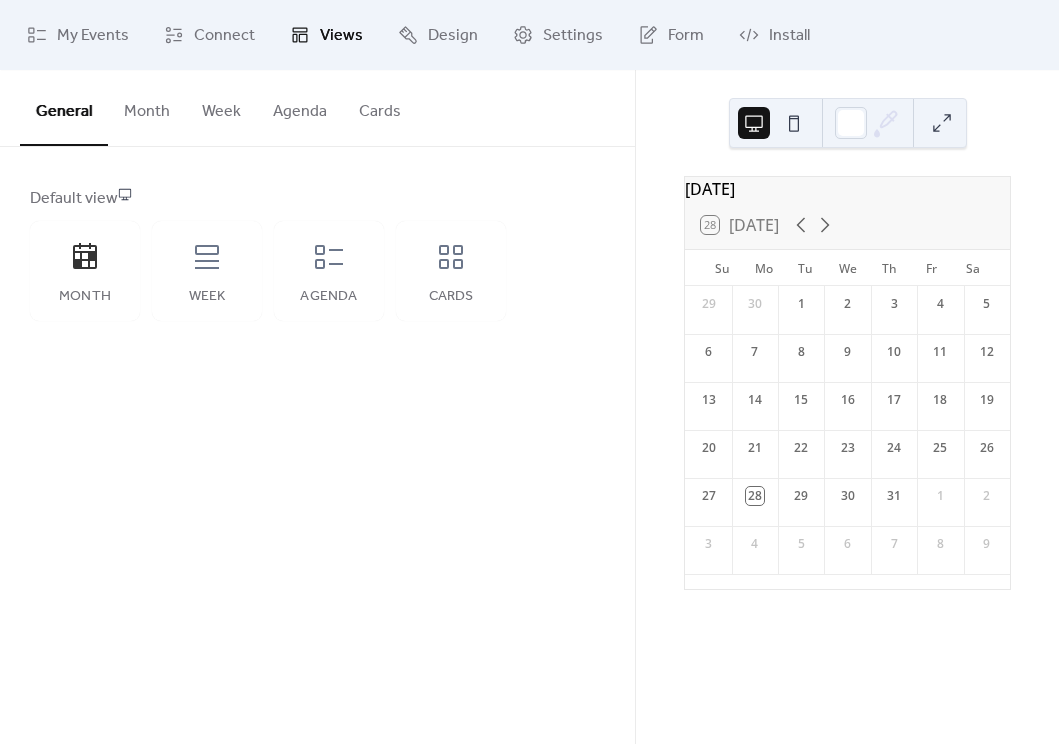 click on "General Month Week Agenda Cards Default view Month Week Agenda Cards Disabled  🔒 Enabled  🔒 Show weekends Show events time Round event bars Keep event popup inside Events display per day * Month Layout ​ Compact More events at a glance. Single-line events, fixed height. ​ Expanded Enhanced readability. Wrapped event titles, flexible height. Disabled  🔒 Enabled  🔒 Fixed height Calendar height (px) *** Show weekends Disabled  🔒 Enabled  🔒 Fixed height Calendar height (px) *** Image aspect ratio Original Title Max number of events to display ** Show date icon on mobile Minimize event description Disabled  🔒 Enabled  🔒 Fixed height Calendar height (px) *** Title Max number of events to display ** Card size Small Default Image ;" at bounding box center [317, 407] 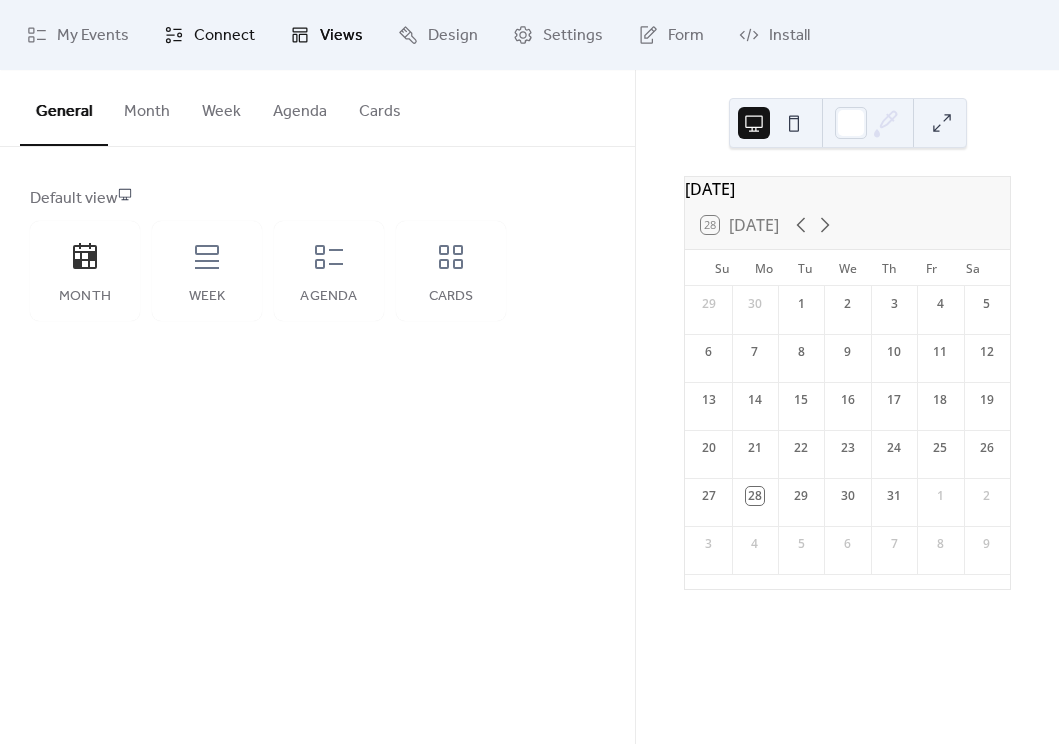 click on "Connect" at bounding box center (209, 35) 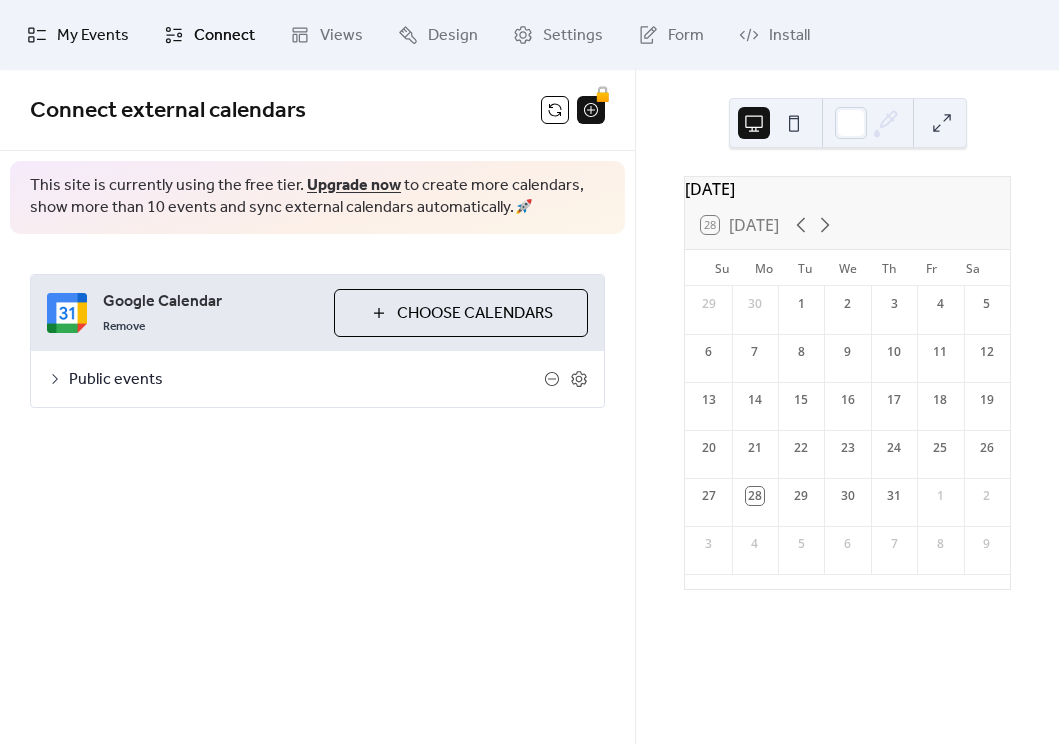 click on "My Events" at bounding box center [93, 36] 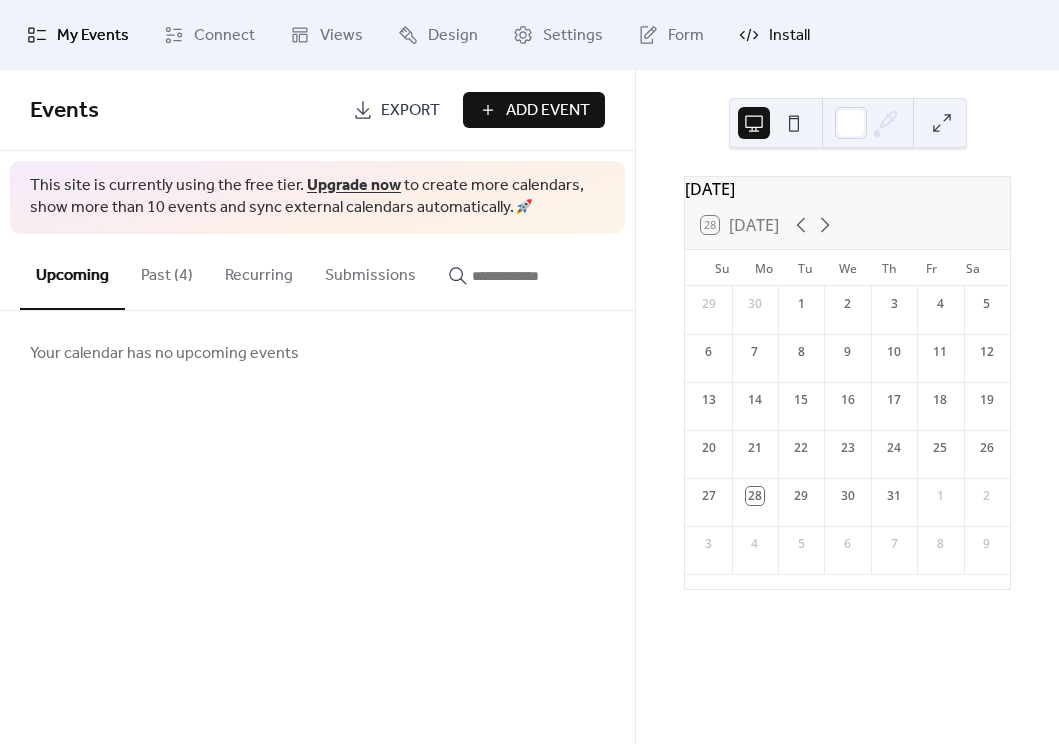 click on "Install" at bounding box center (789, 36) 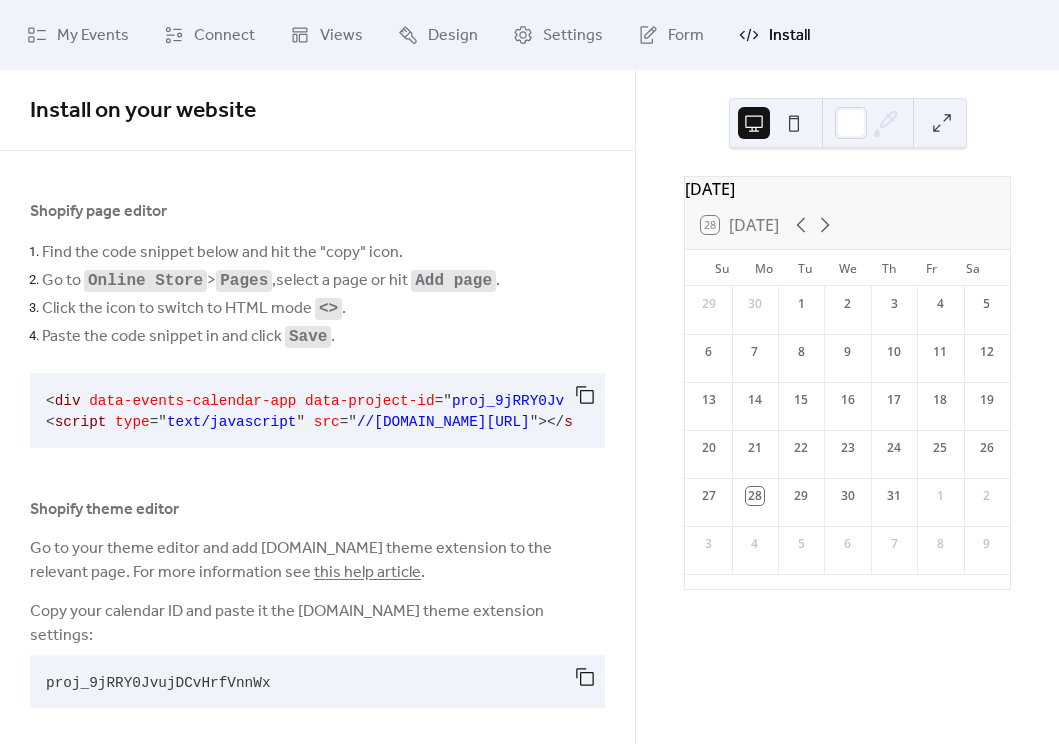 click on "proj_9jRRY0JvujDCvHrfVnnWx" at bounding box center (158, 683) 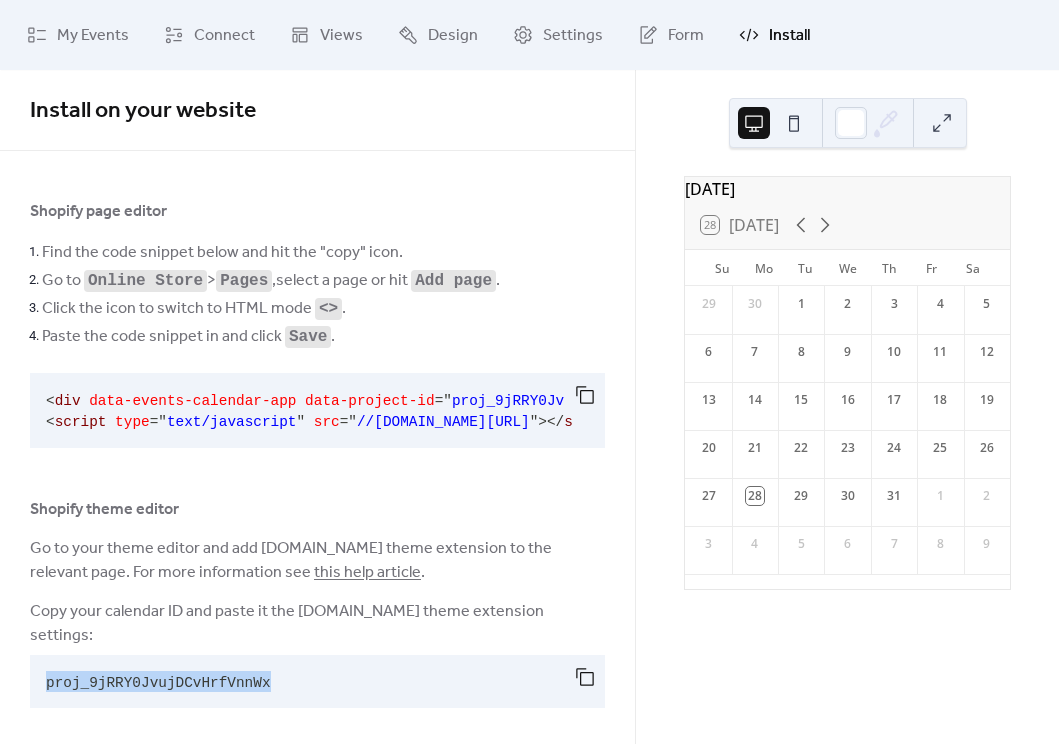click on "proj_9jRRY0JvujDCvHrfVnnWx" at bounding box center (158, 683) 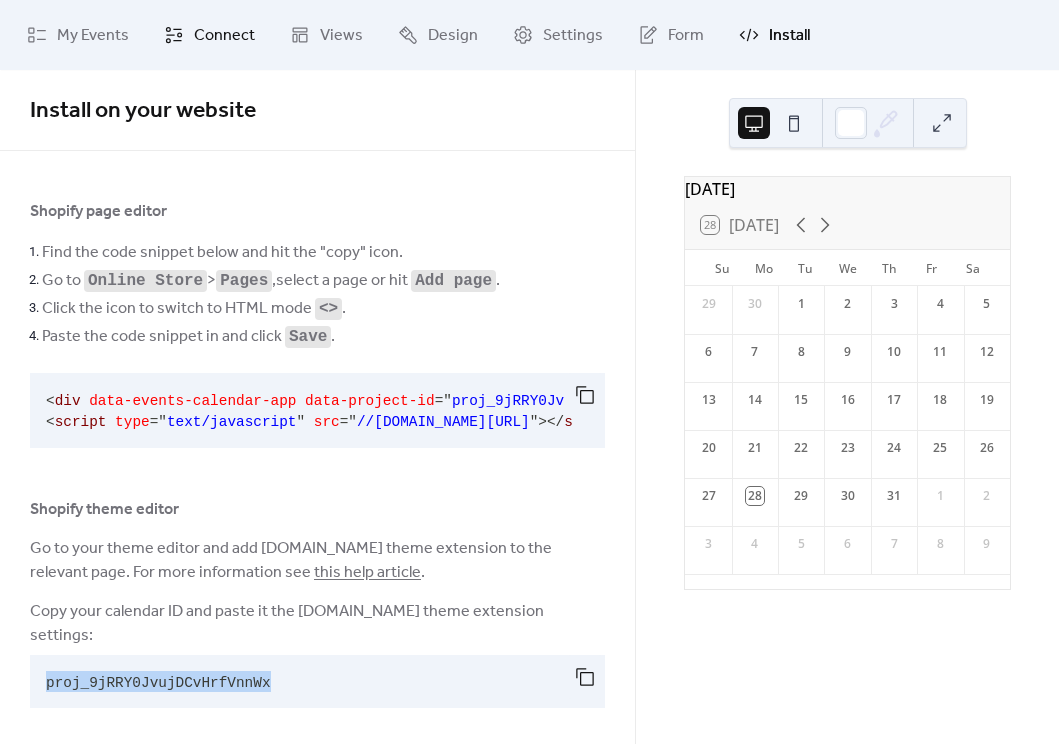 click on "Connect" at bounding box center [224, 36] 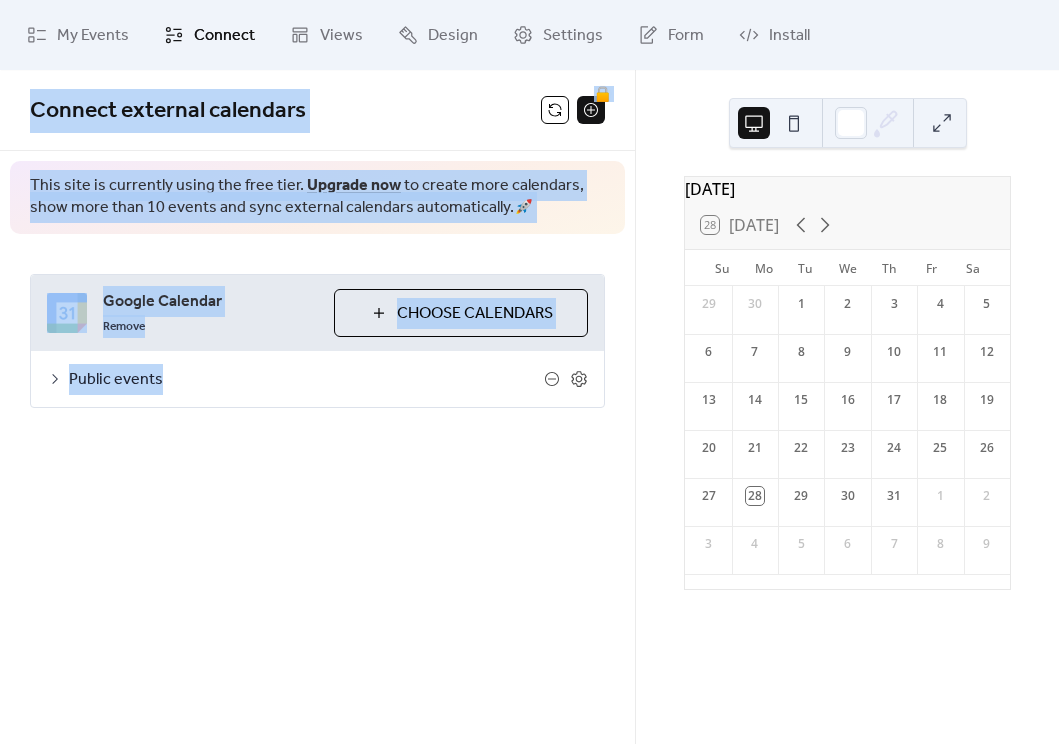 click on "Connect external calendars 🔒 This site is currently using the free tier.   Upgrade now   to create more calendars, show more than 10 events and sync external calendars automatically. 🚀 Google Calendar Remove Choose Calendars Public events Settings Categories Images   beta Show date only Hide event end time Use custom colors Default calendar color #fa573c The categories listed here will apply to all events imported from this source. No categories added yet. Add Category  🔒 When first enabled, you'll be asked for read-only Google Drive access (view/download only). No edit or delete permissions. Display event attachments as images  🔒" at bounding box center (317, 279) 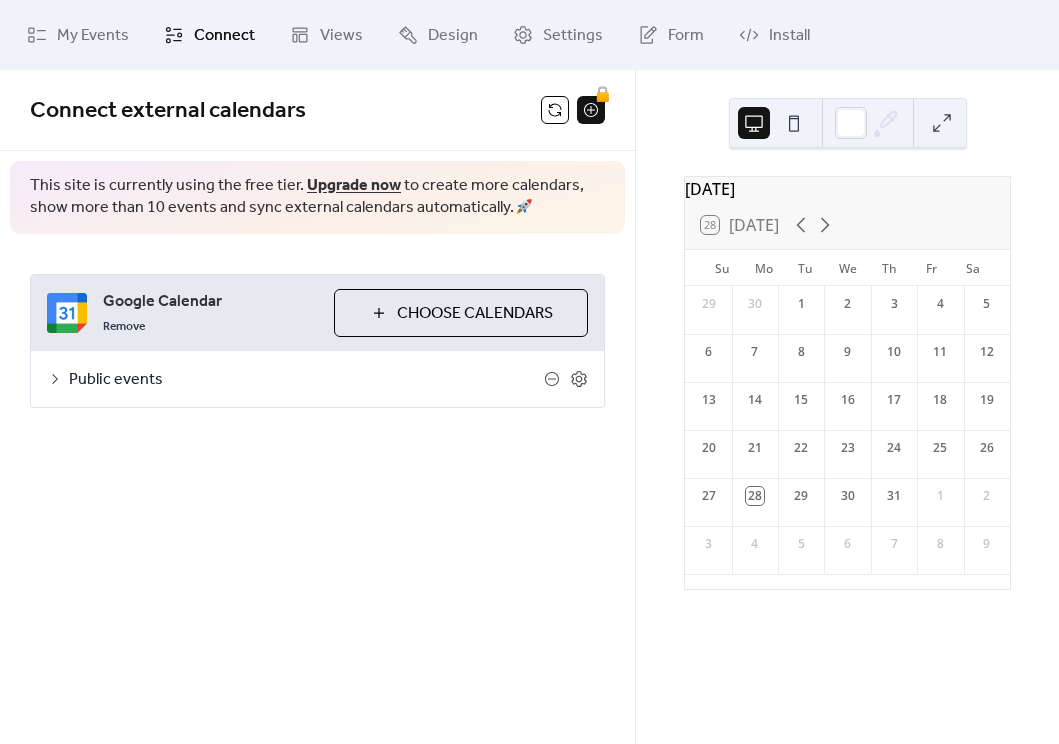 click on "Google Calendar Remove Choose Calendars" at bounding box center (317, 313) 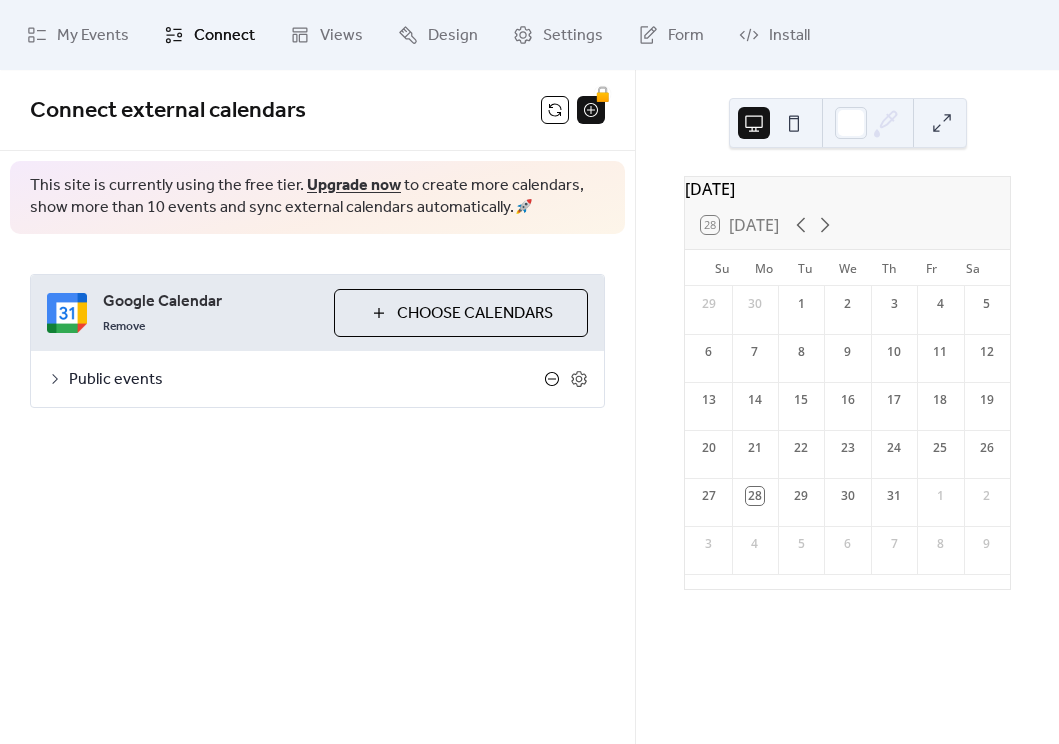 click 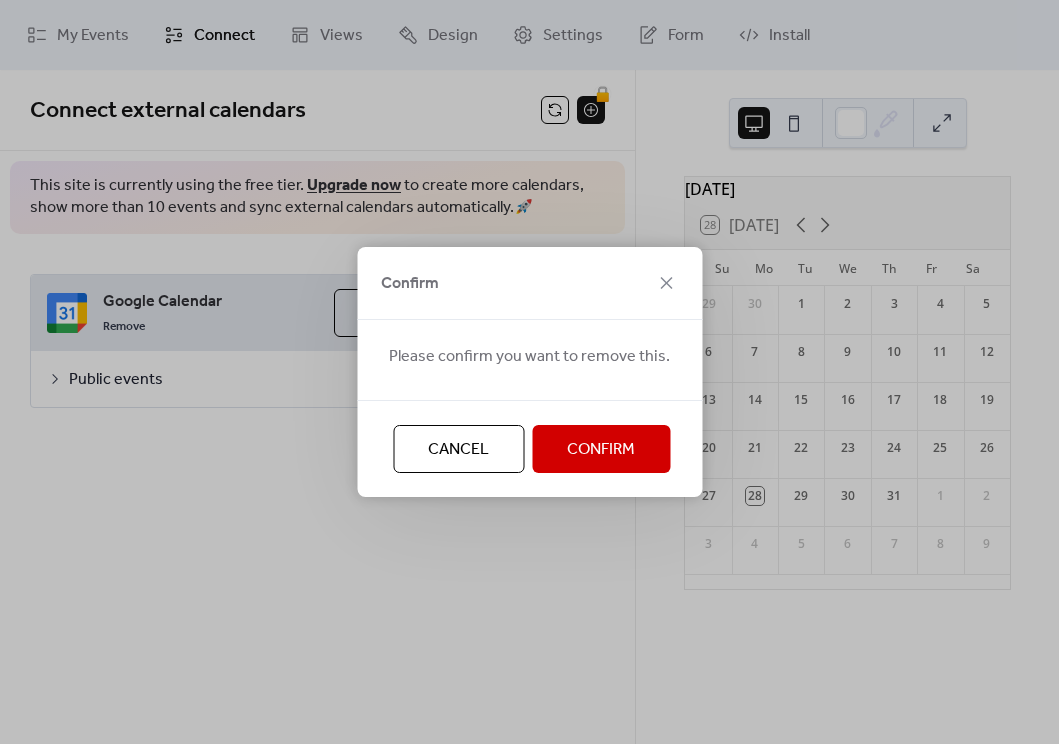 click on "Cancel" at bounding box center [458, 450] 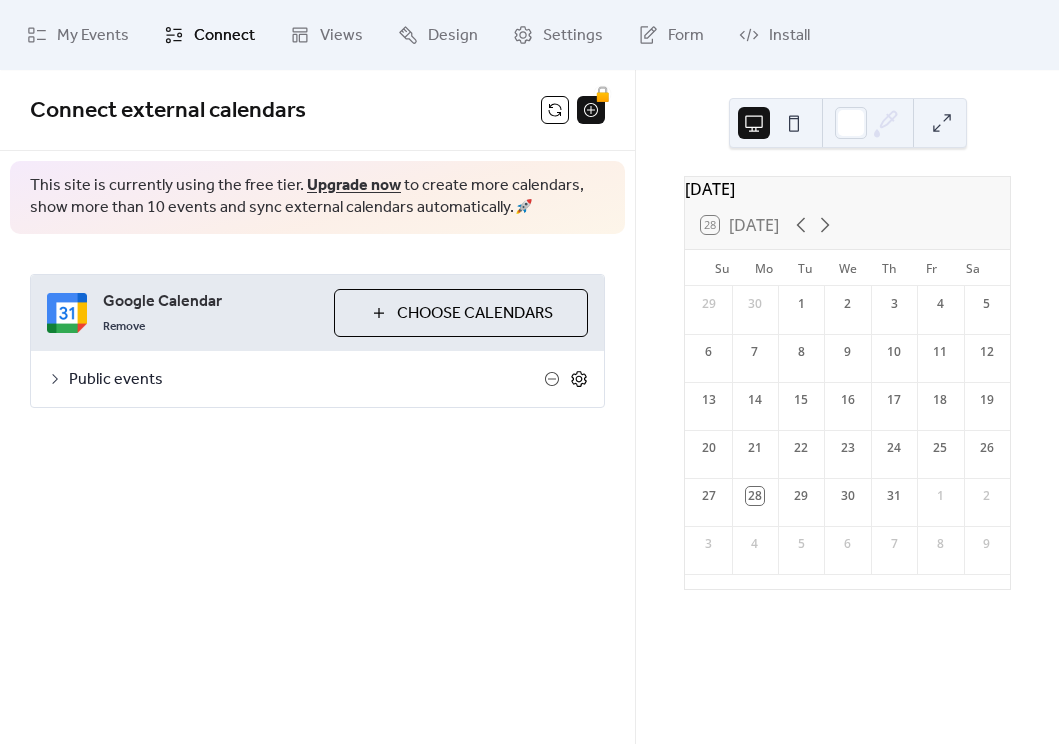 click 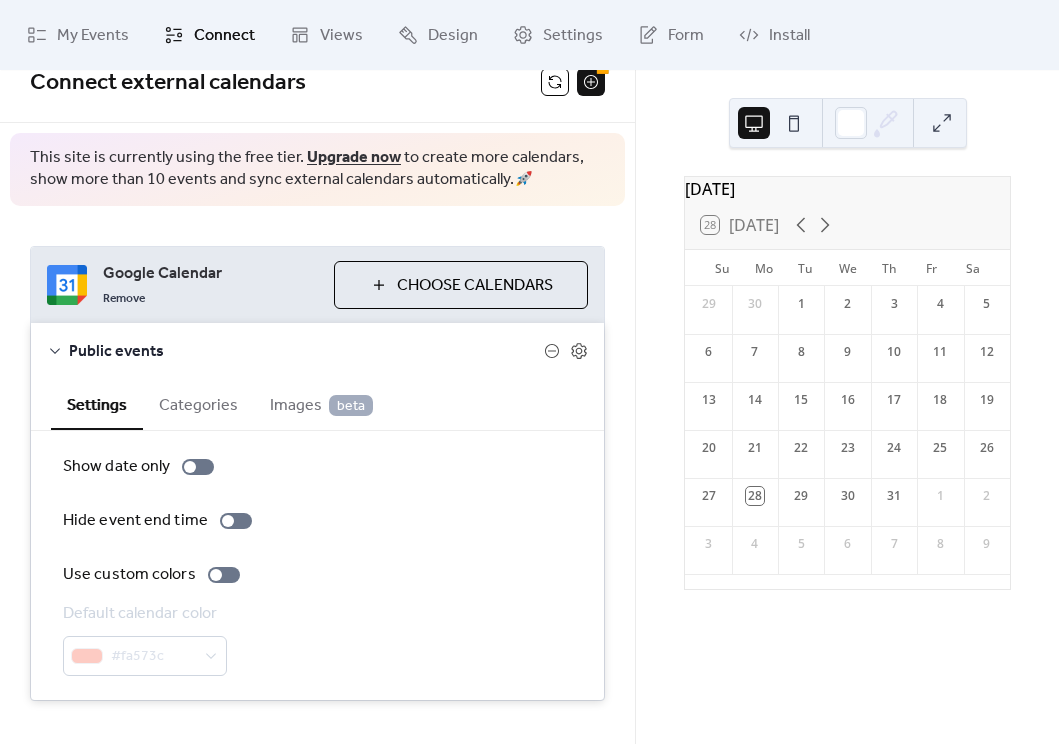scroll, scrollTop: 65, scrollLeft: 0, axis: vertical 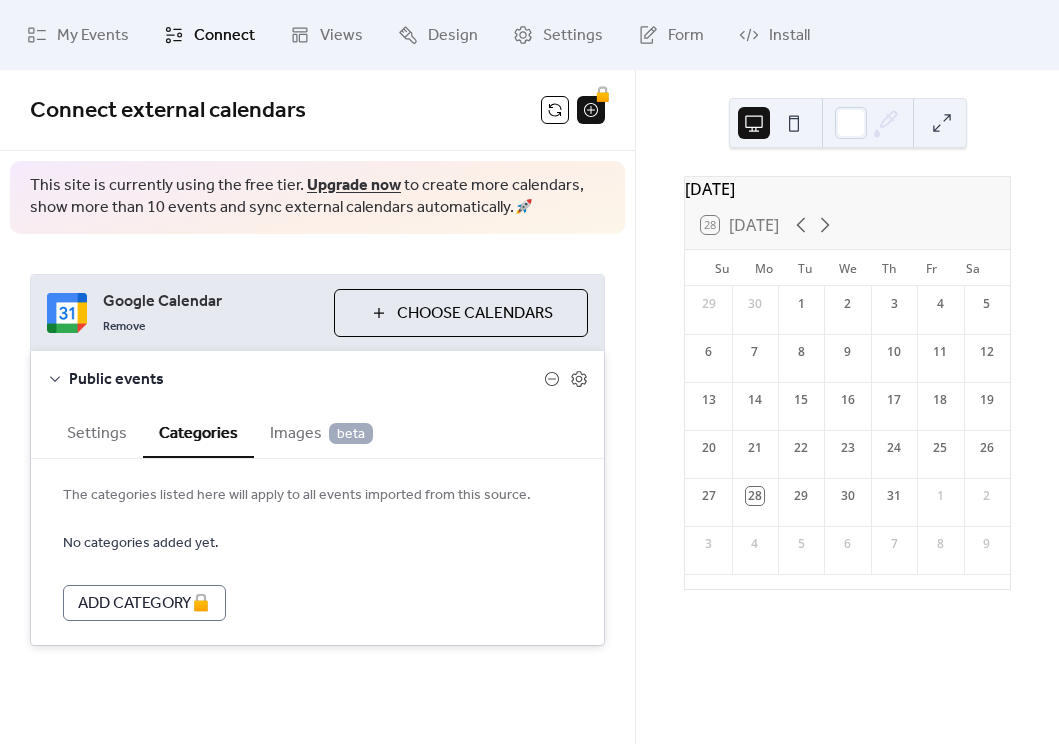 click on "Images   beta" at bounding box center (321, 434) 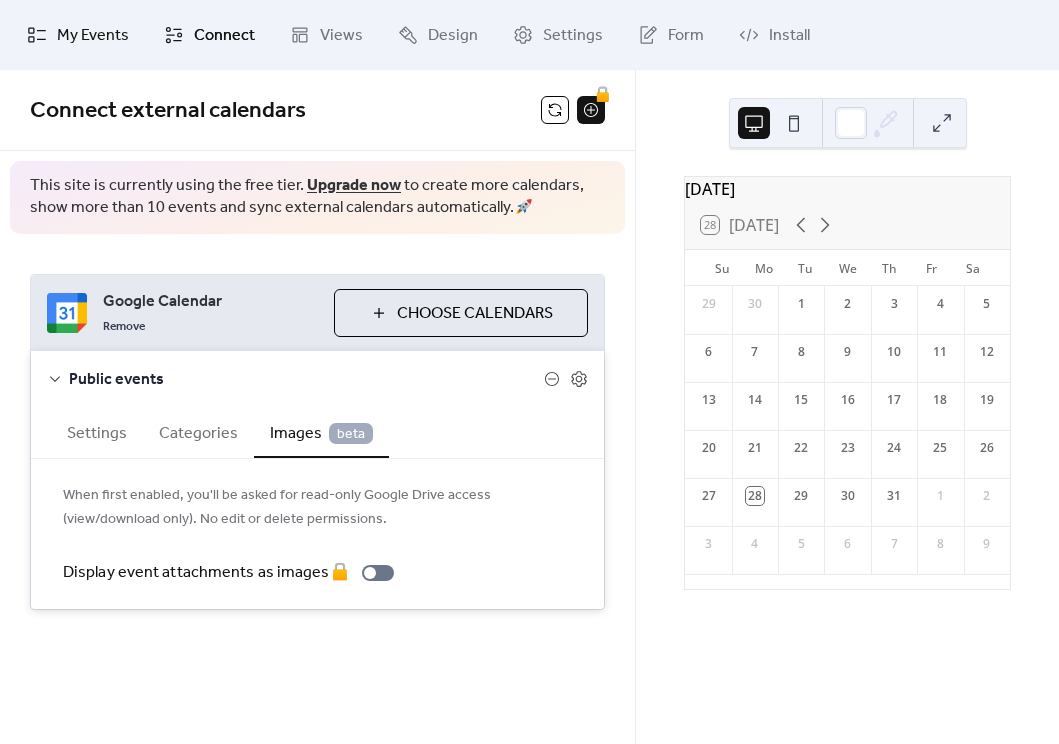 click on "My Events" at bounding box center [93, 36] 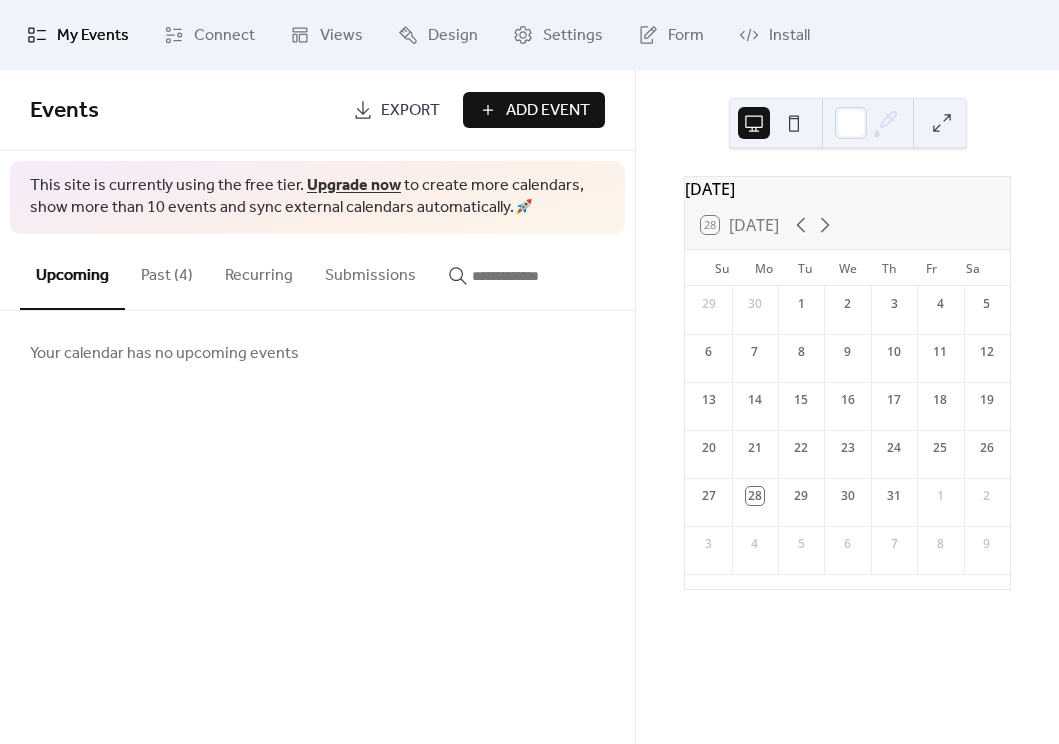 click on "Past (4)" at bounding box center (167, 271) 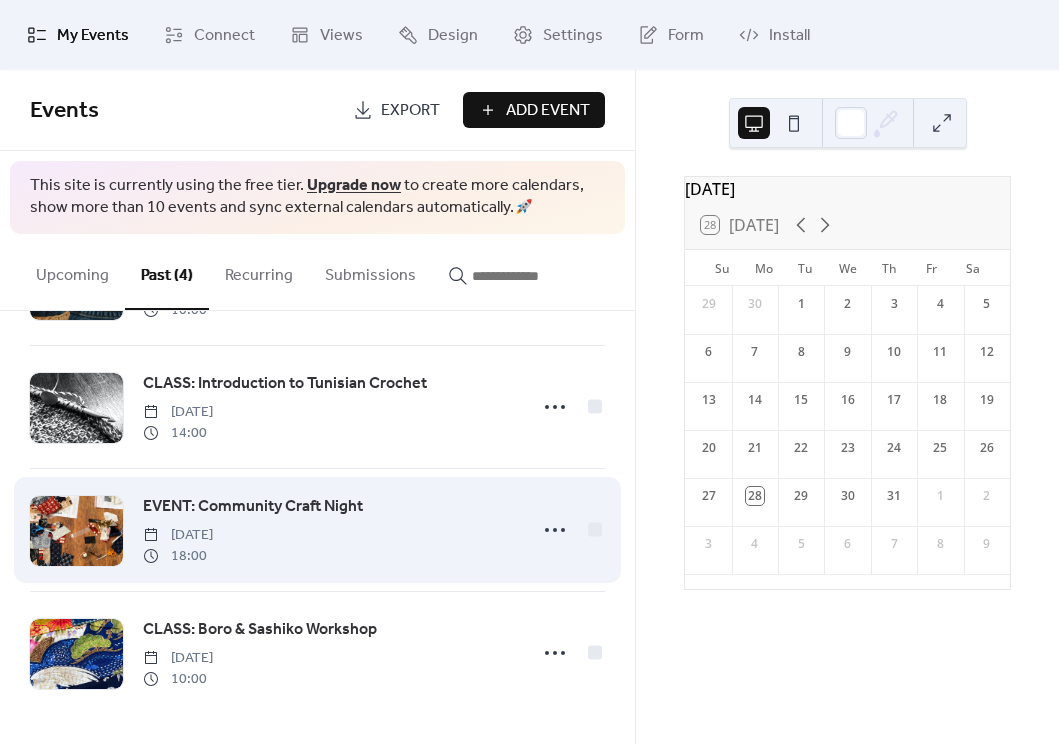 scroll, scrollTop: 0, scrollLeft: 0, axis: both 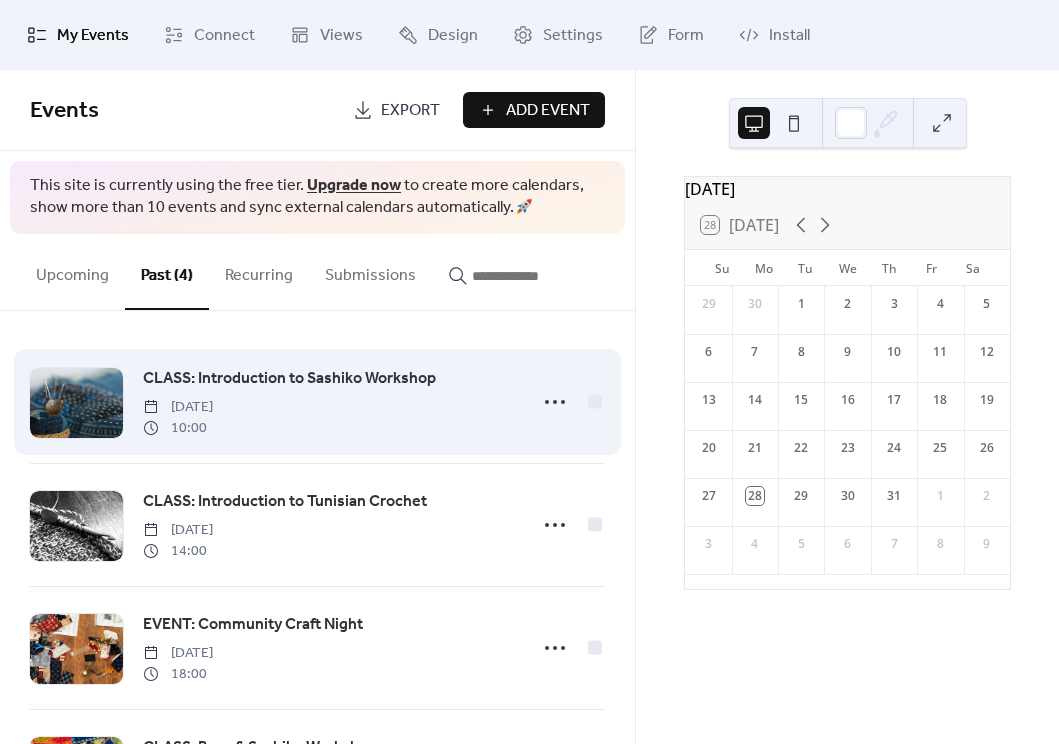 click on "CLASS: Introduction to Sashiko Workshop" at bounding box center [289, 379] 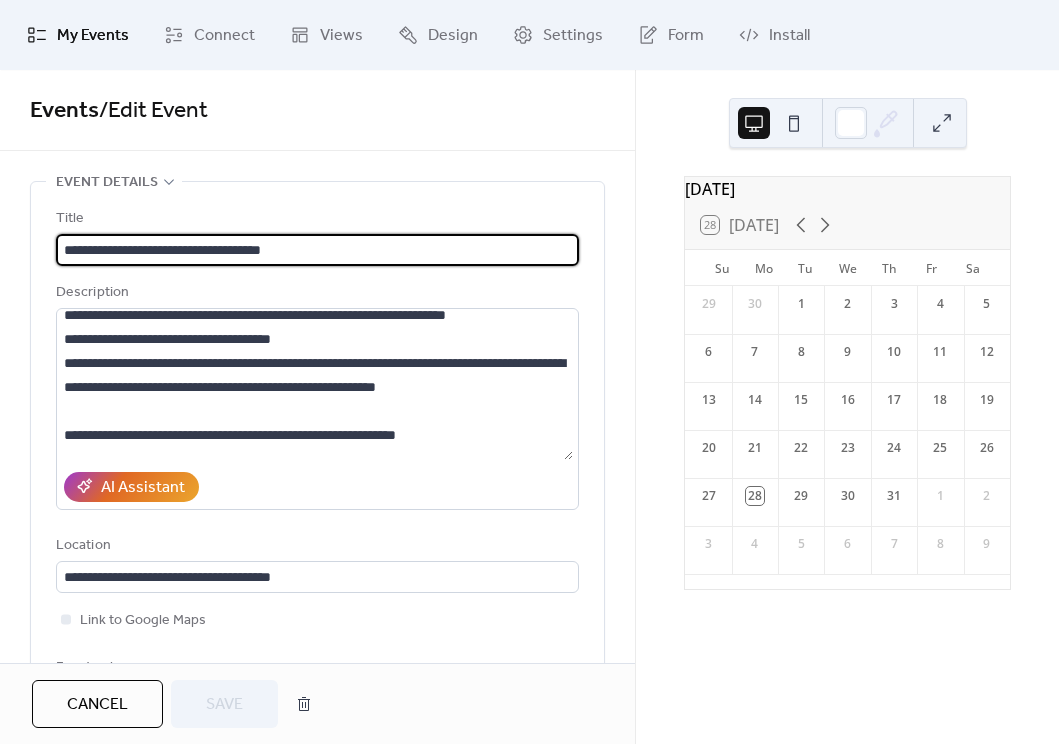 scroll, scrollTop: 144, scrollLeft: 0, axis: vertical 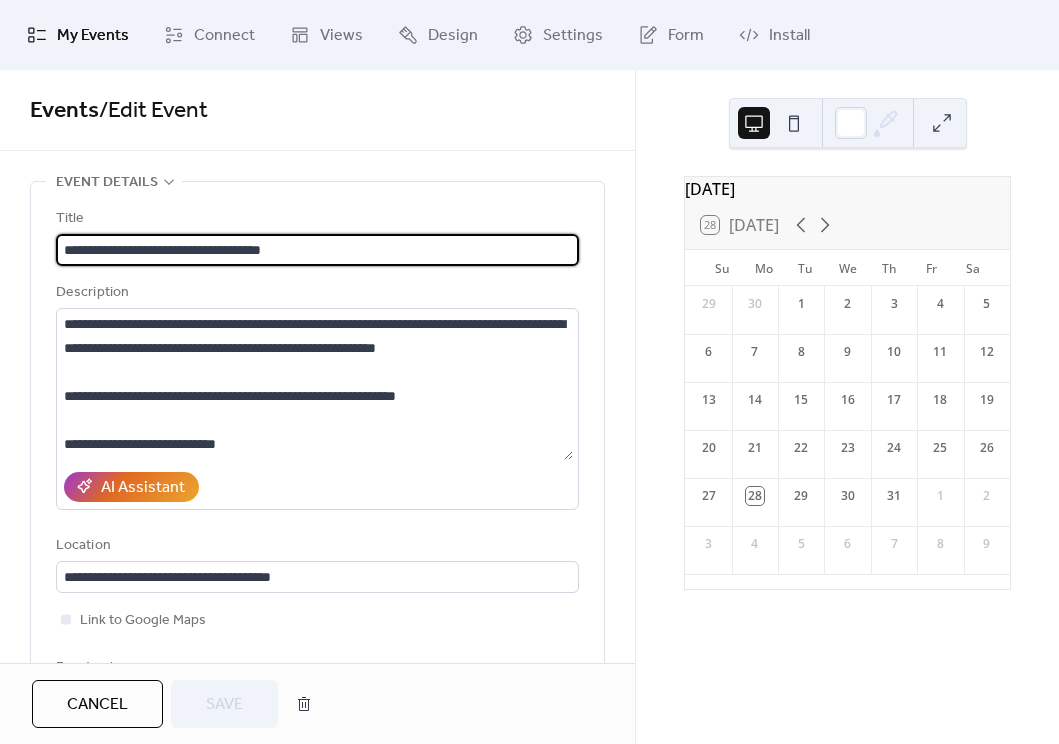click on "My Events" at bounding box center [93, 36] 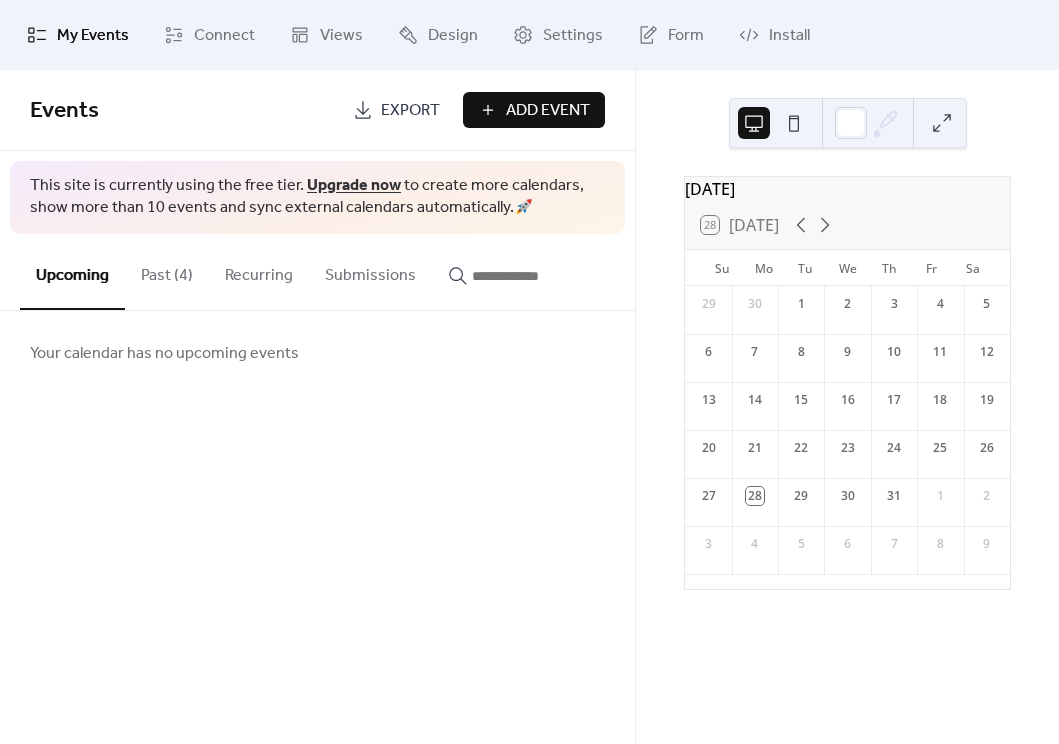 click on "Past (4)" at bounding box center [167, 271] 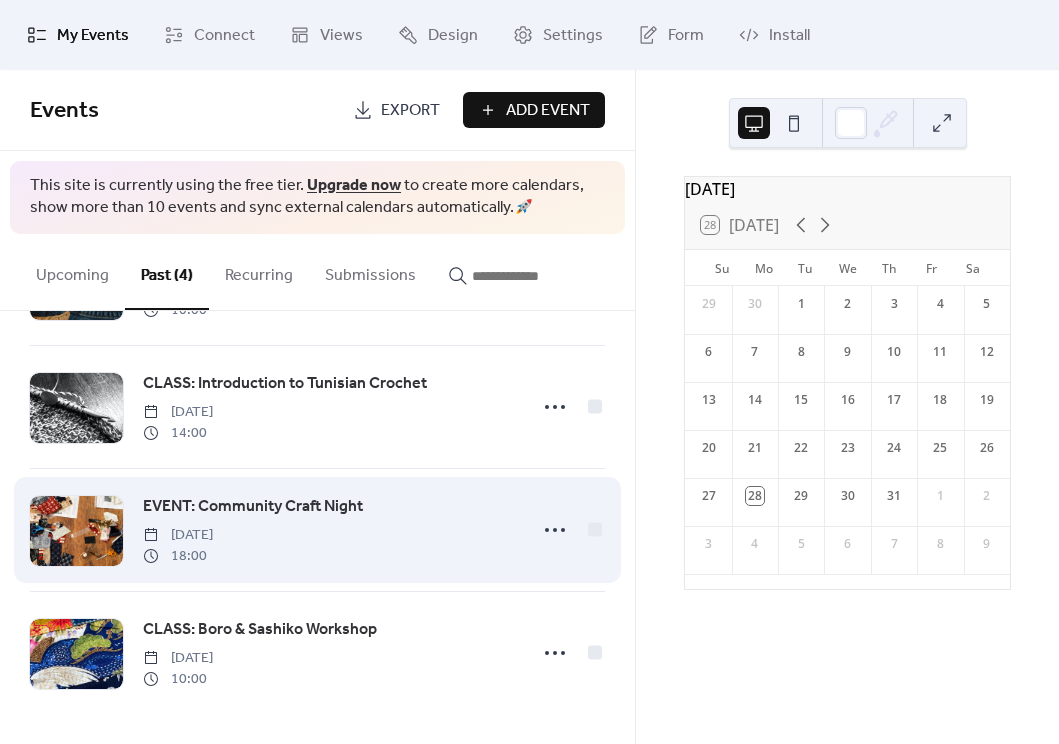 scroll, scrollTop: 0, scrollLeft: 0, axis: both 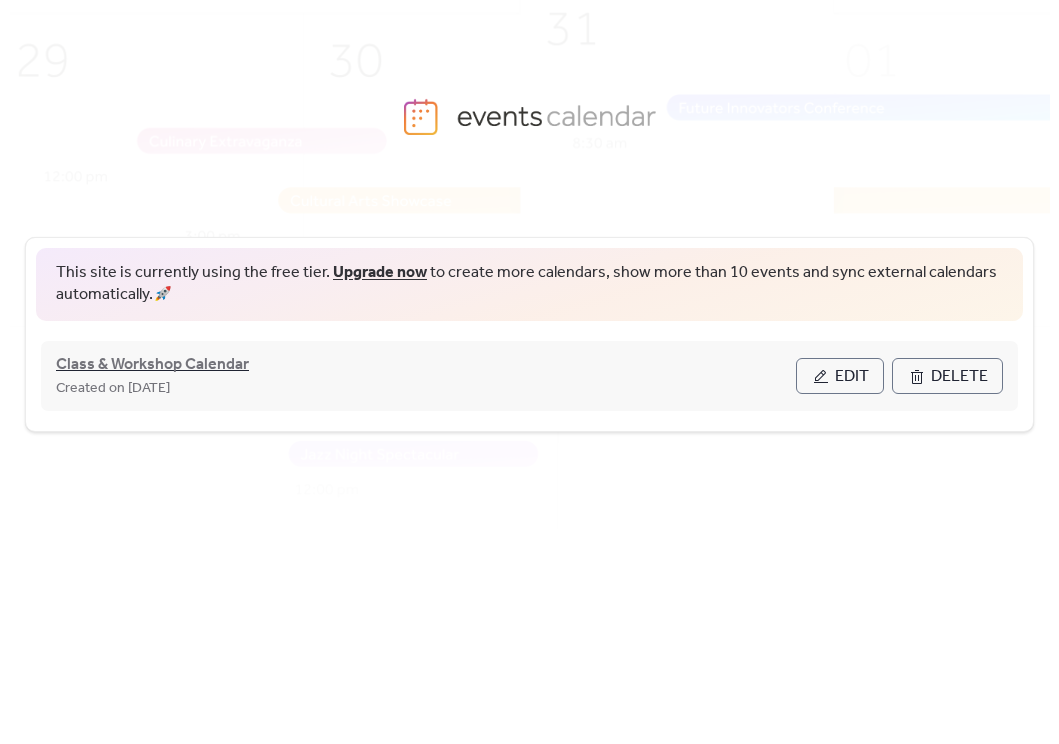 click on "Class & Workshop Calendar" at bounding box center (152, 365) 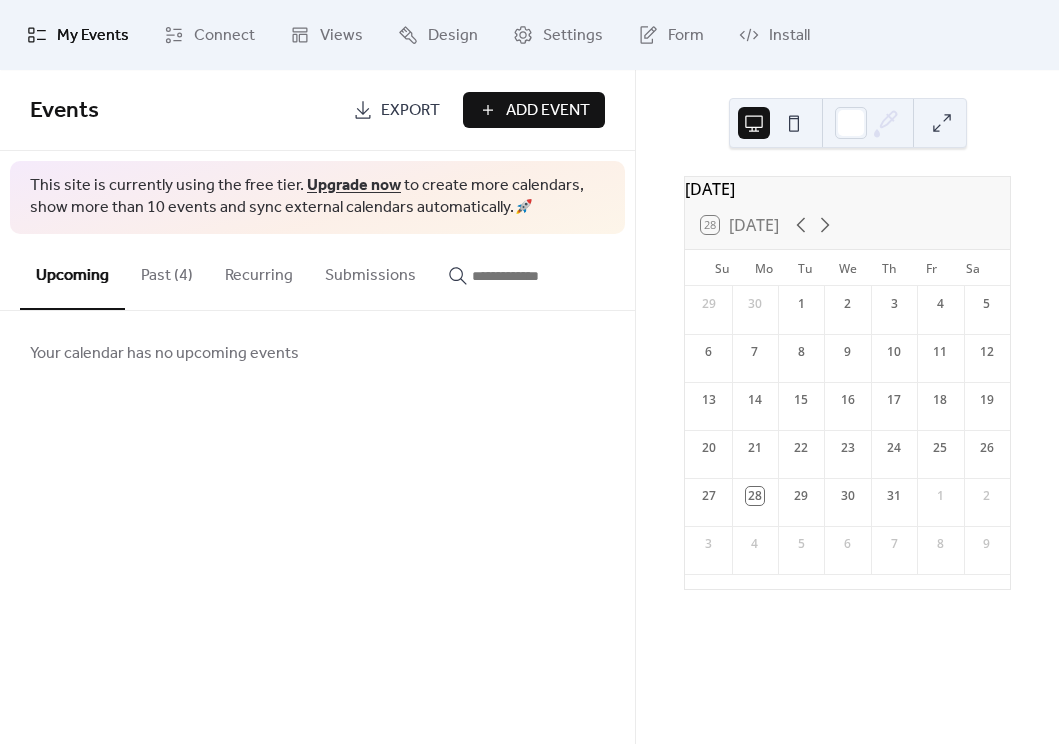 click on "Past (4)" at bounding box center [167, 271] 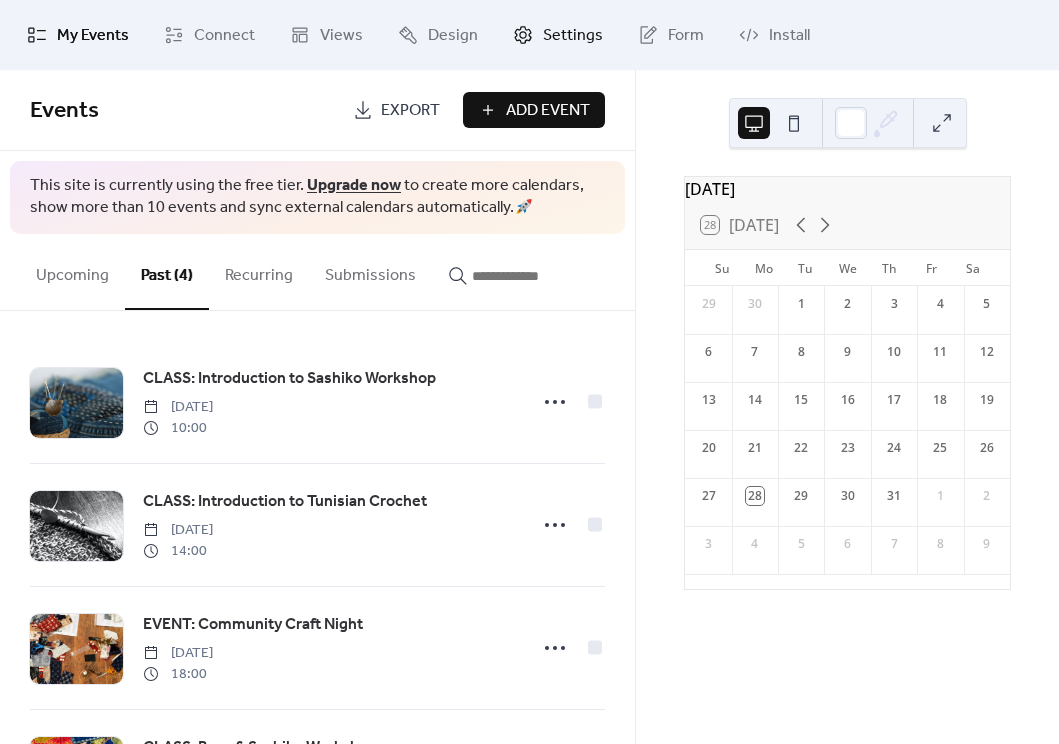 click on "Settings" at bounding box center (573, 36) 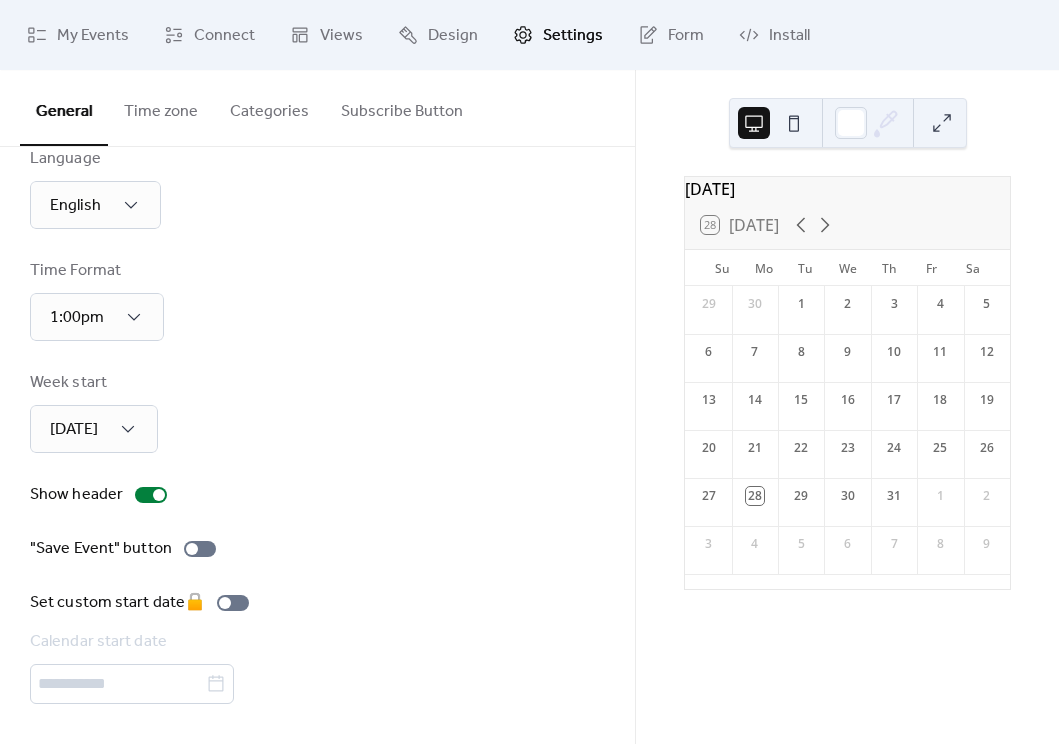 scroll, scrollTop: 0, scrollLeft: 0, axis: both 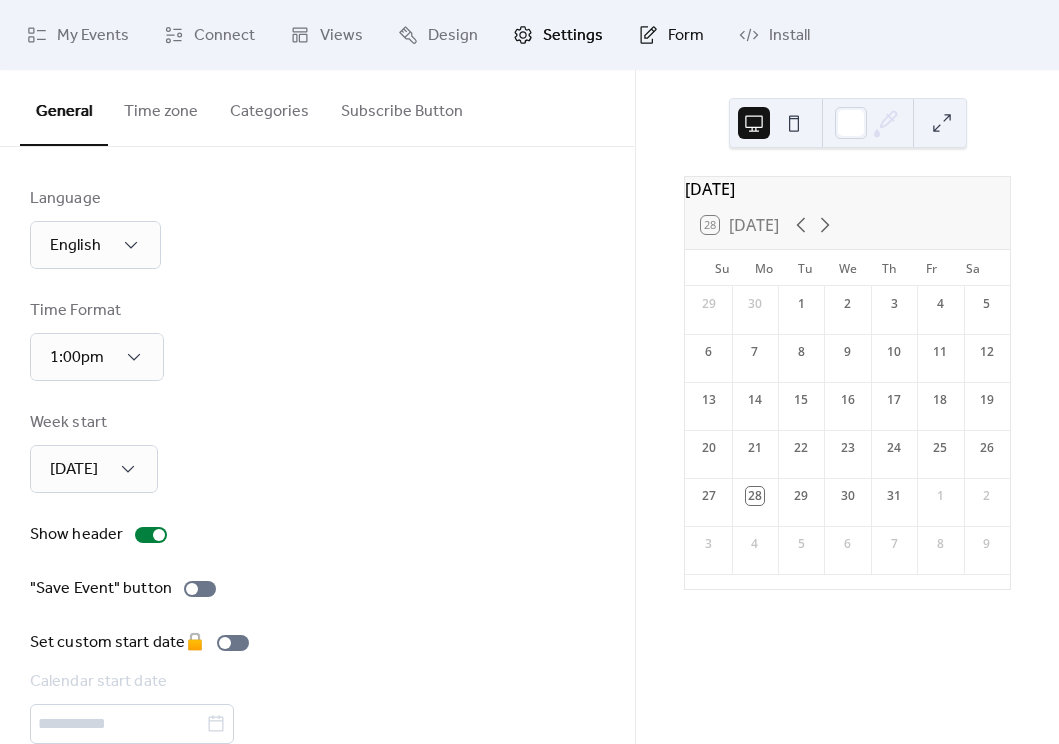click on "Form" at bounding box center (686, 36) 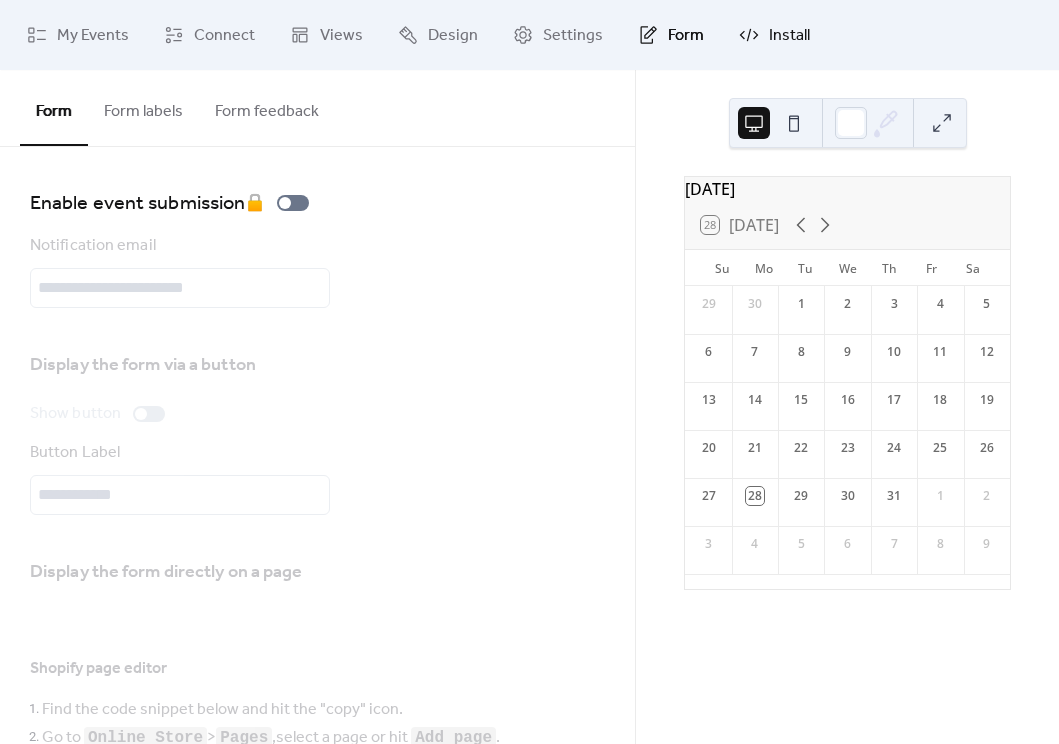 click on "Install" at bounding box center [789, 36] 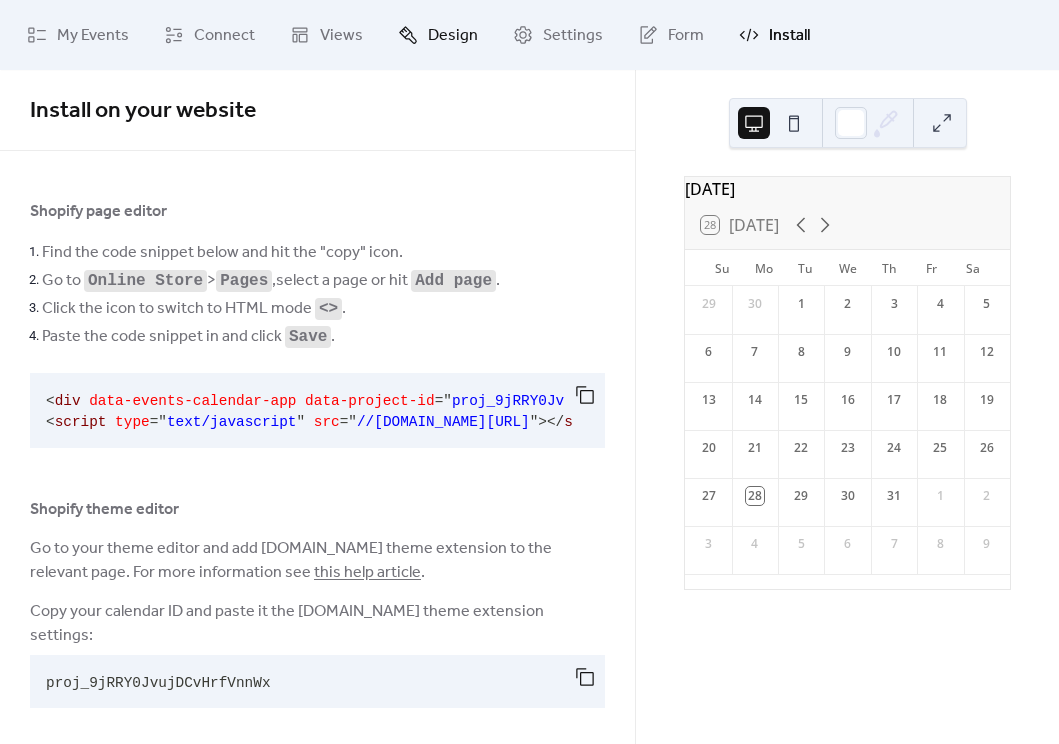click on "Design" at bounding box center (453, 36) 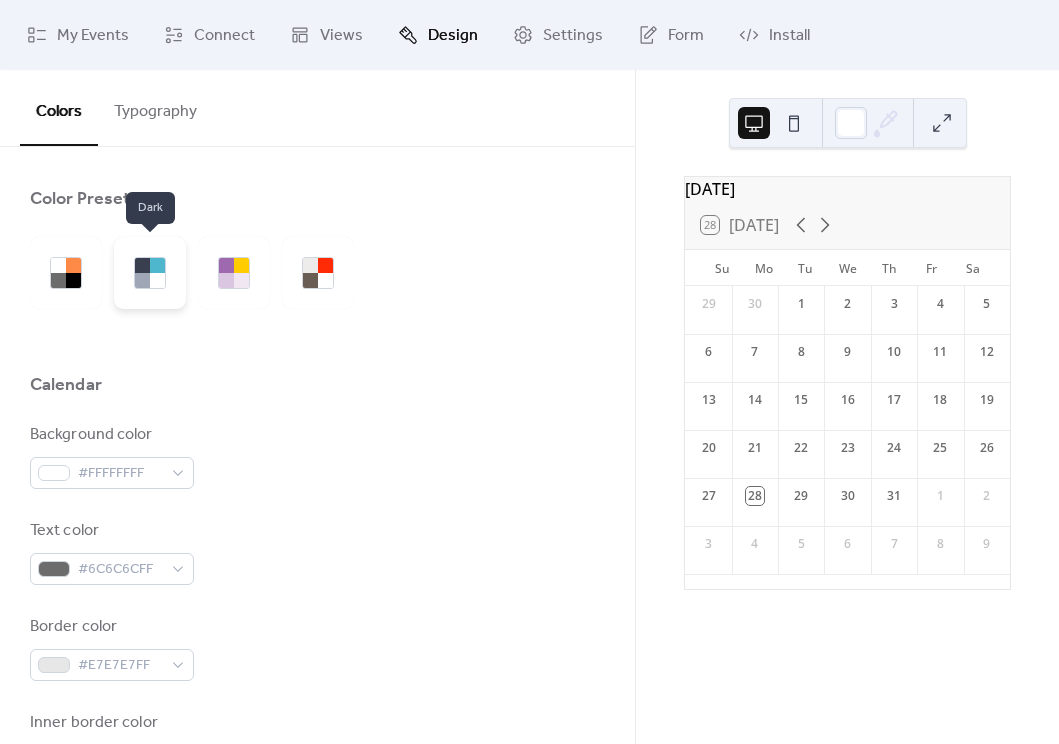 click at bounding box center (142, 280) 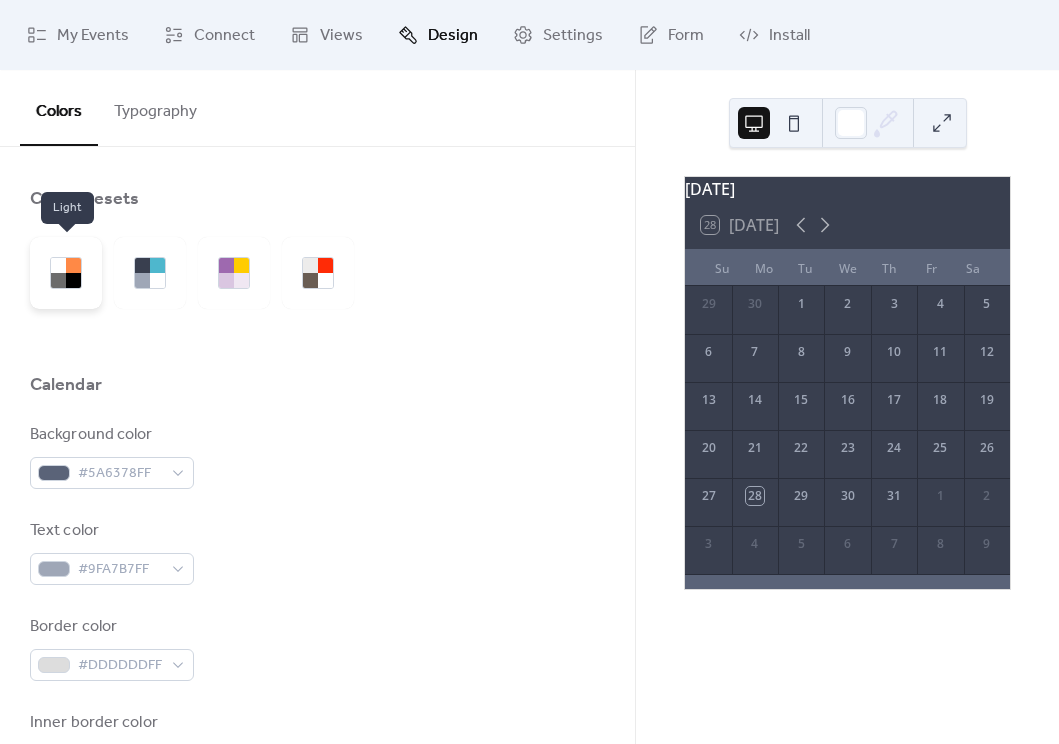 click at bounding box center [73, 265] 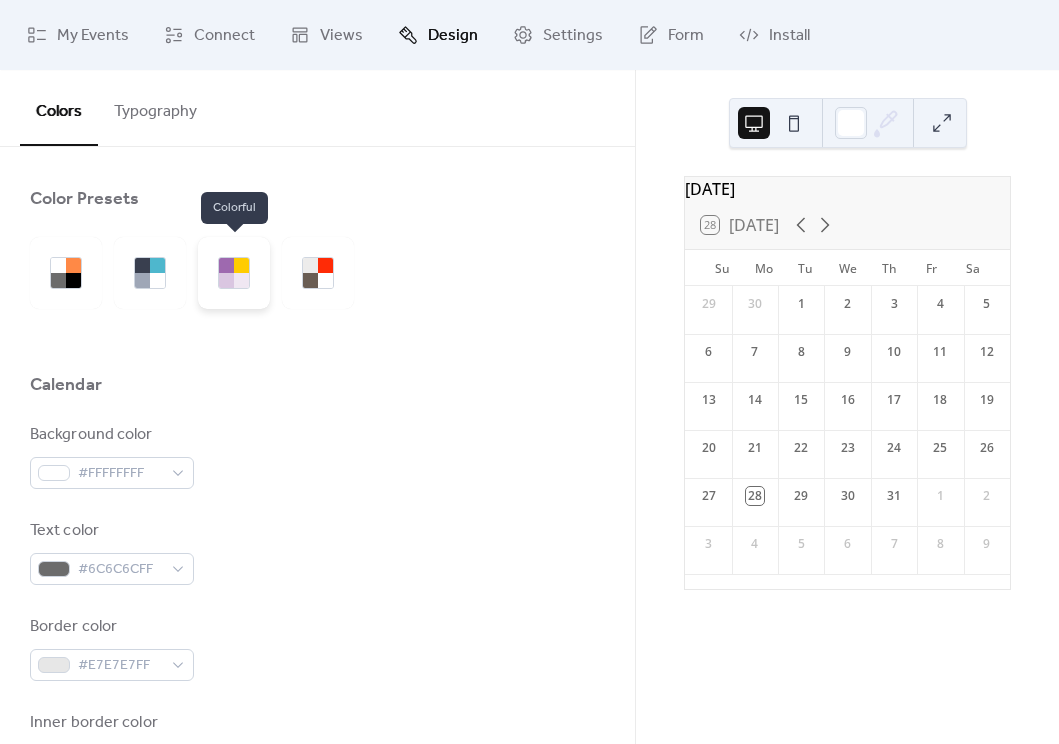 click at bounding box center [234, 273] 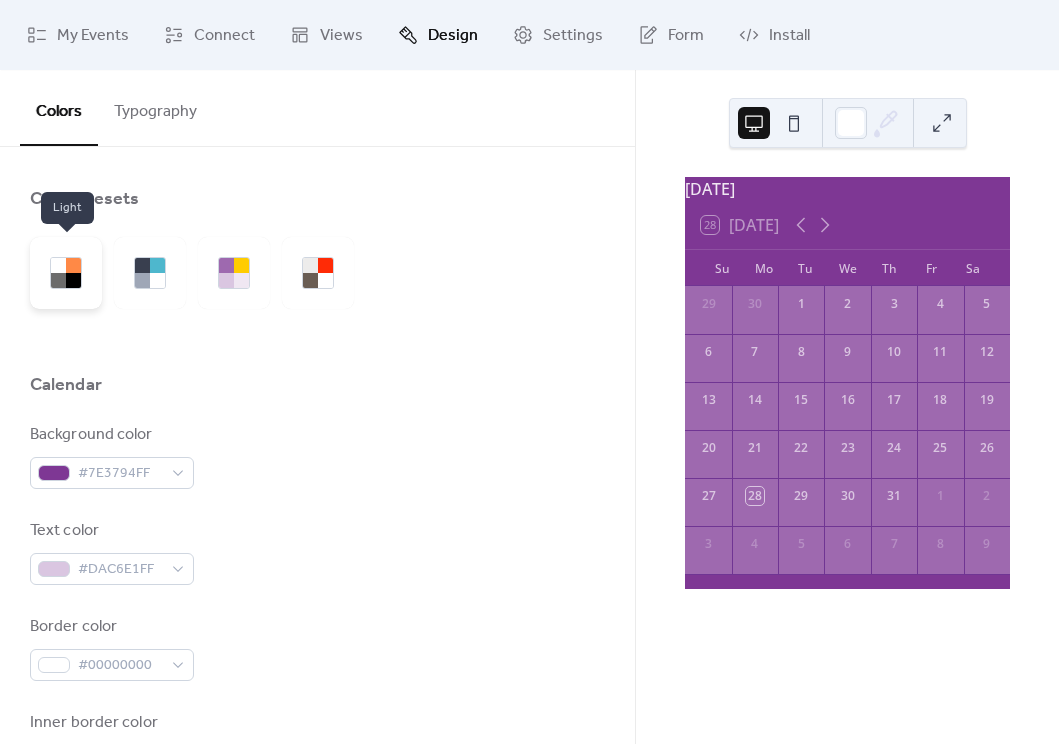 click at bounding box center [66, 273] 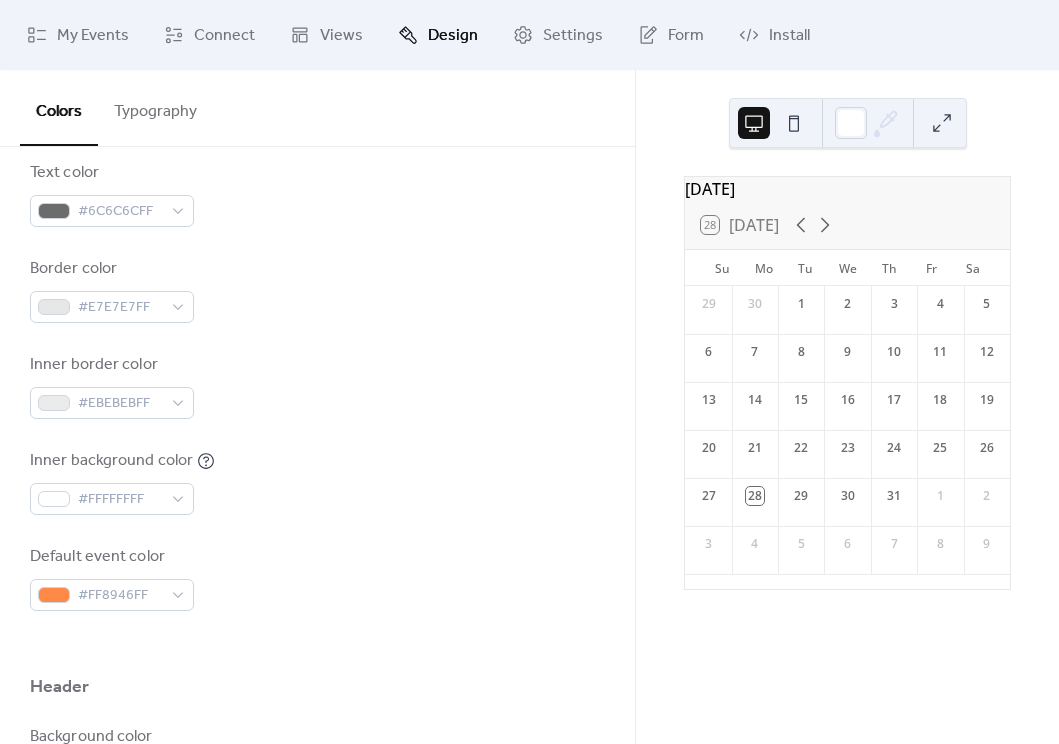 scroll, scrollTop: 0, scrollLeft: 0, axis: both 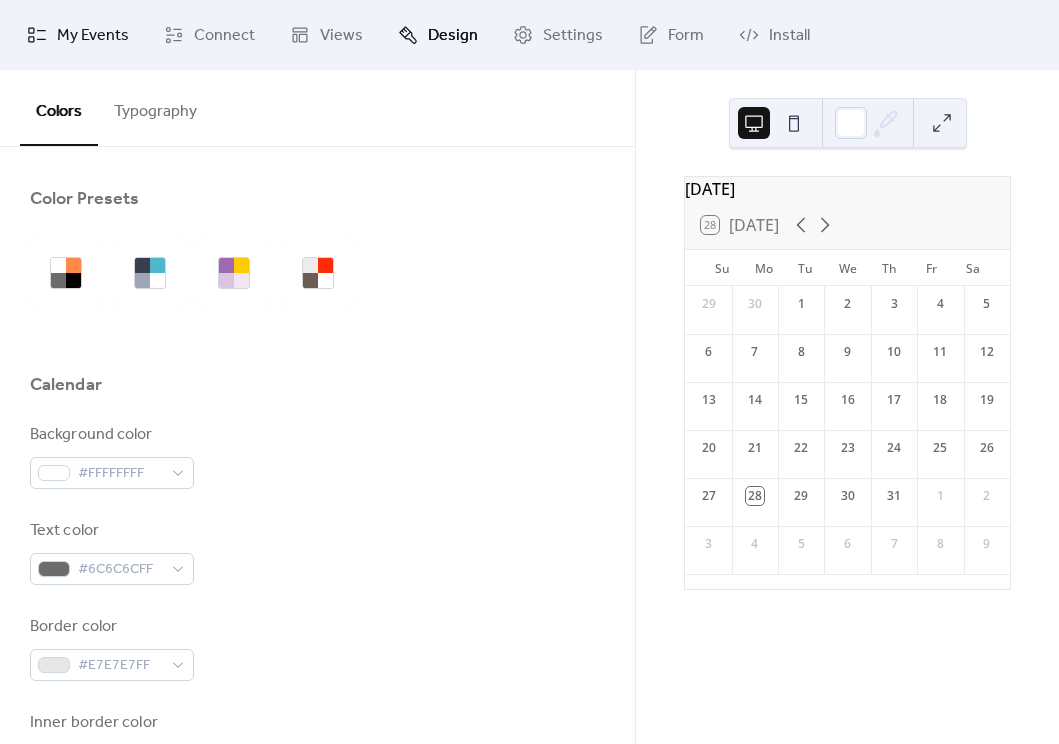 click on "My Events" at bounding box center (93, 36) 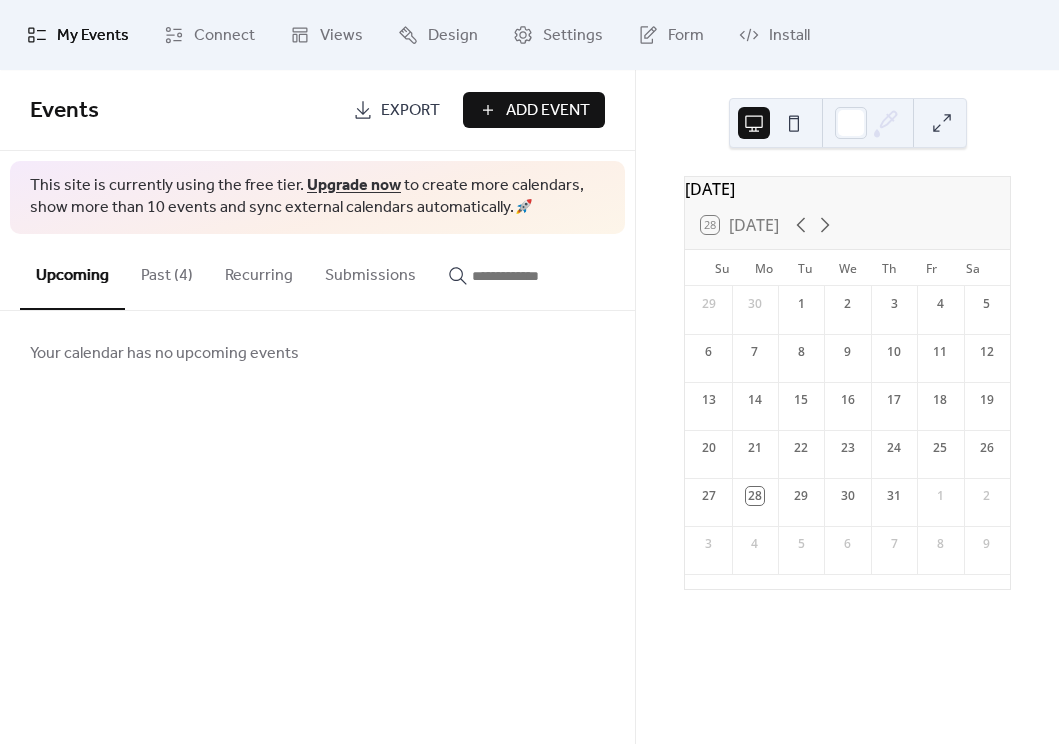 click on "Recurring" at bounding box center [259, 271] 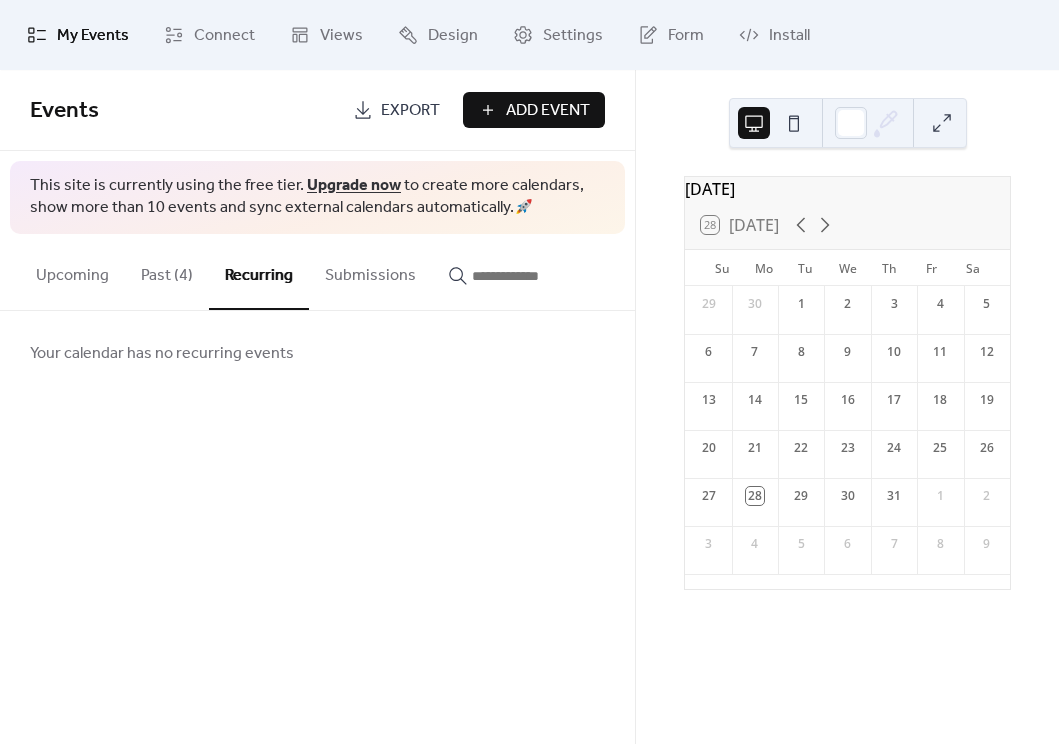 click on "Submissions" at bounding box center (370, 271) 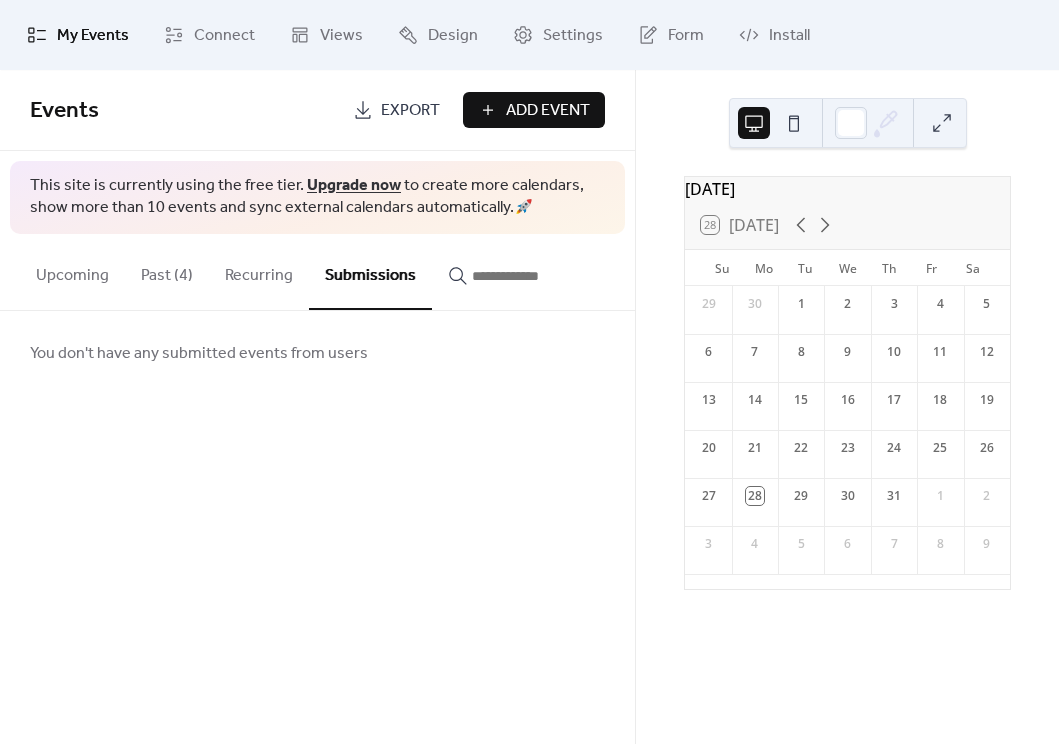 click at bounding box center [532, 276] 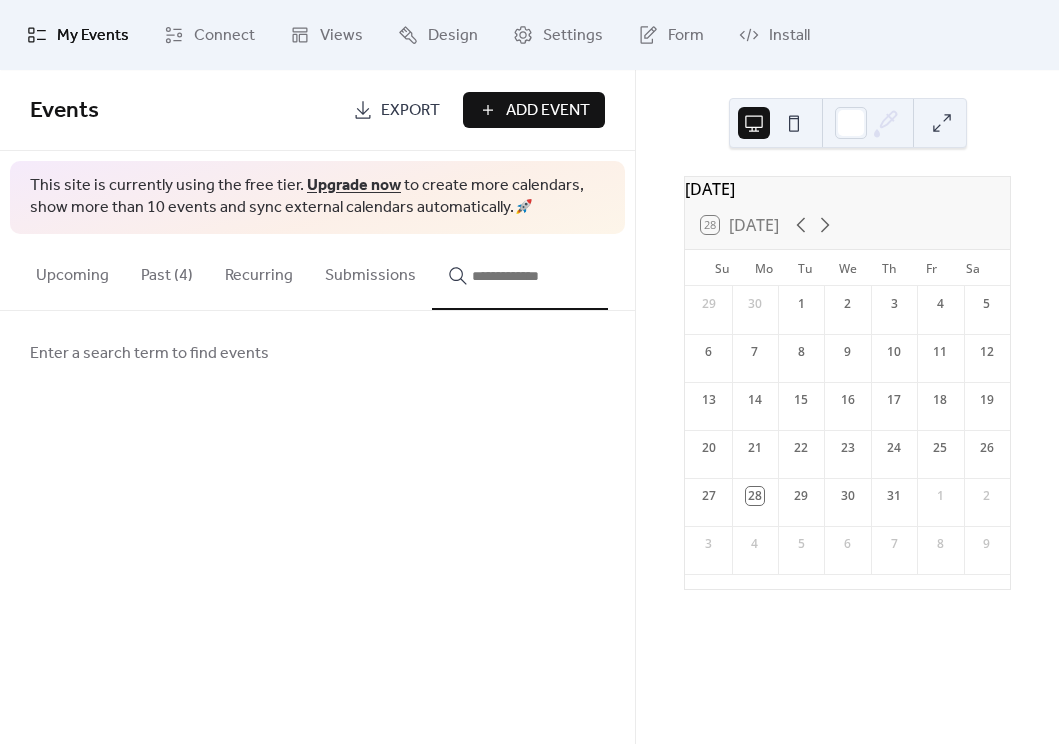 click on "Upcoming" at bounding box center [72, 271] 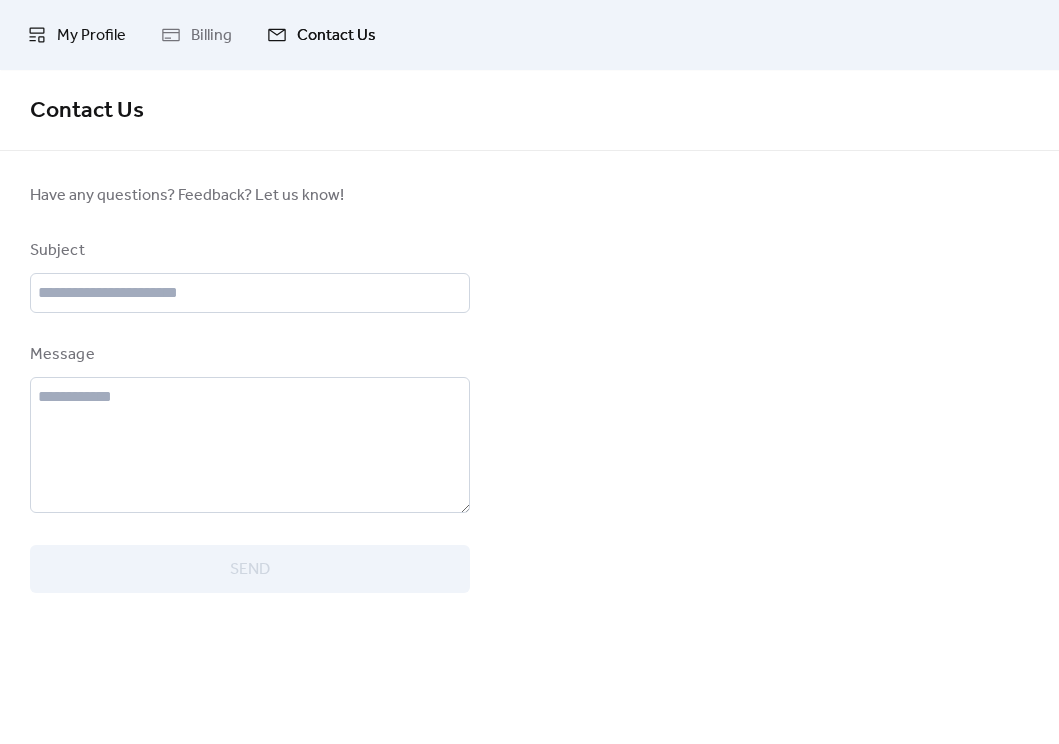 click on "My Profile" at bounding box center (91, 36) 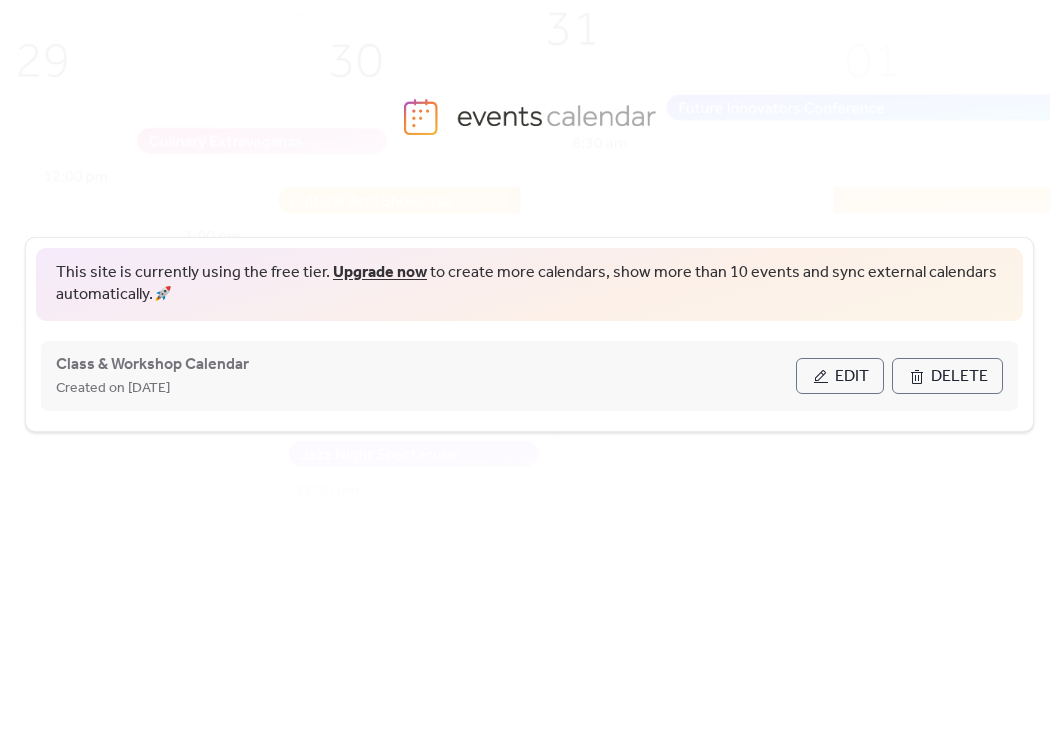 click on "Created on [DATE]" at bounding box center (113, 389) 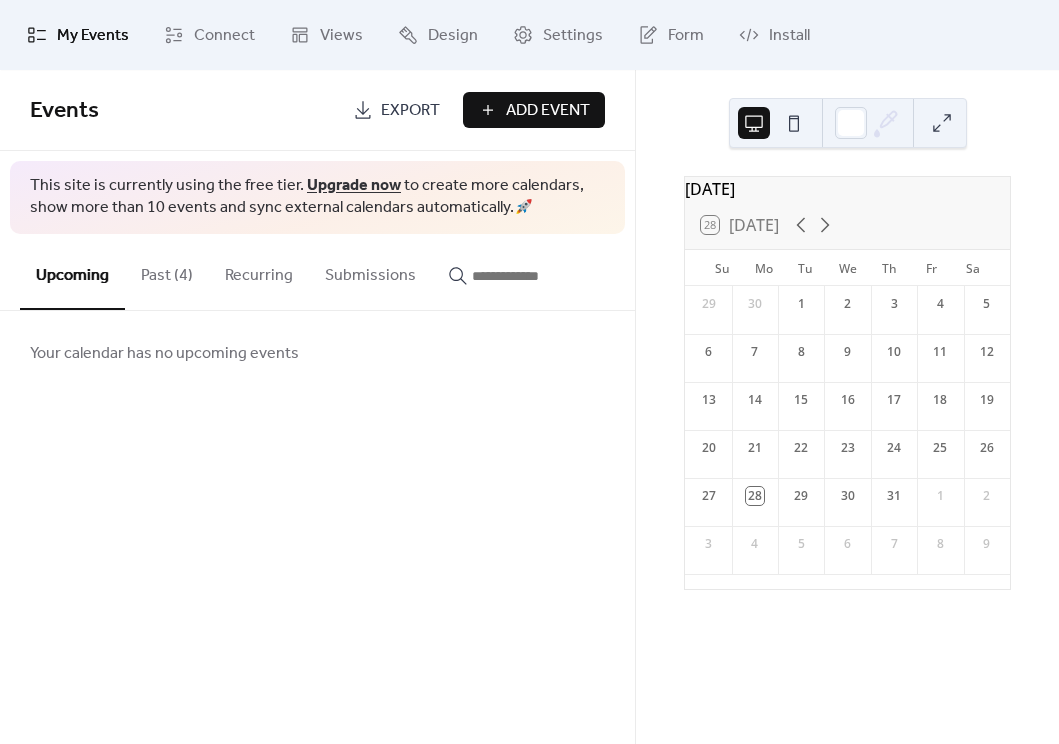 click on "Past (4)" at bounding box center (167, 271) 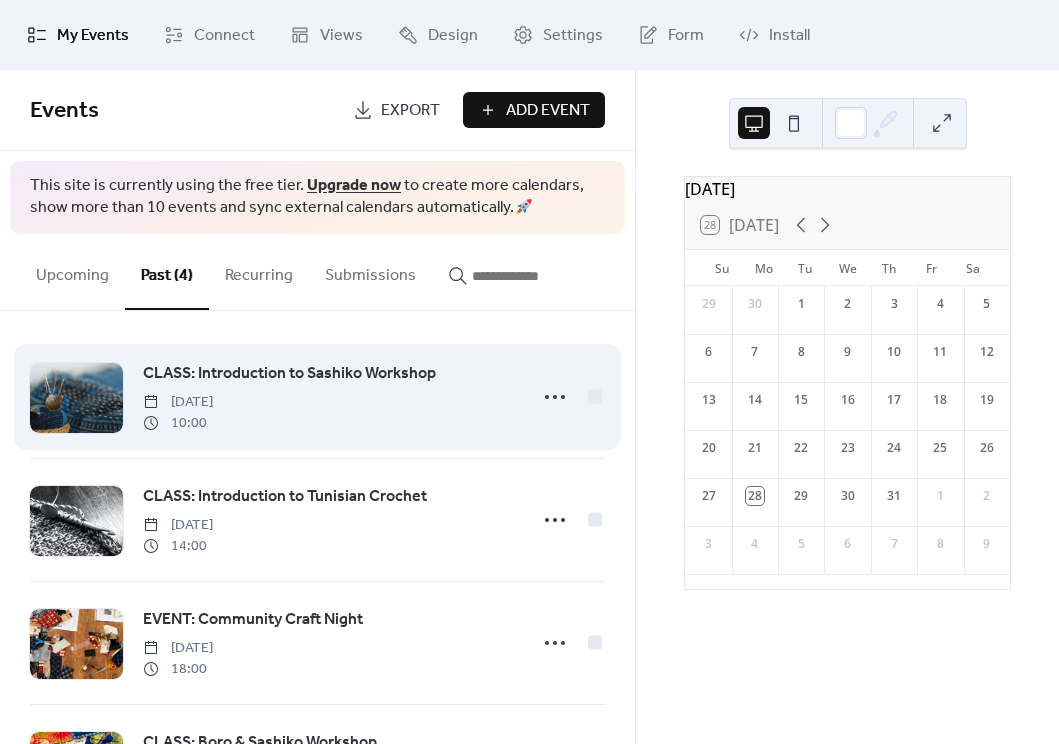 scroll, scrollTop: 0, scrollLeft: 0, axis: both 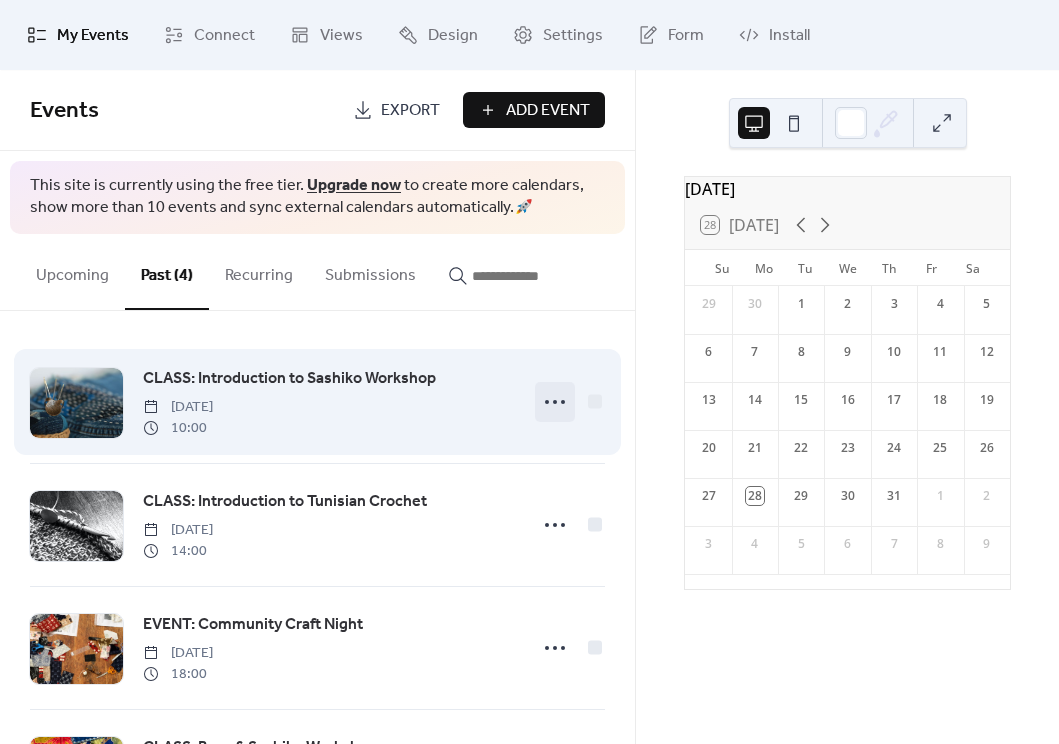 click 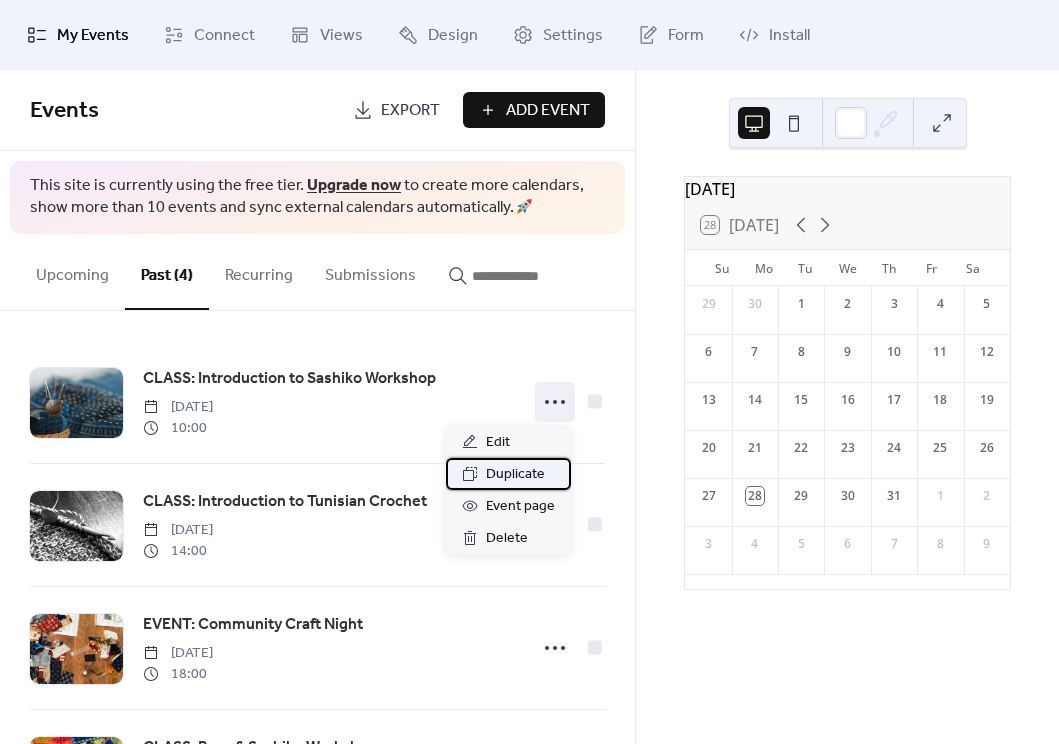 click on "Duplicate" at bounding box center [515, 475] 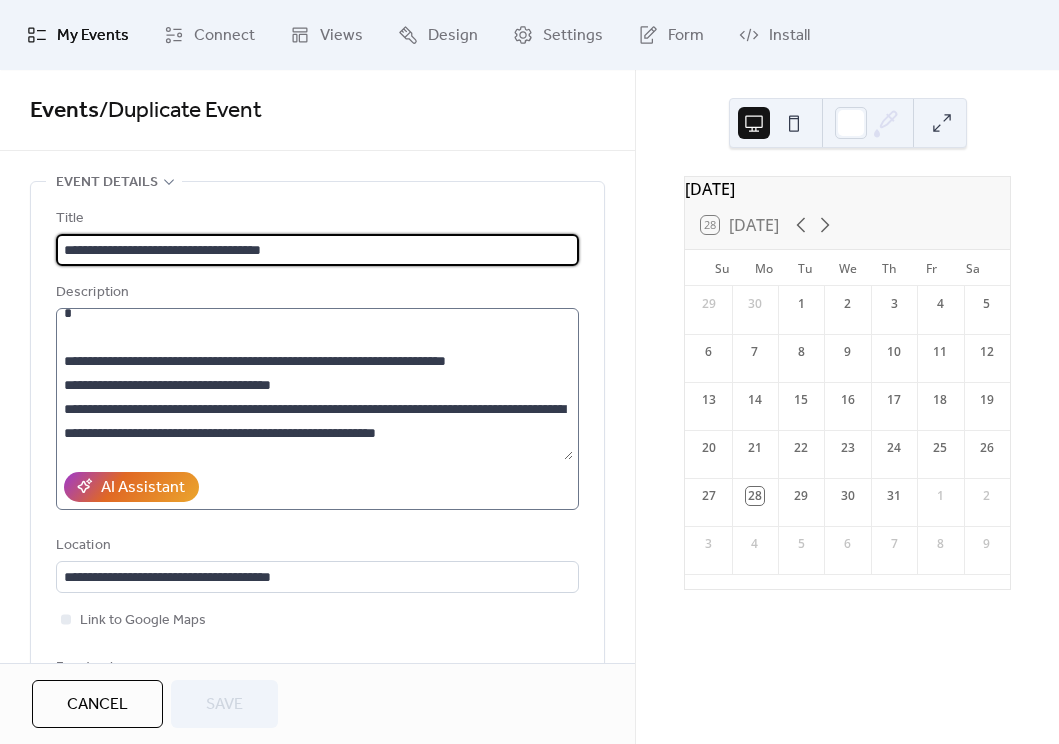 scroll, scrollTop: 144, scrollLeft: 0, axis: vertical 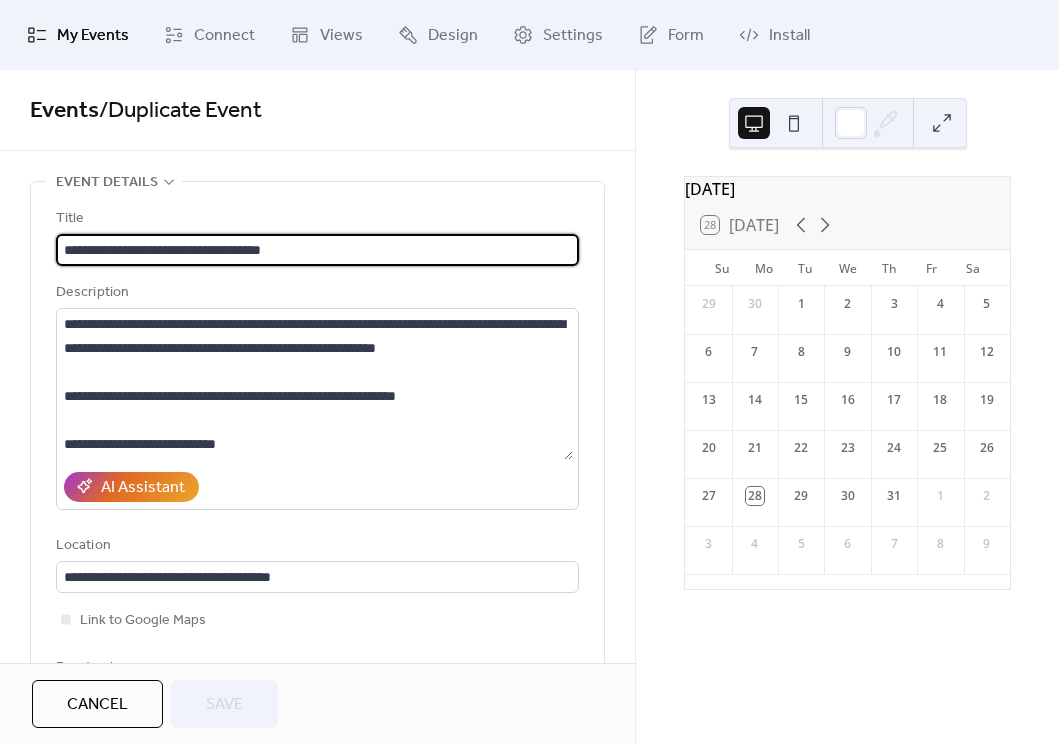click on "Location" at bounding box center [315, 546] 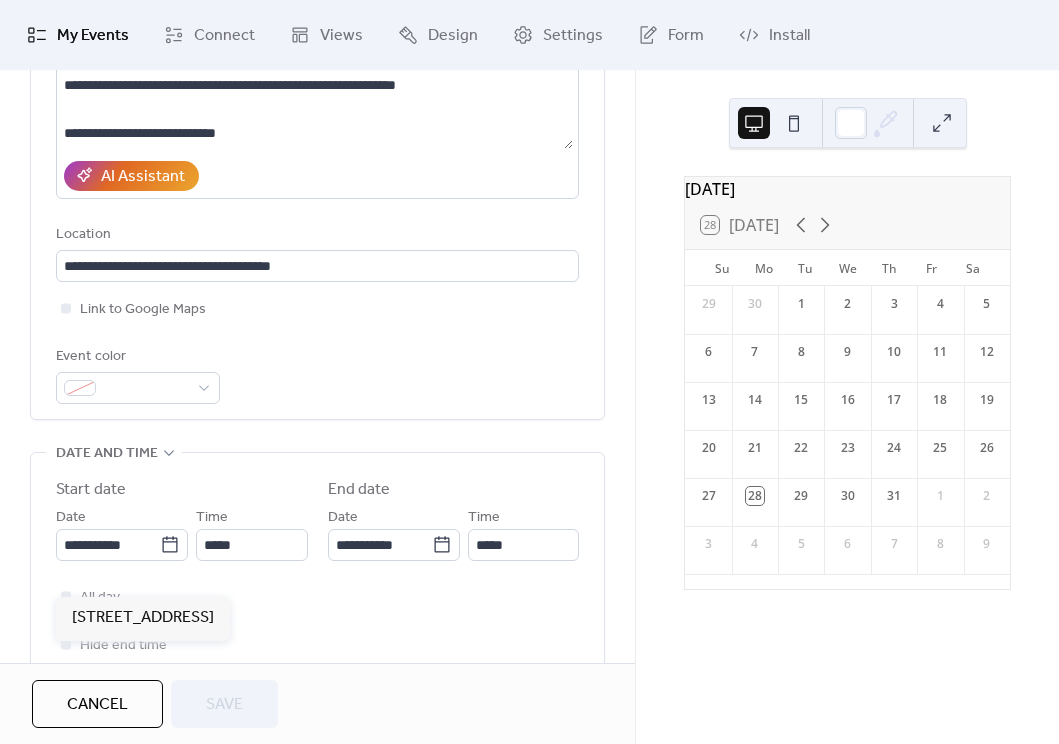 scroll, scrollTop: 318, scrollLeft: 0, axis: vertical 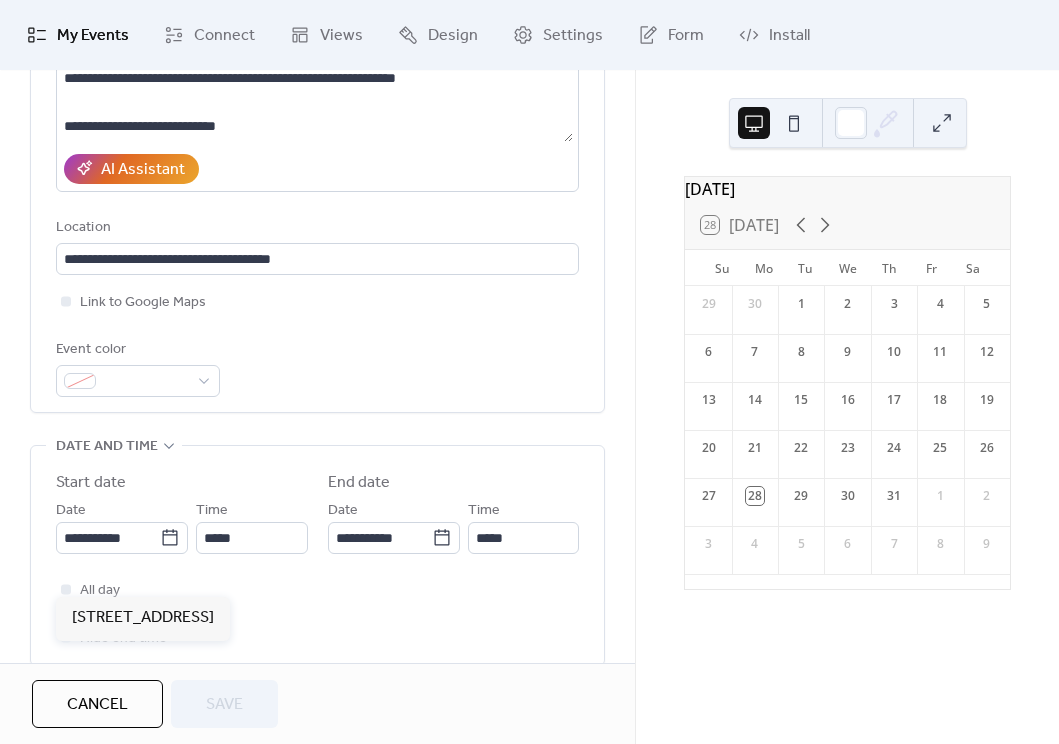 click on "Event color" at bounding box center [317, 367] 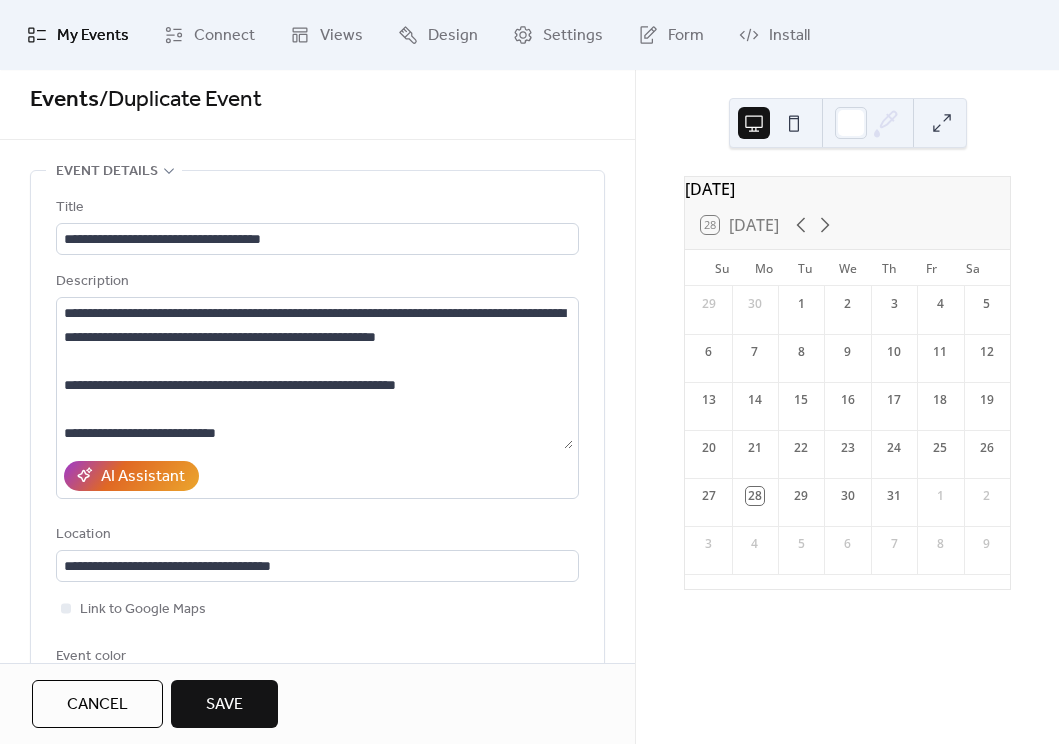 scroll, scrollTop: 0, scrollLeft: 0, axis: both 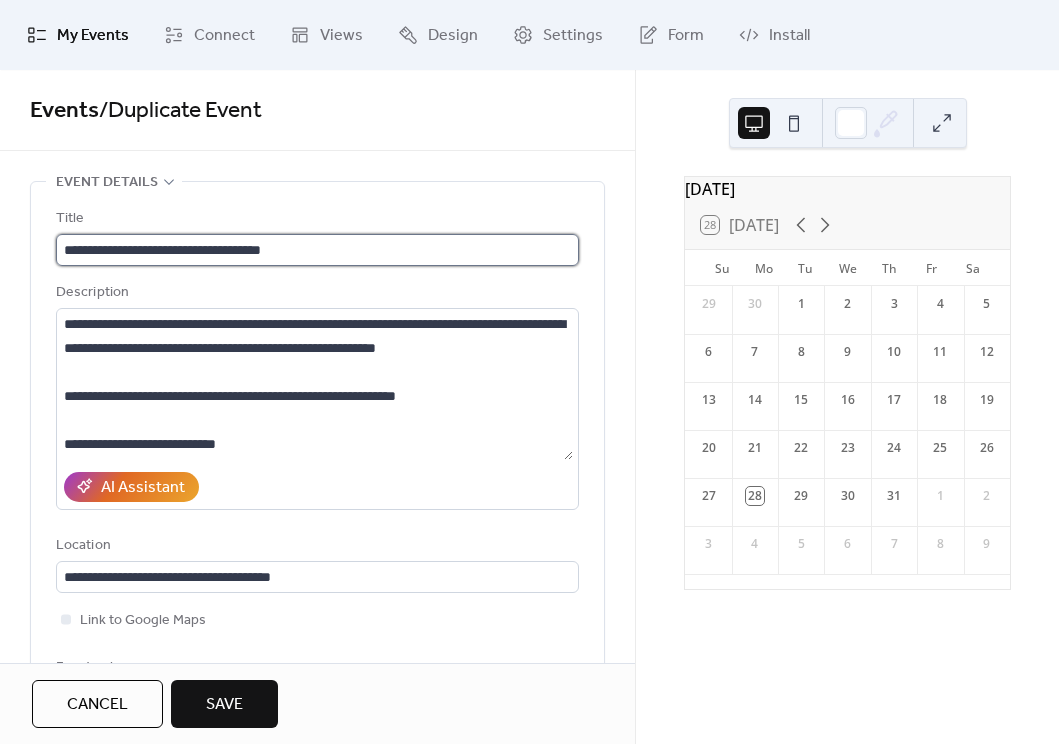 click on "**********" at bounding box center [317, 250] 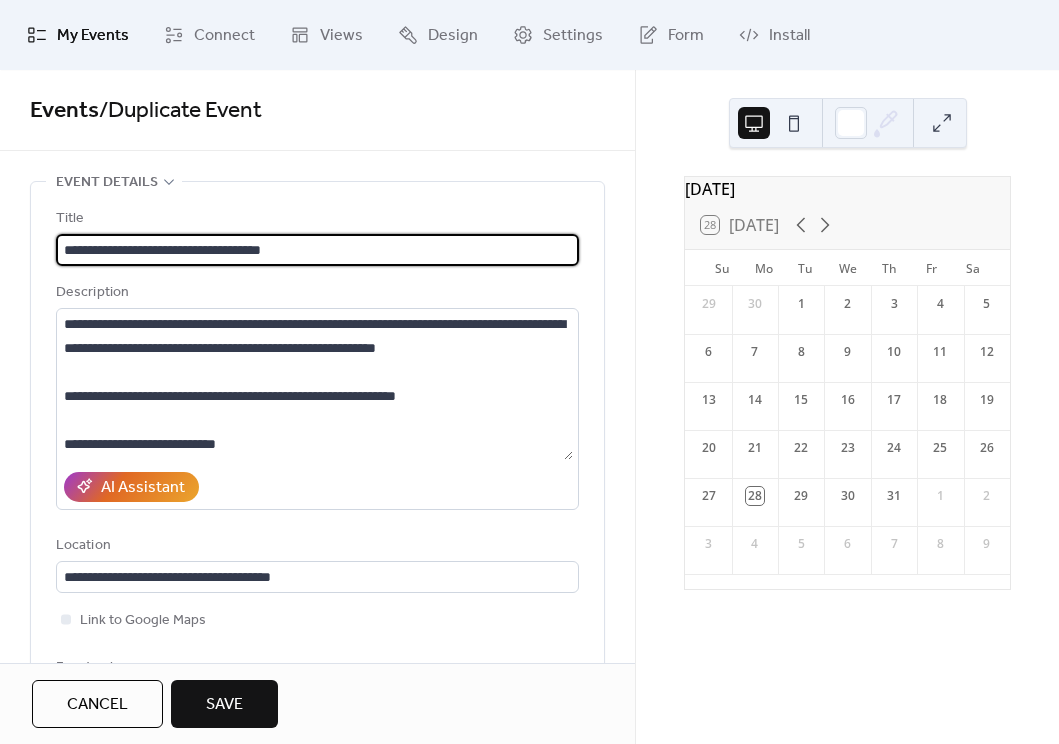 click on "**********" at bounding box center [317, 250] 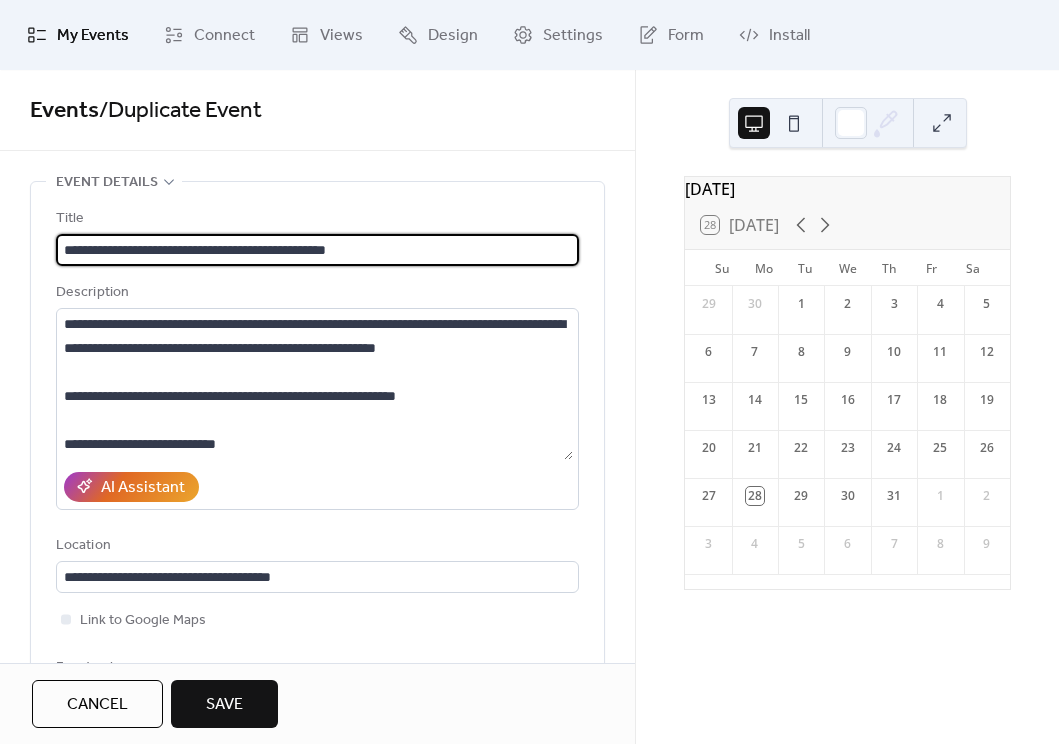 scroll, scrollTop: 1, scrollLeft: 0, axis: vertical 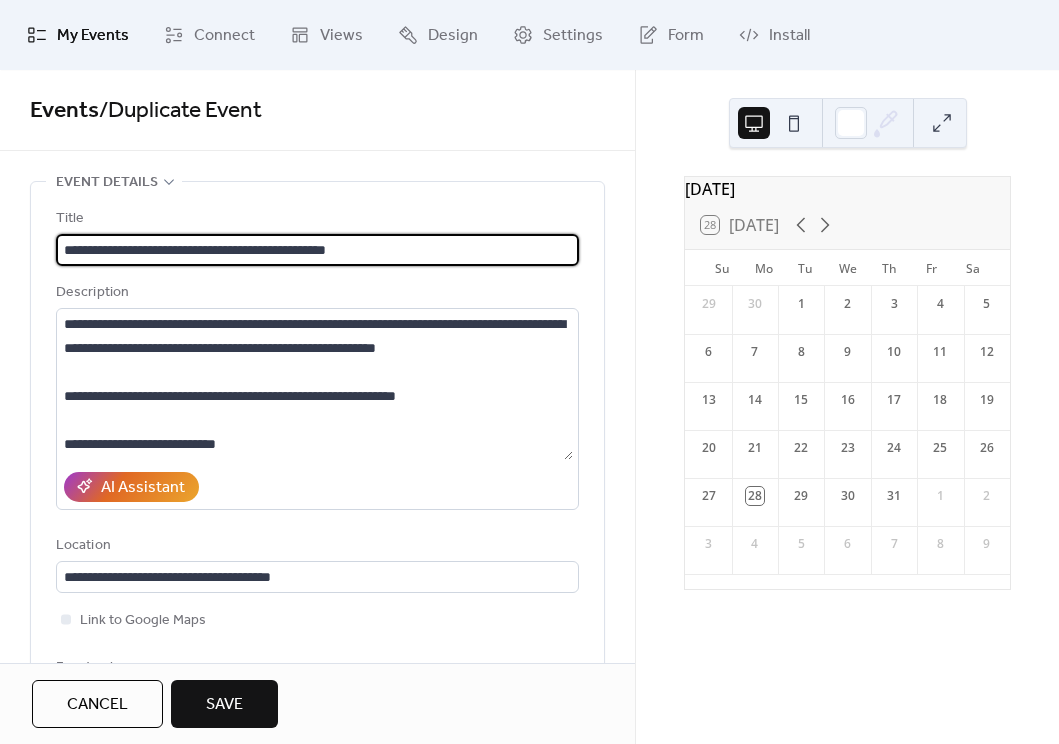 click on "Events  /  Duplicate Event" at bounding box center [317, 110] 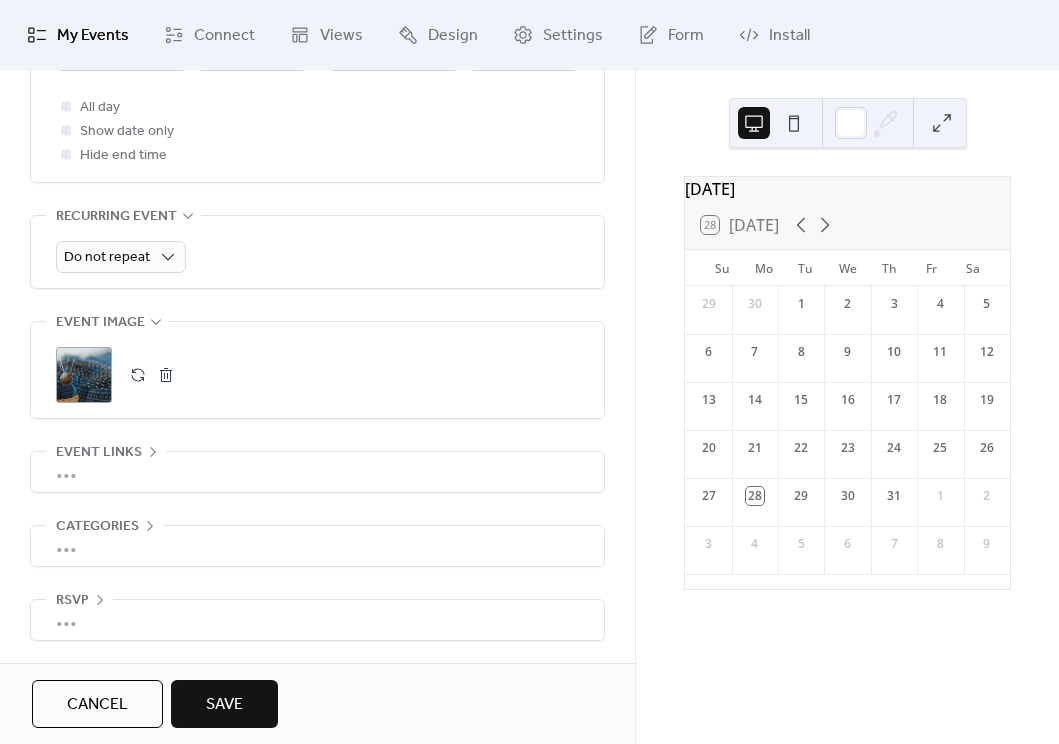 scroll, scrollTop: 0, scrollLeft: 0, axis: both 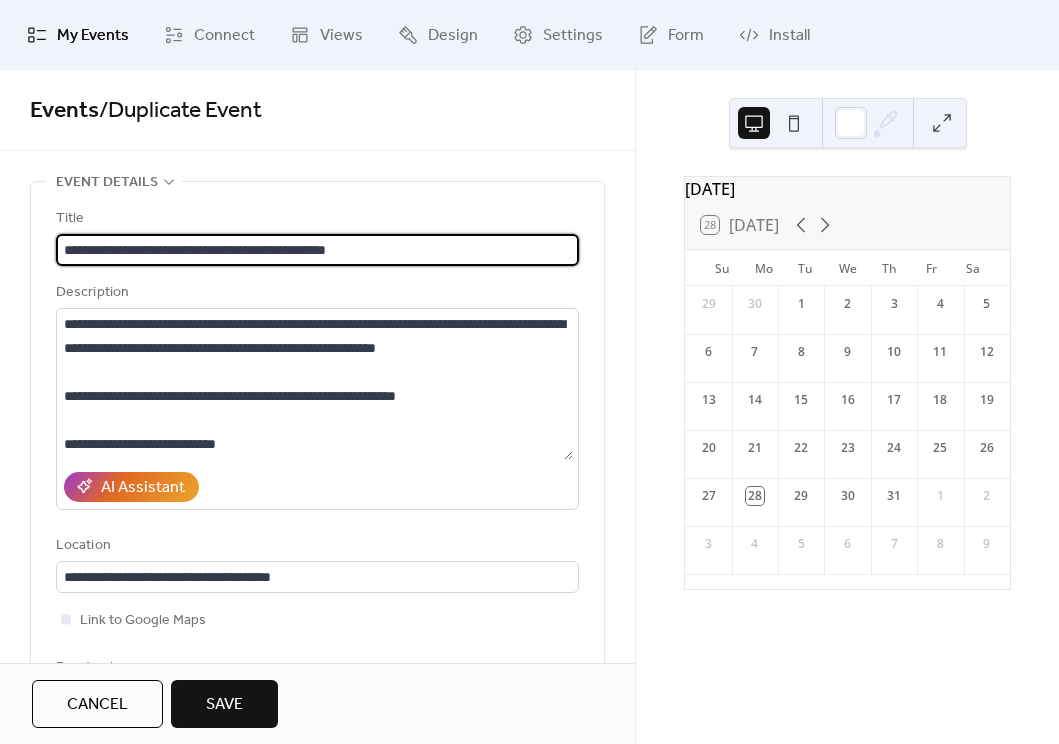 drag, startPoint x: 429, startPoint y: 248, endPoint x: 256, endPoint y: 249, distance: 173.00288 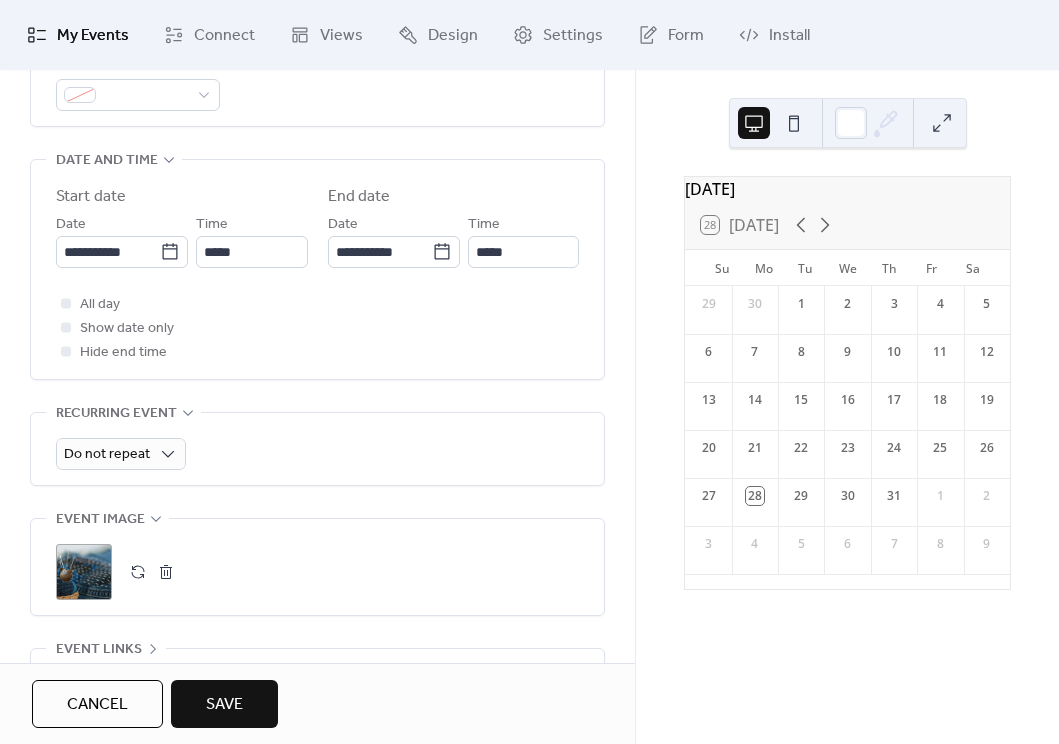 scroll, scrollTop: 610, scrollLeft: 0, axis: vertical 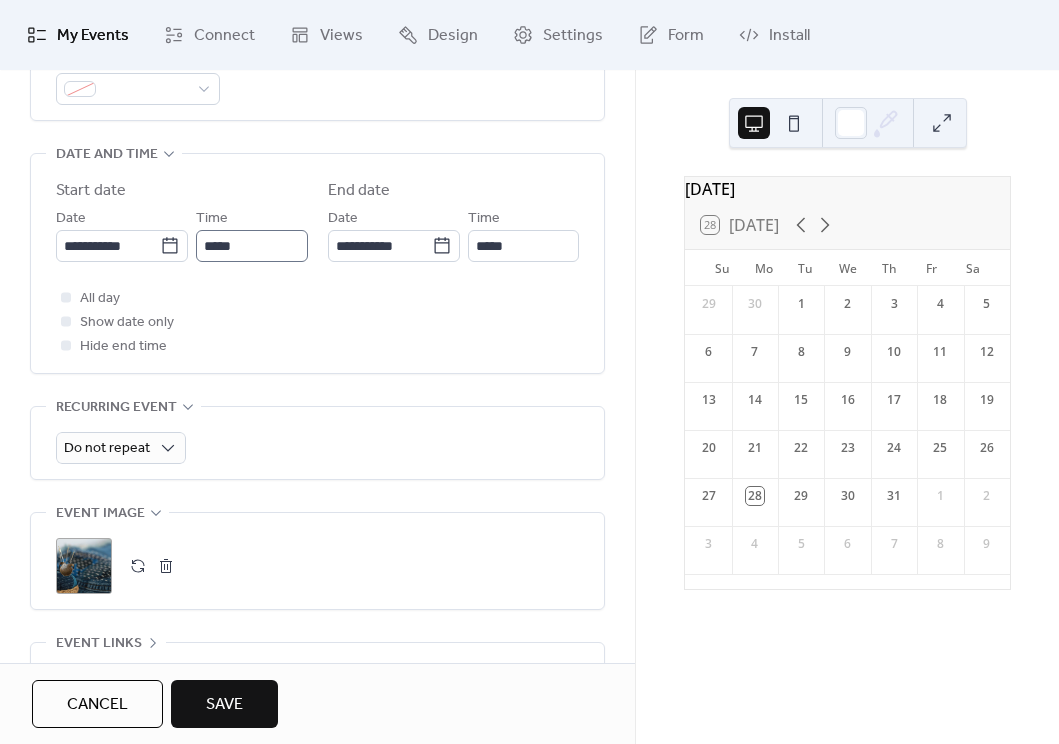 type on "**********" 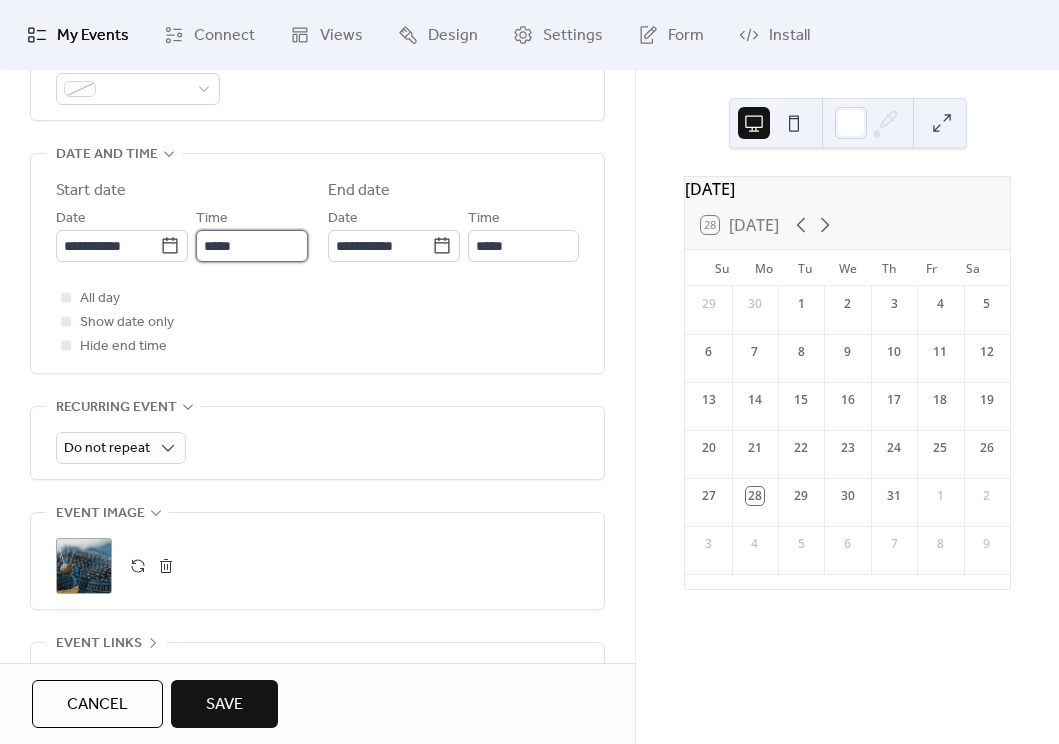 click on "*****" at bounding box center [252, 246] 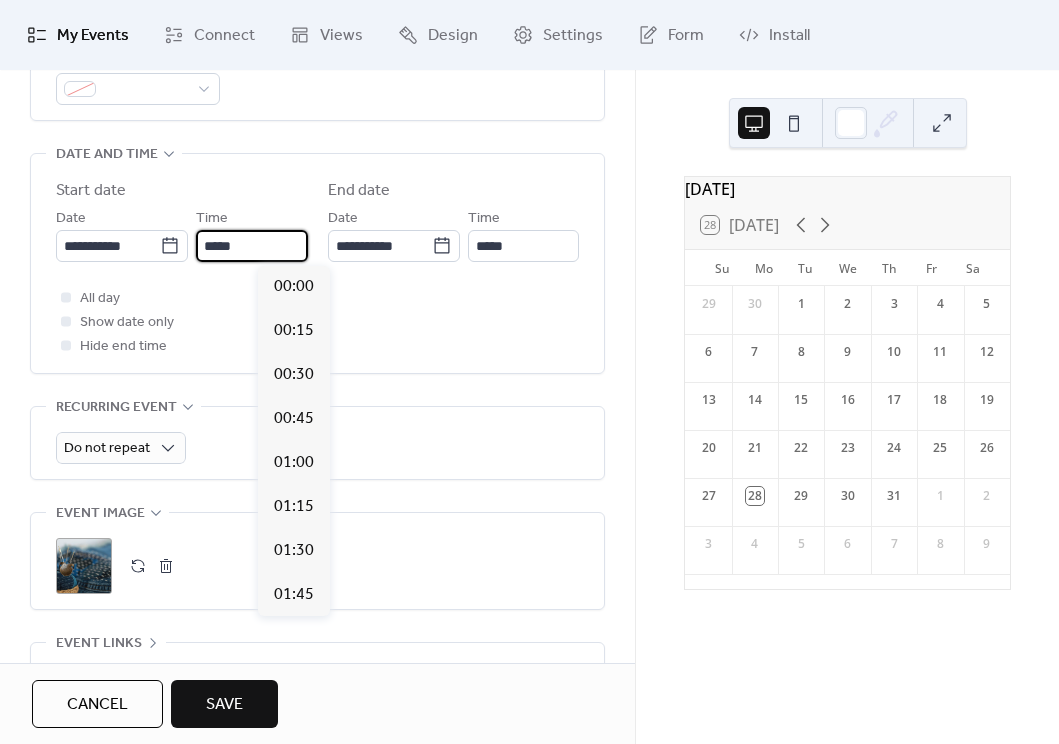 scroll, scrollTop: 1760, scrollLeft: 0, axis: vertical 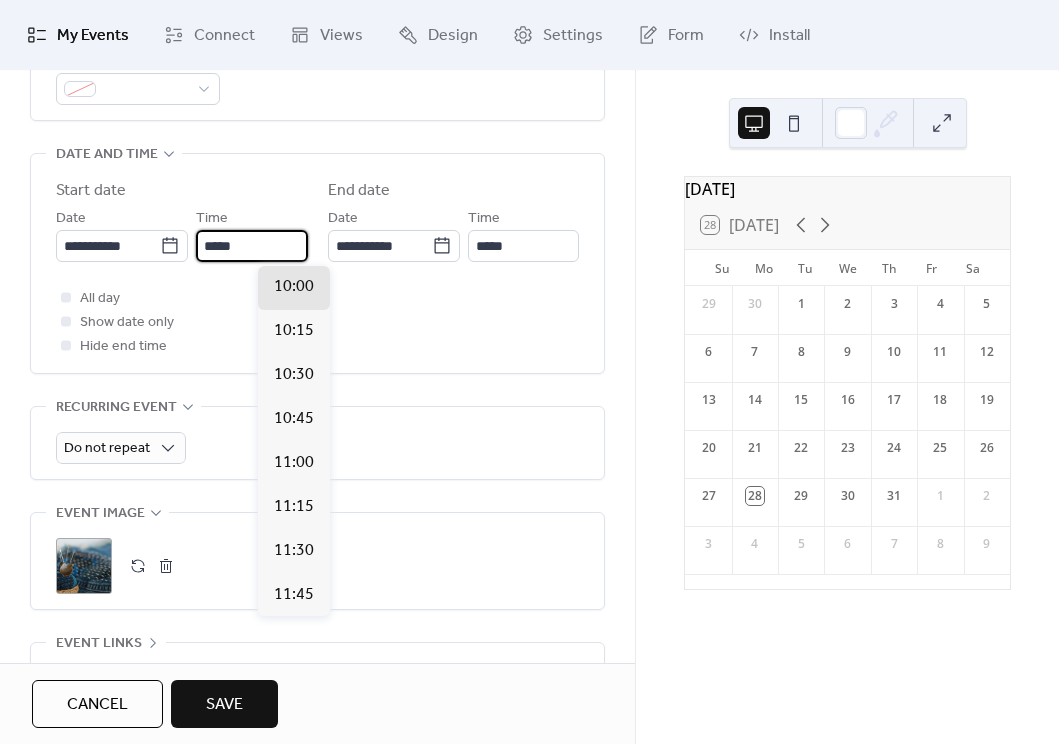 click on "*****" at bounding box center [252, 246] 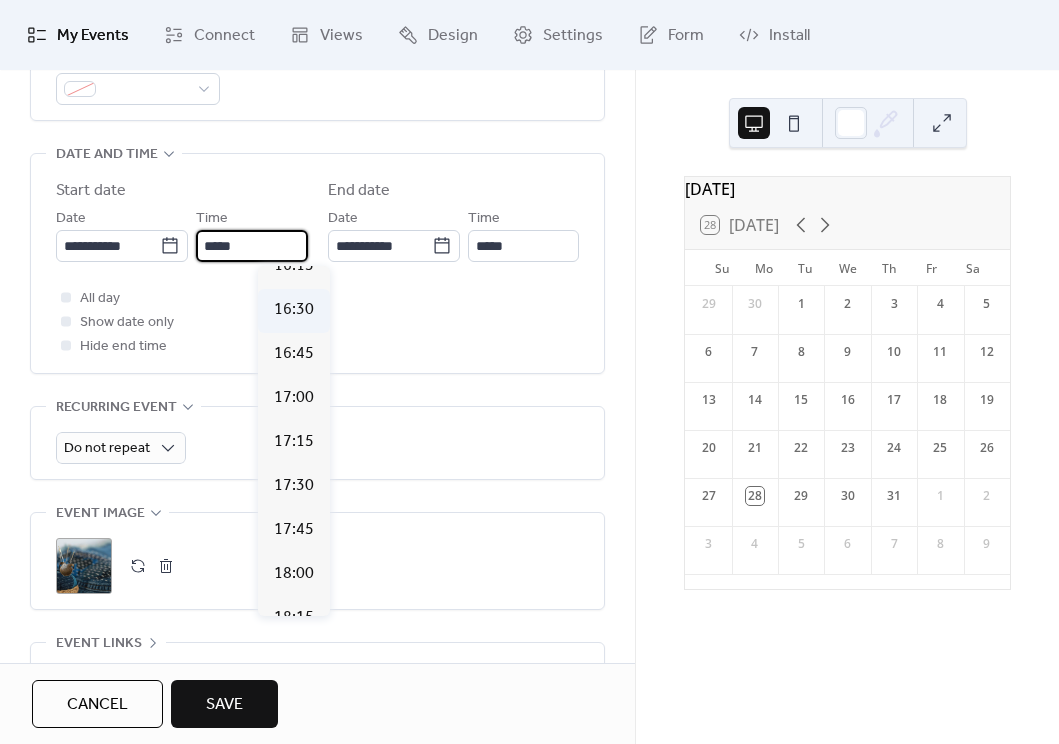 scroll, scrollTop: 2897, scrollLeft: 0, axis: vertical 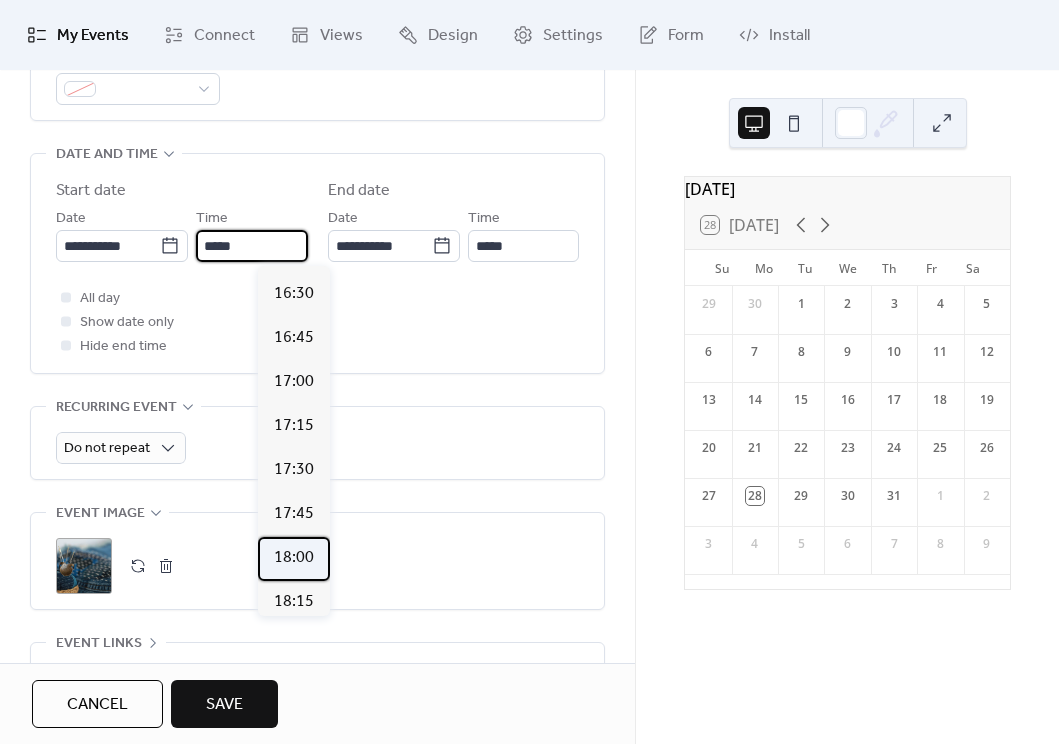 click on "18:00" at bounding box center [294, 558] 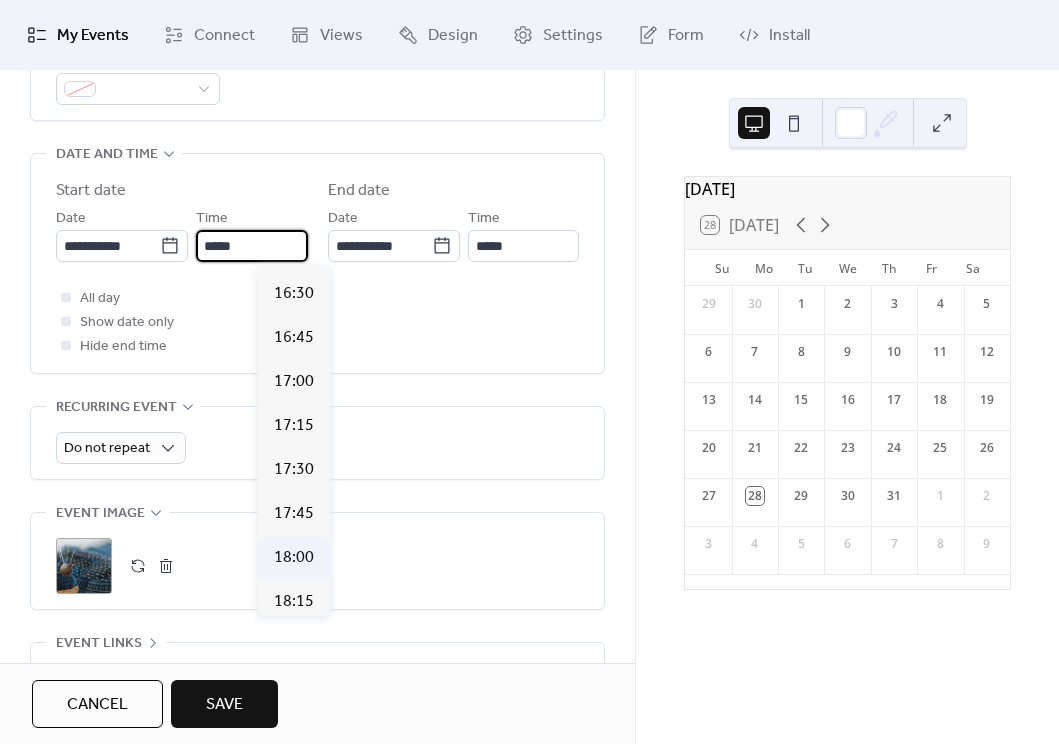 type on "*****" 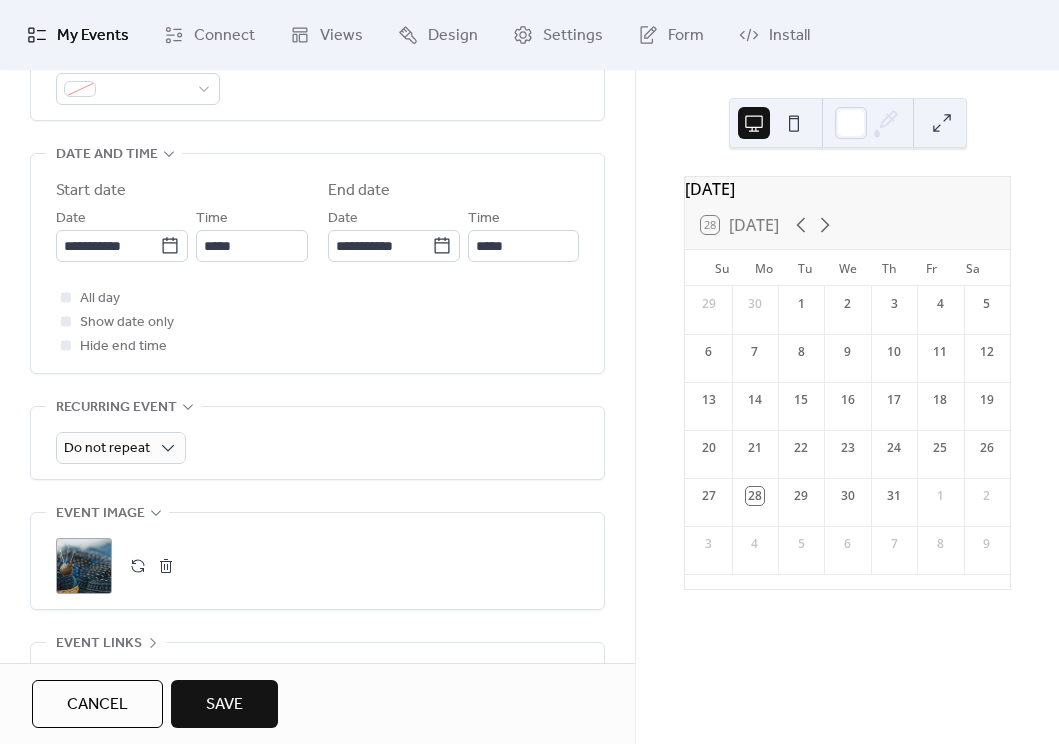 click on "All day Show date only Hide end time" at bounding box center [317, 322] 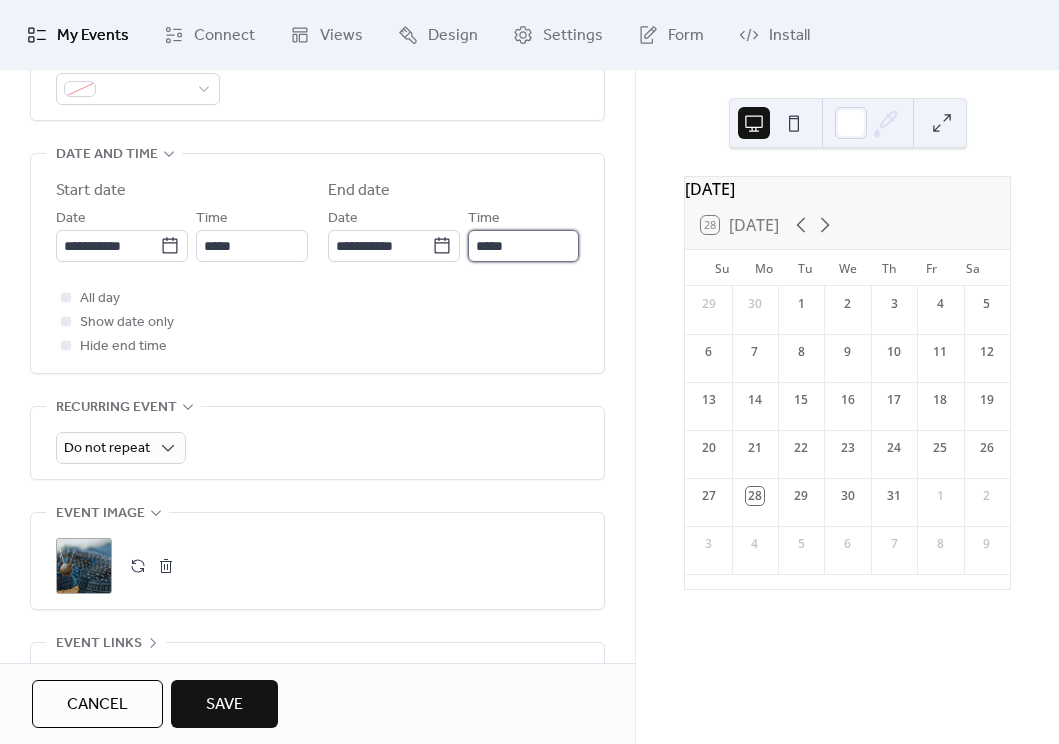 click on "*****" at bounding box center [524, 246] 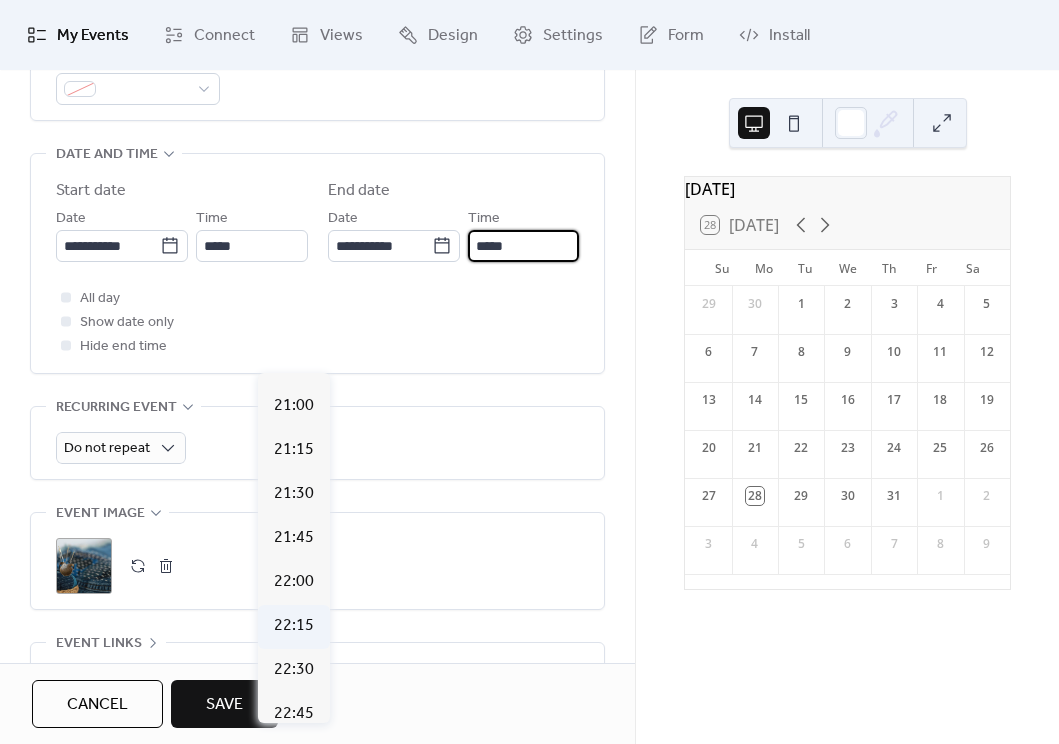 scroll, scrollTop: 447, scrollLeft: 0, axis: vertical 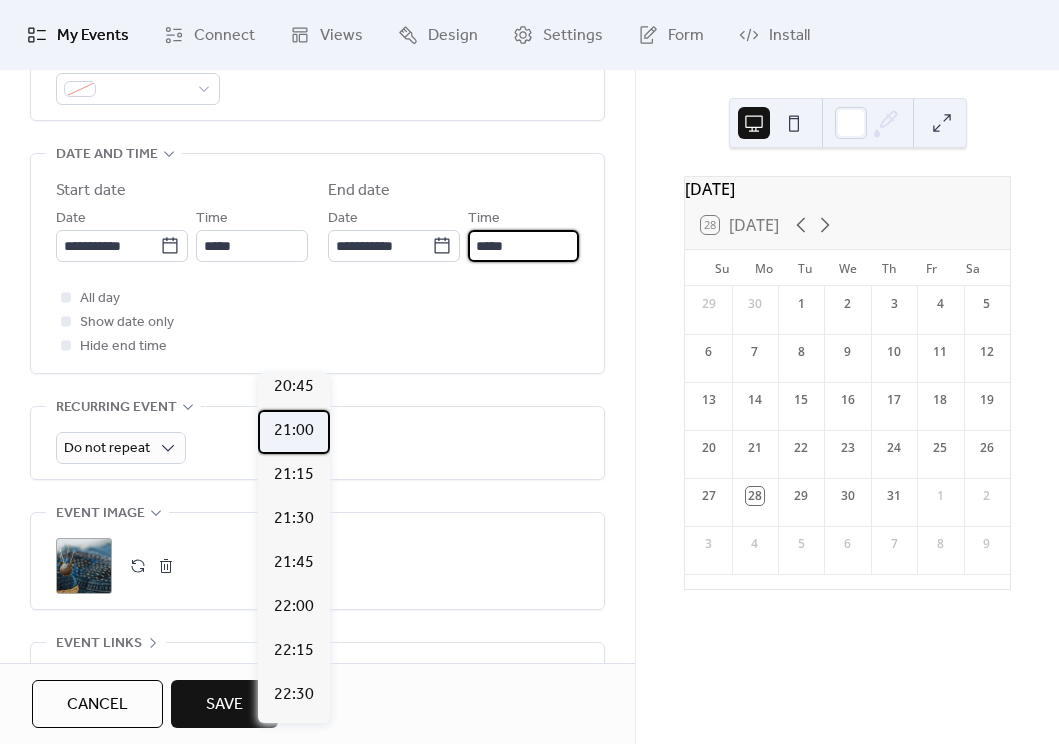 click on "21:00" at bounding box center [294, 431] 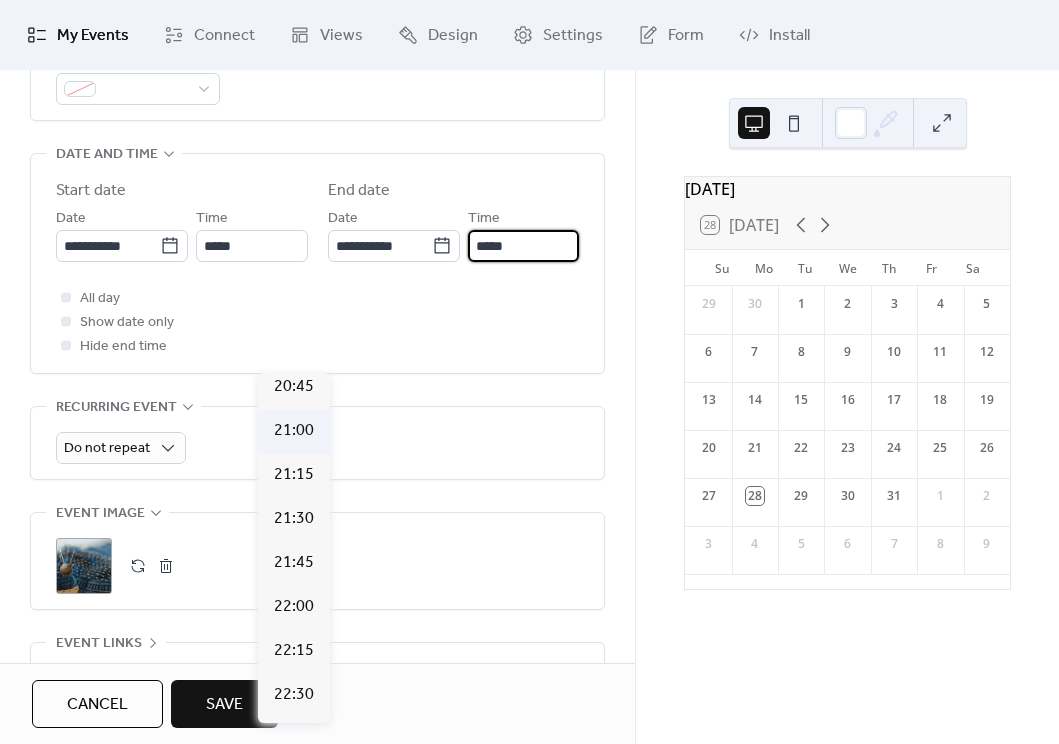 type on "*****" 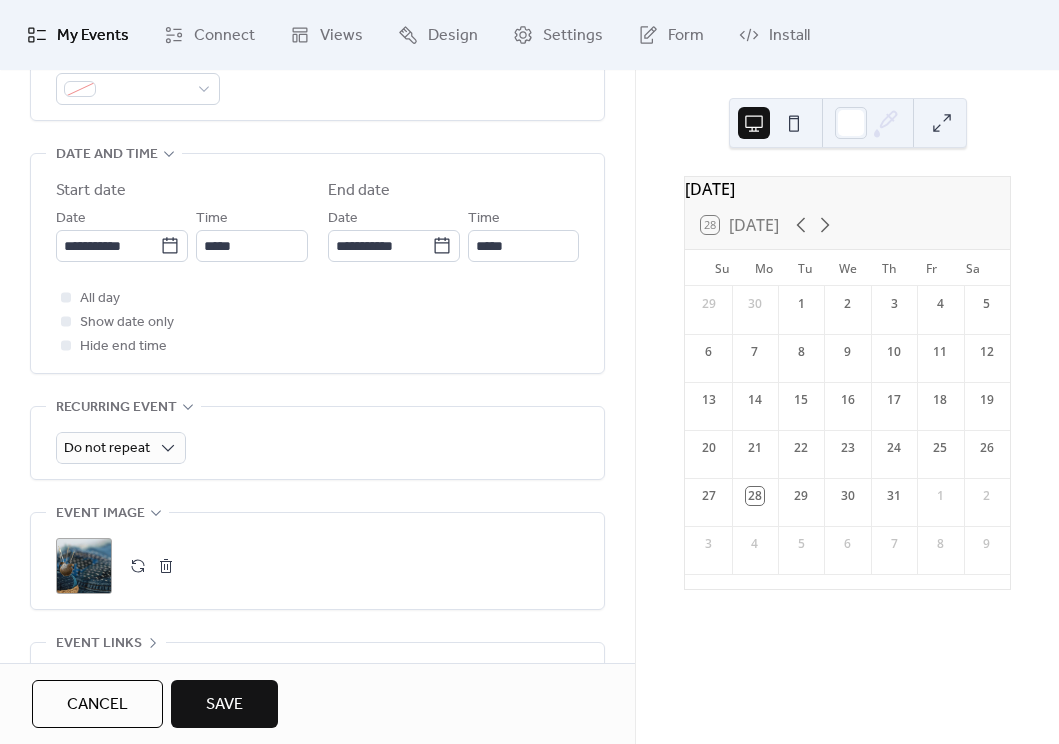 click on "All day Show date only Hide end time" at bounding box center [317, 322] 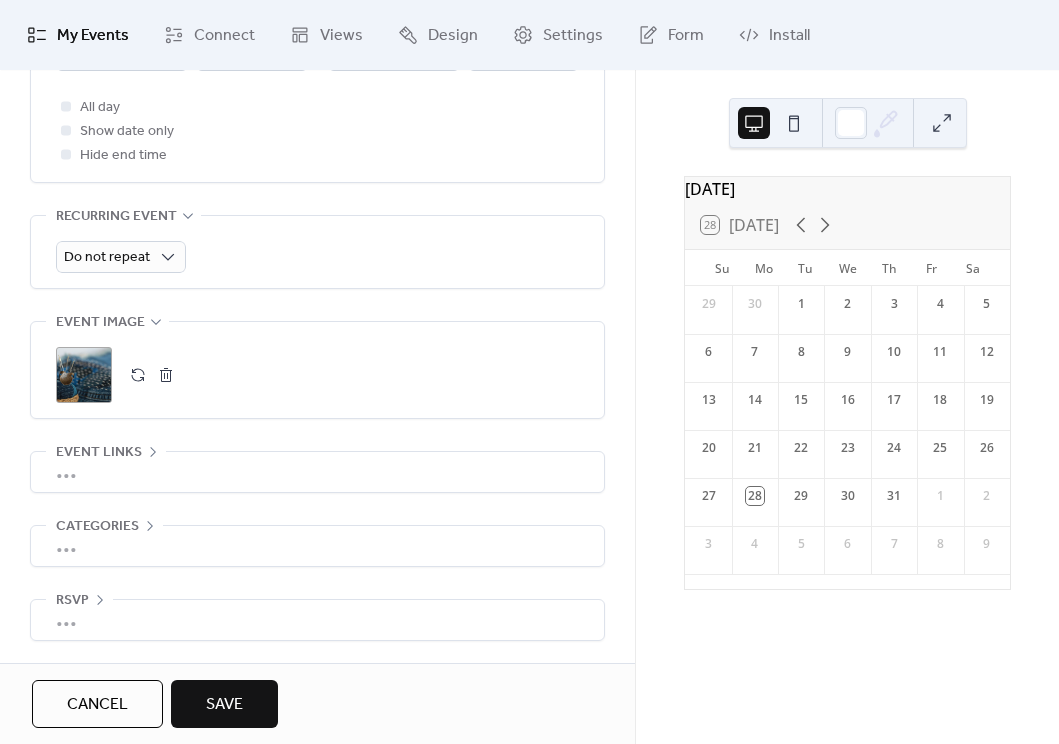 scroll, scrollTop: 910, scrollLeft: 0, axis: vertical 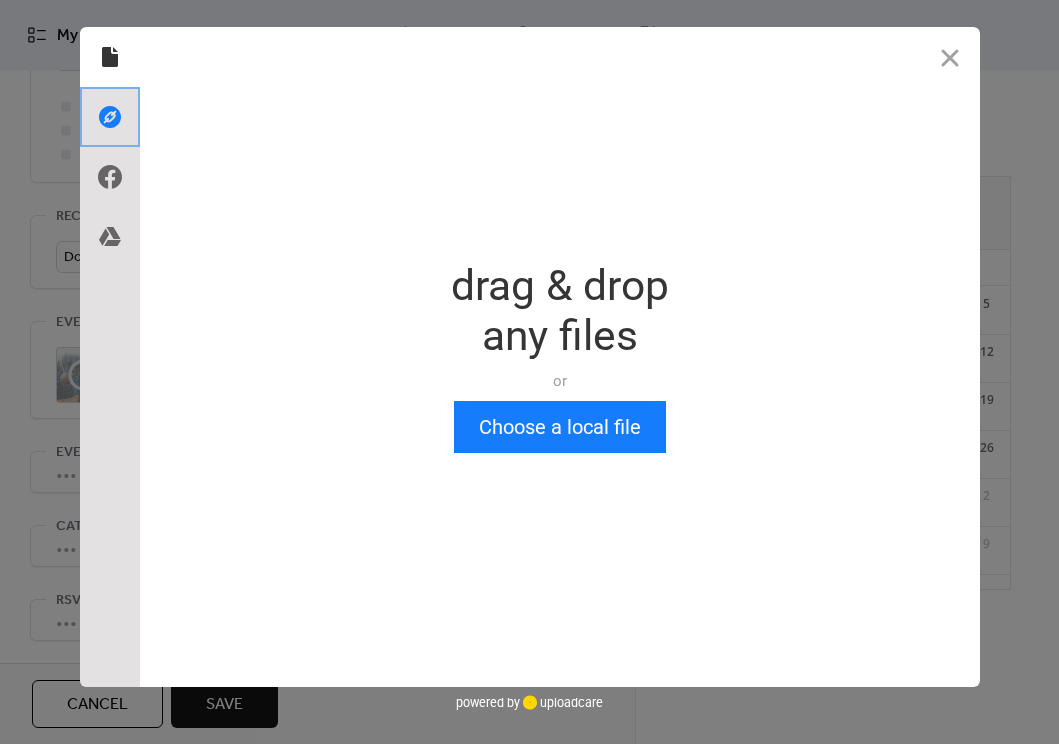 click 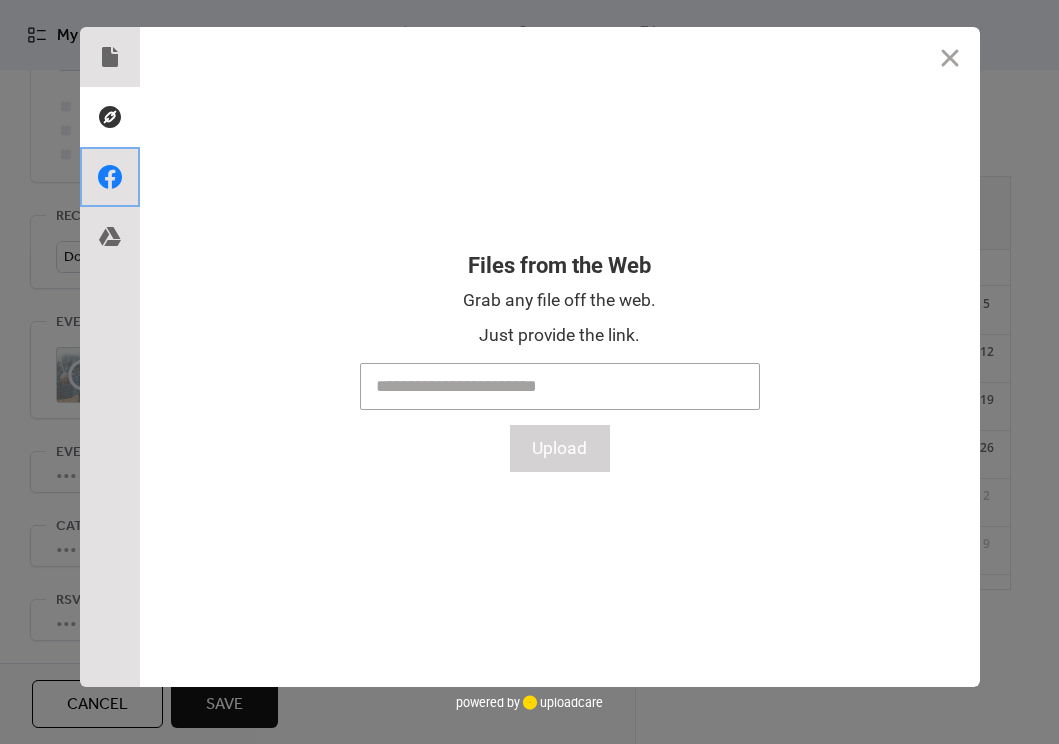 click 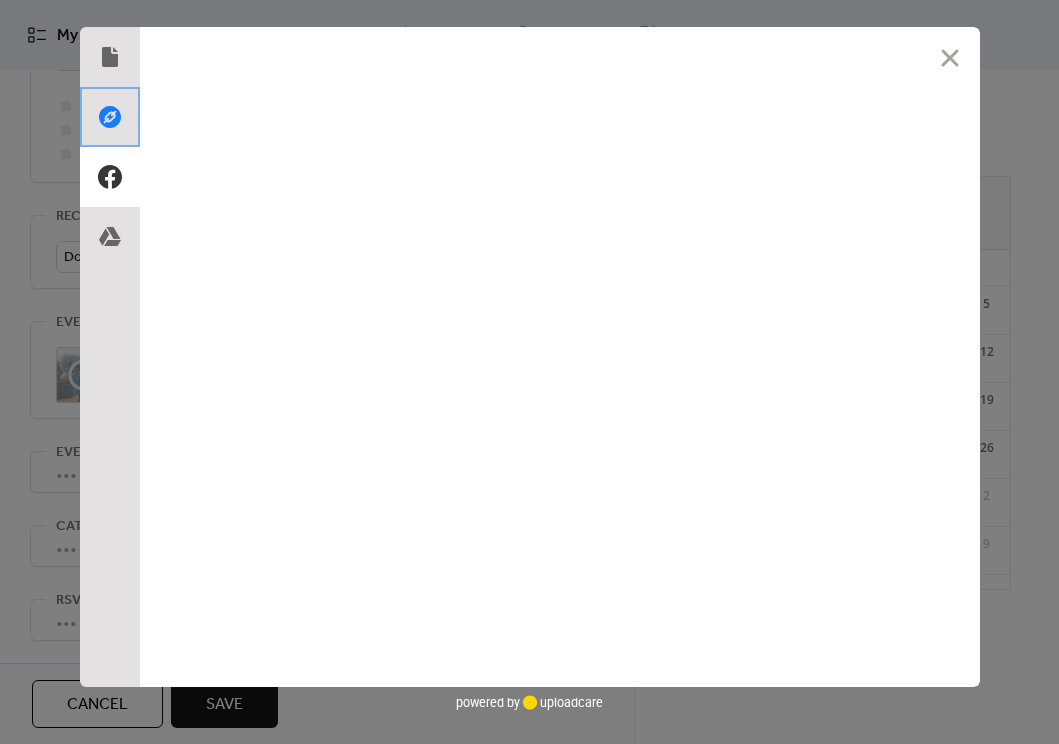 click 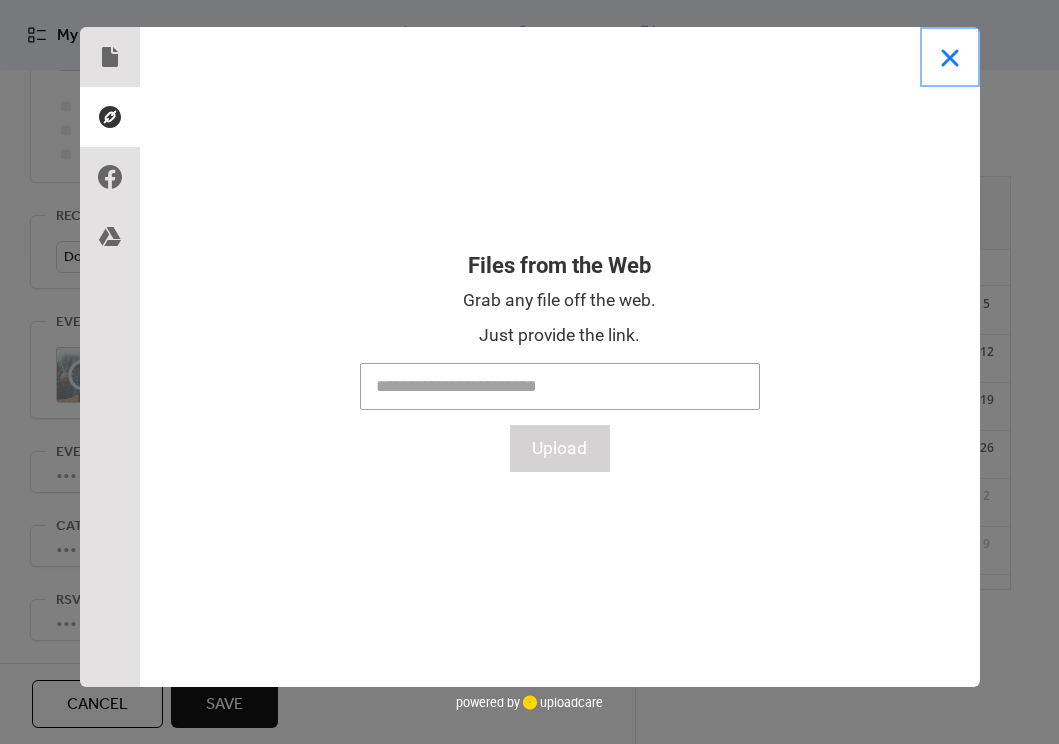 click at bounding box center [950, 57] 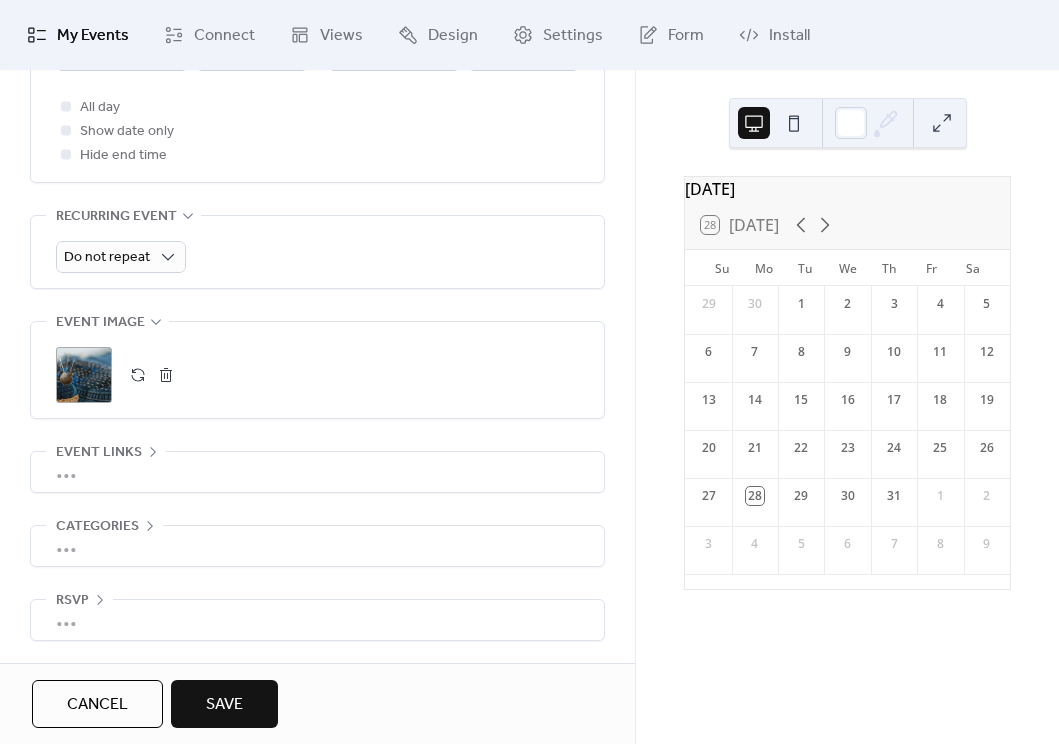 click on "Event links" at bounding box center (99, 453) 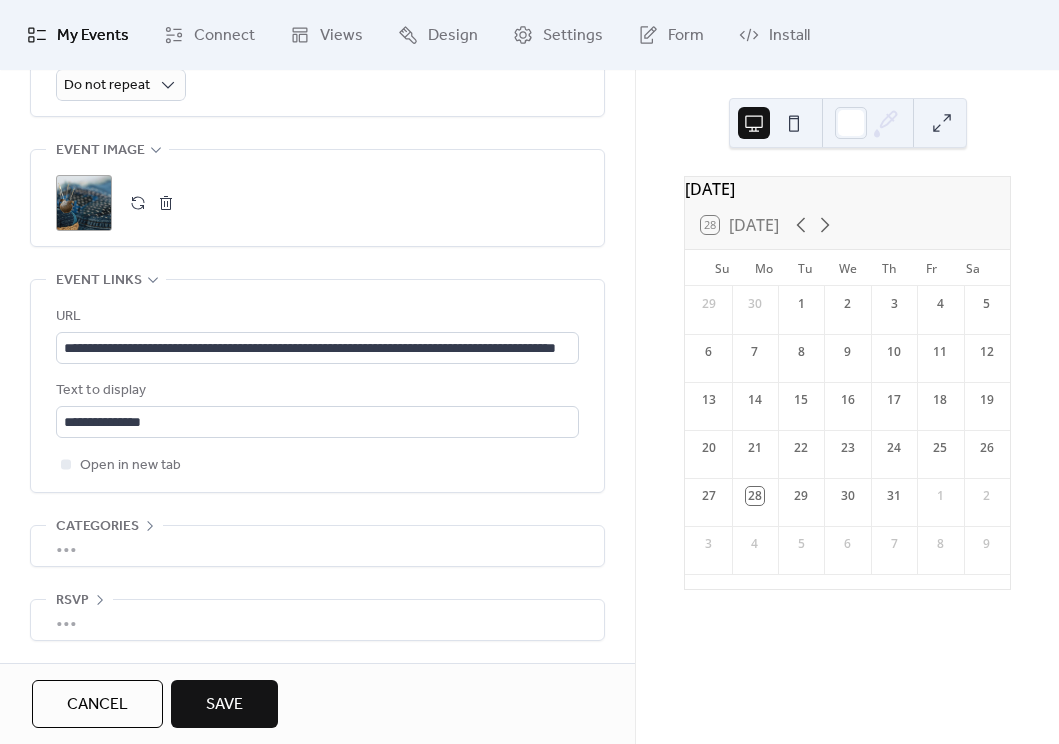 scroll, scrollTop: 1082, scrollLeft: 0, axis: vertical 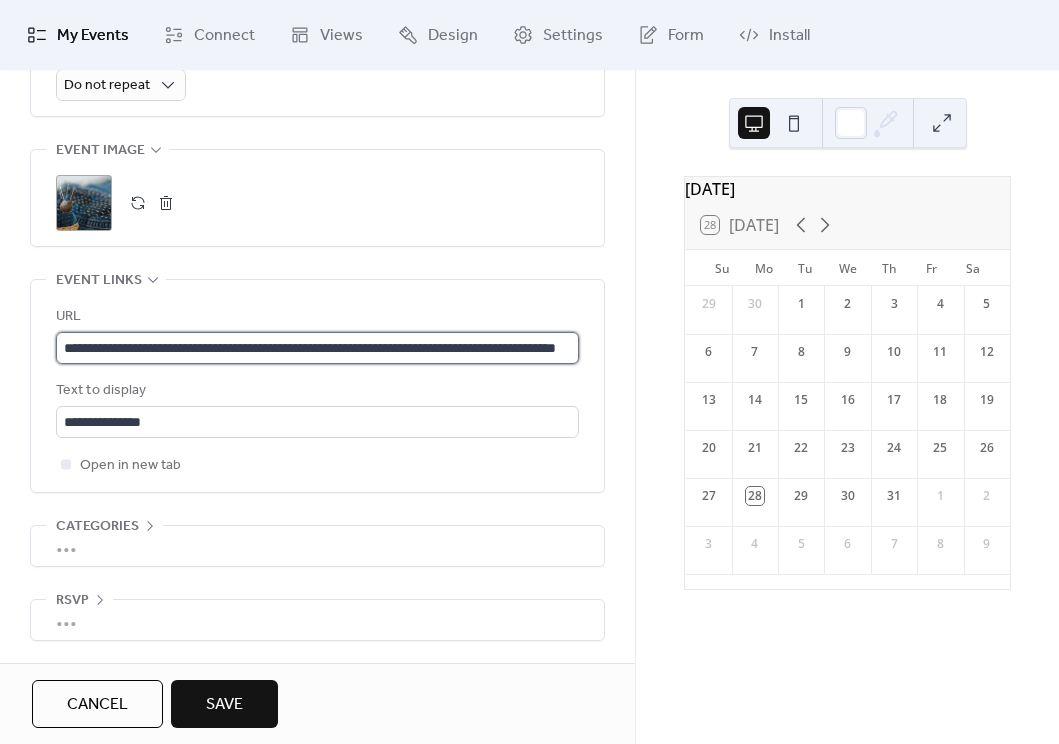 click on "**********" at bounding box center [317, 348] 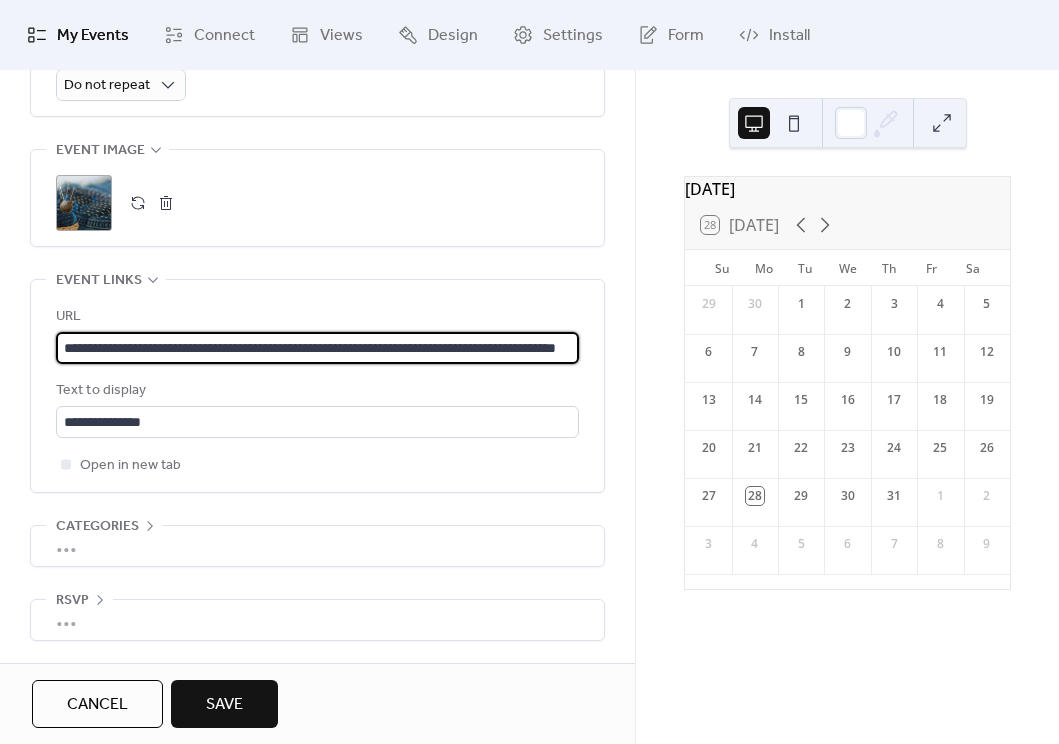 click on "**********" at bounding box center (317, 348) 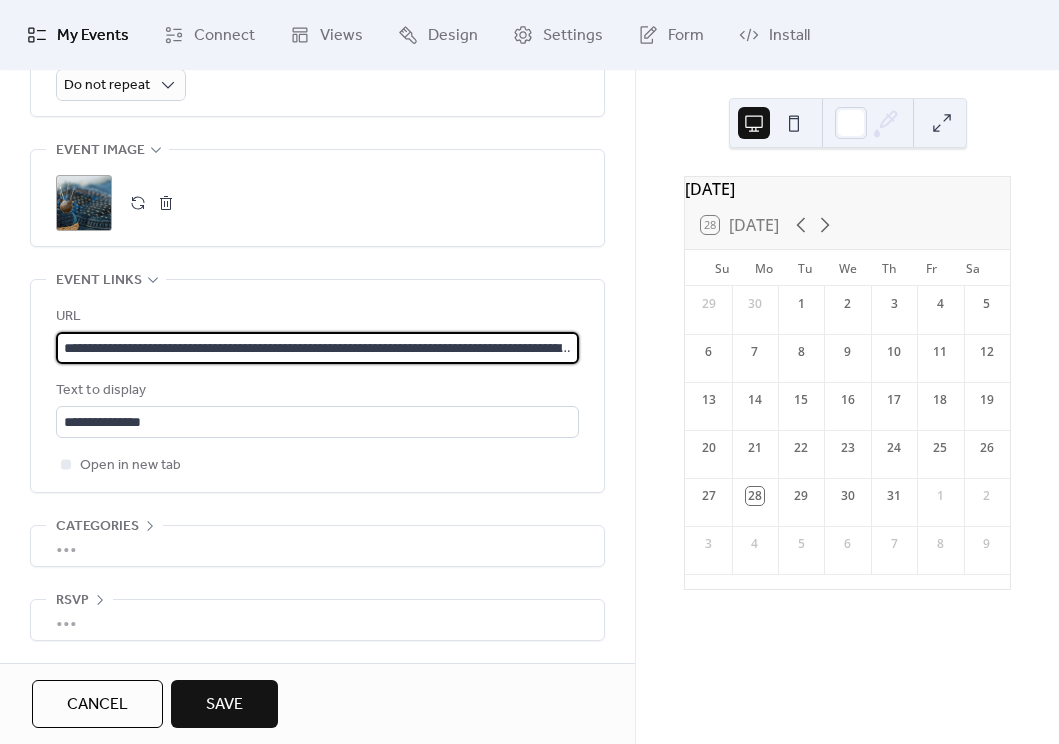 scroll, scrollTop: 0, scrollLeft: 608, axis: horizontal 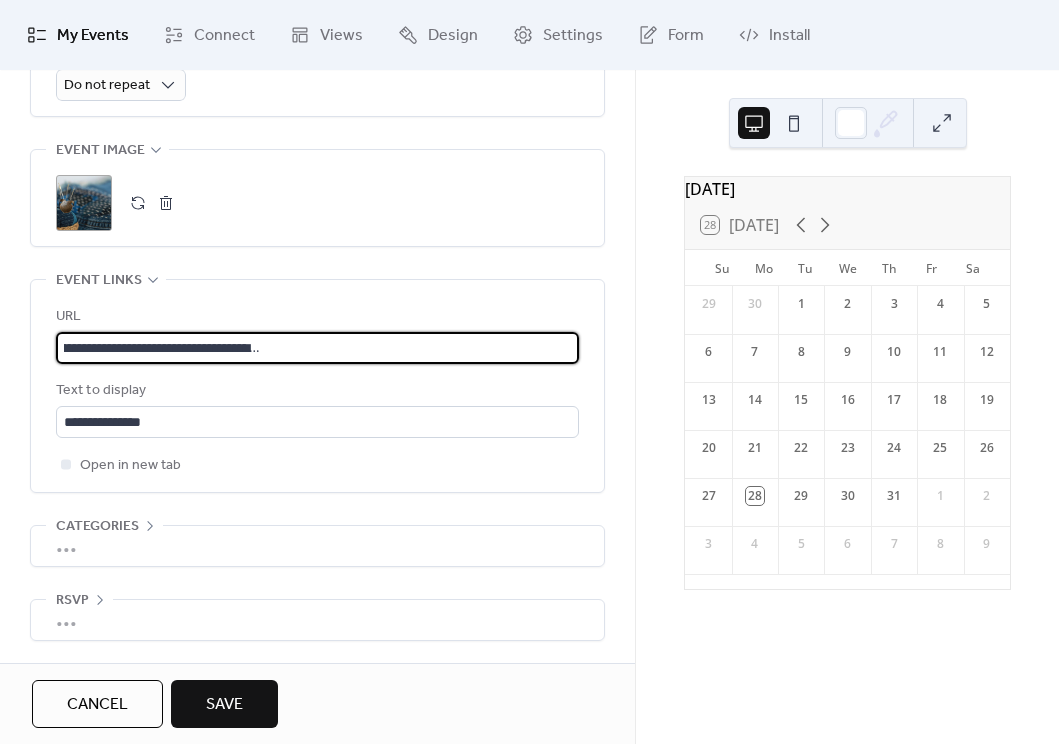 type on "**********" 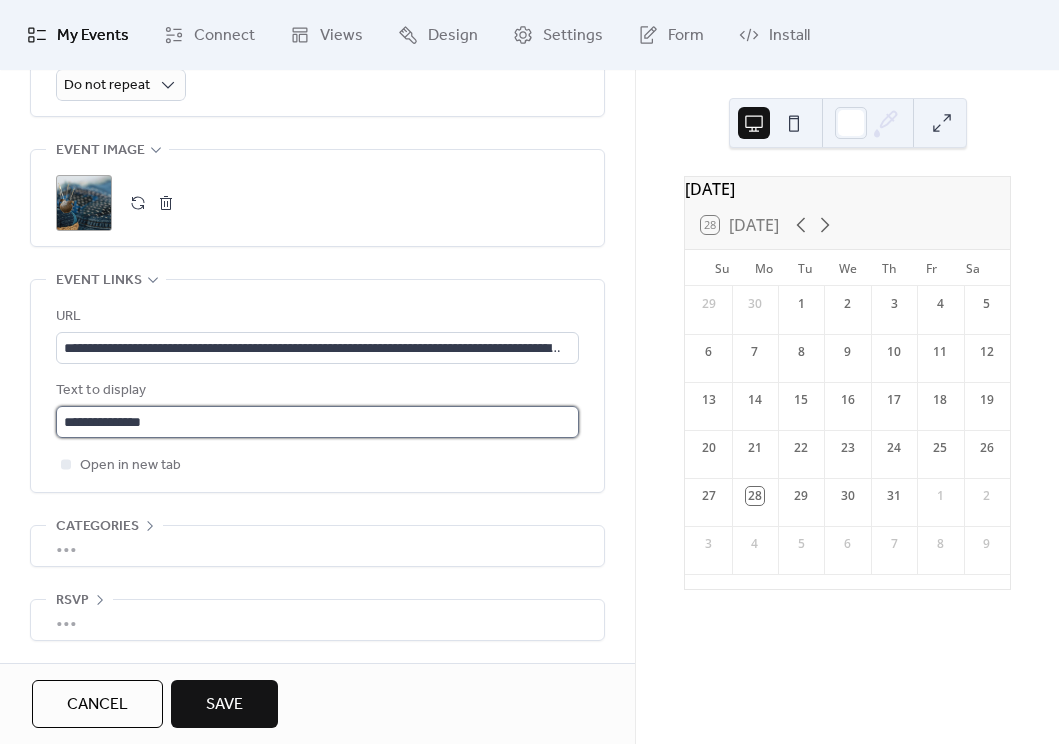 click on "**********" at bounding box center (317, 422) 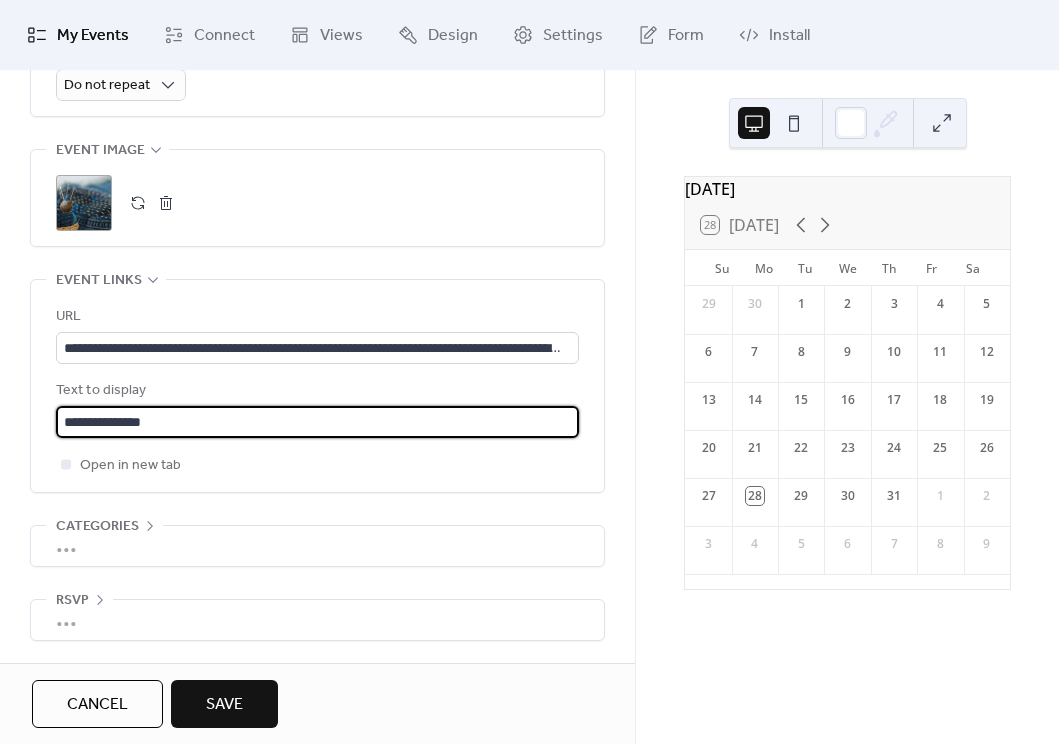 click on "**********" at bounding box center [317, 422] 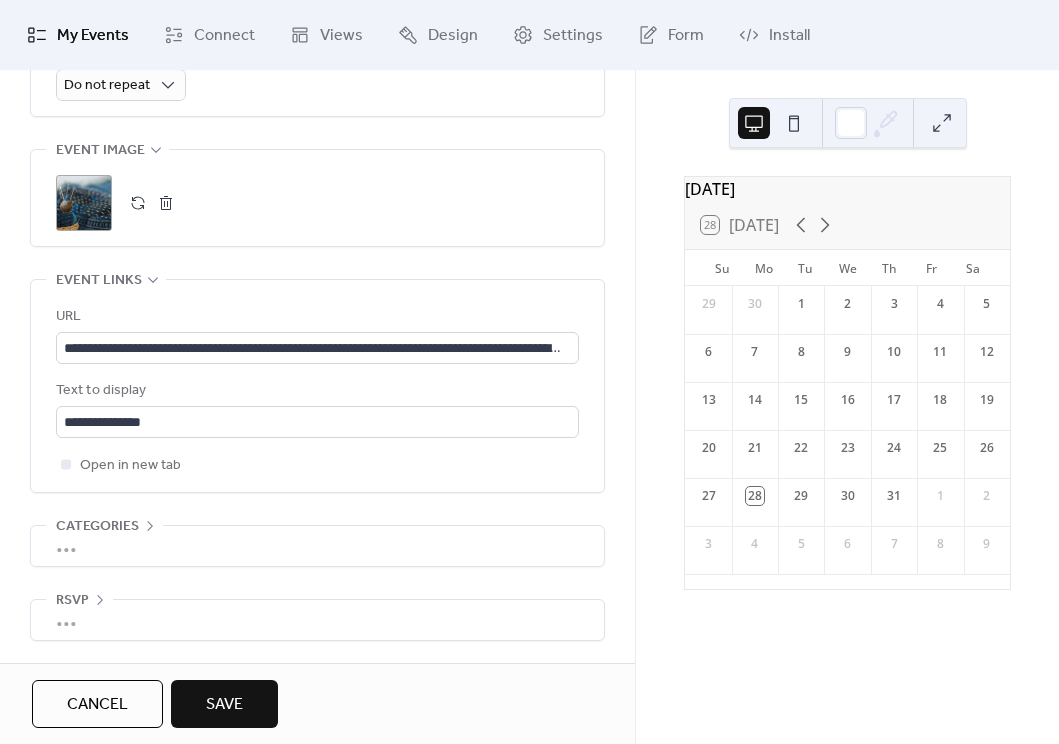 click on "•••" at bounding box center (317, 546) 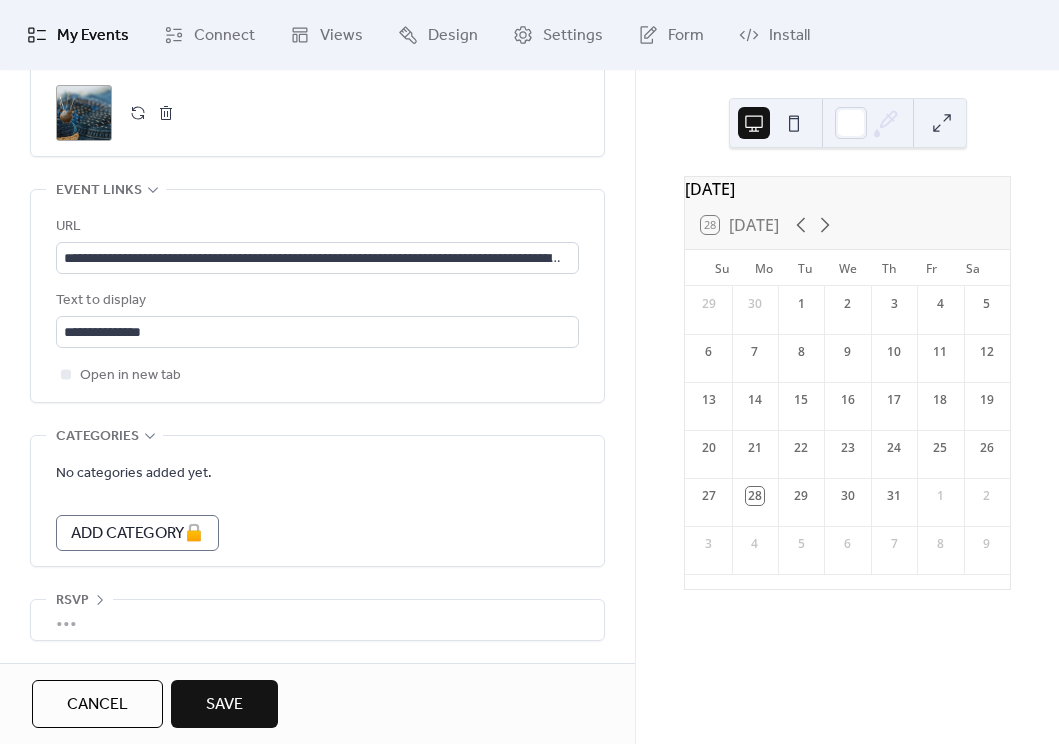 scroll, scrollTop: 1172, scrollLeft: 0, axis: vertical 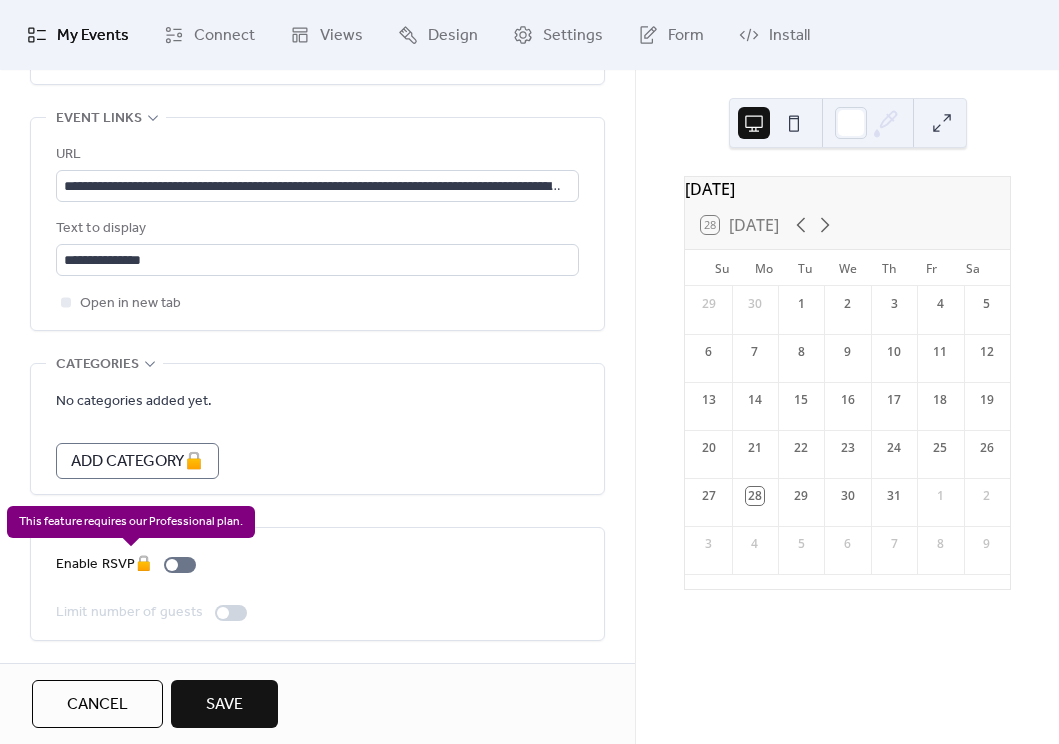 click on "Enable RSVP  🔒" at bounding box center [130, 565] 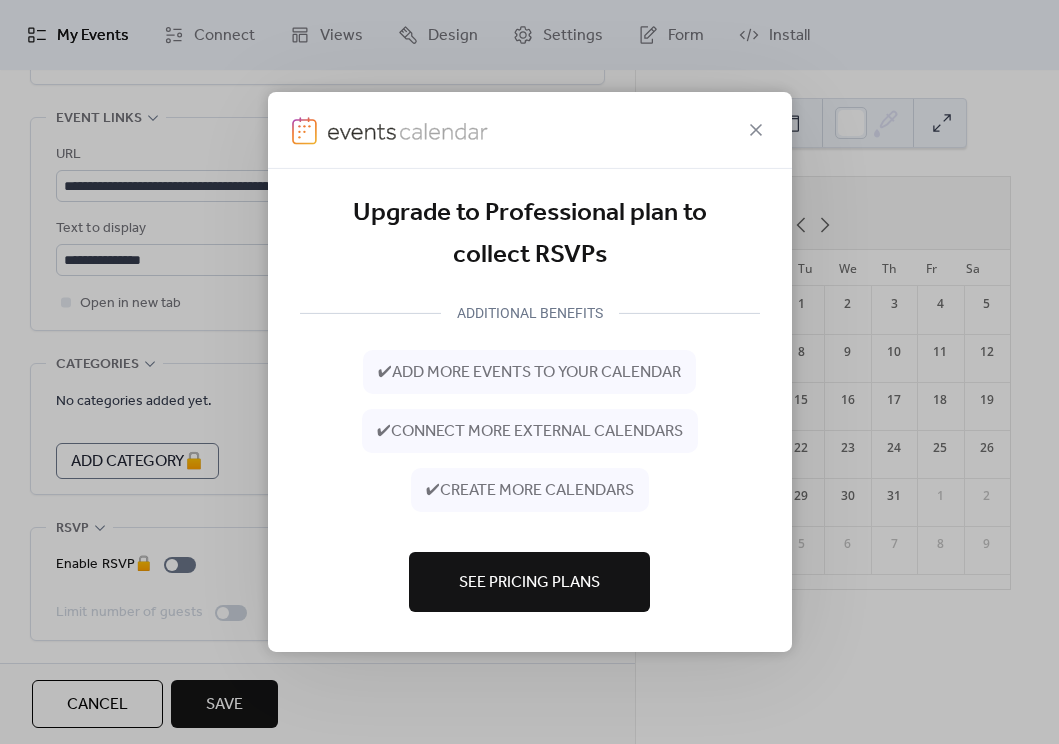 click on "See Pricing Plans" at bounding box center (529, 583) 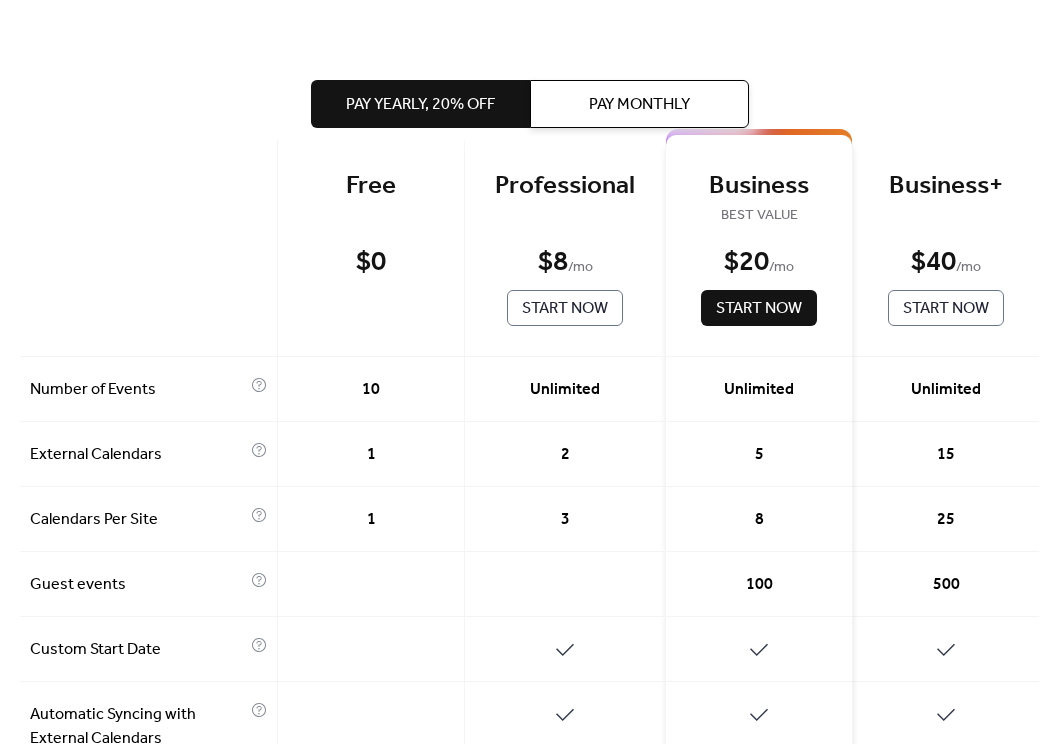scroll, scrollTop: 0, scrollLeft: 0, axis: both 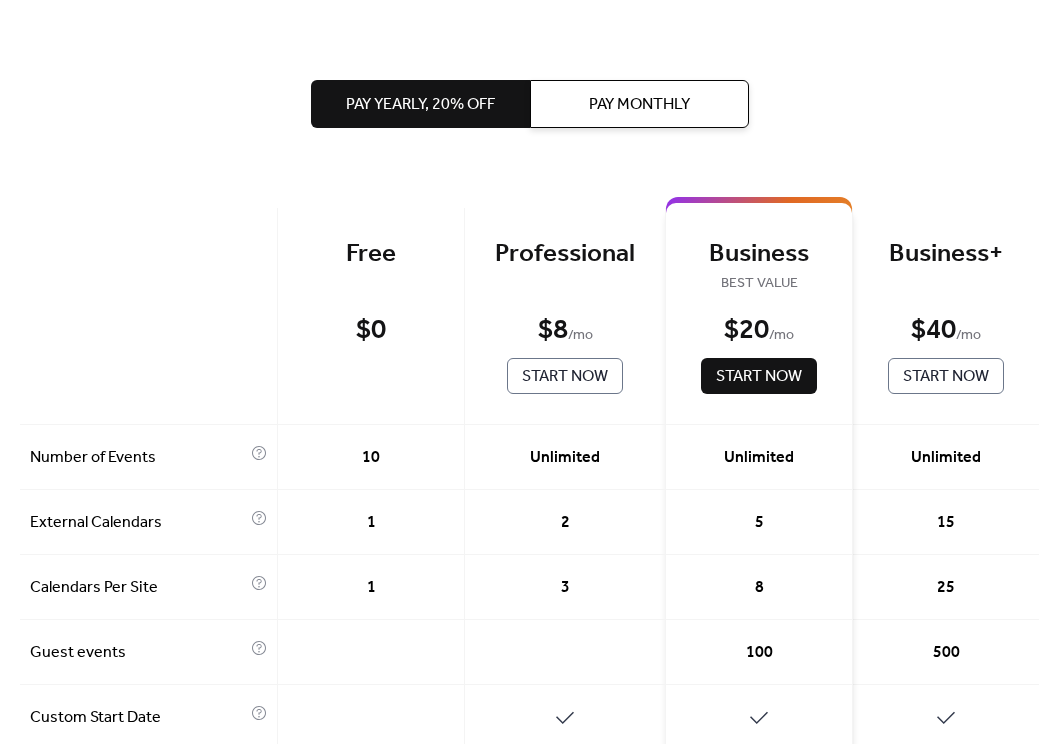 click on "Start Now" at bounding box center (565, 377) 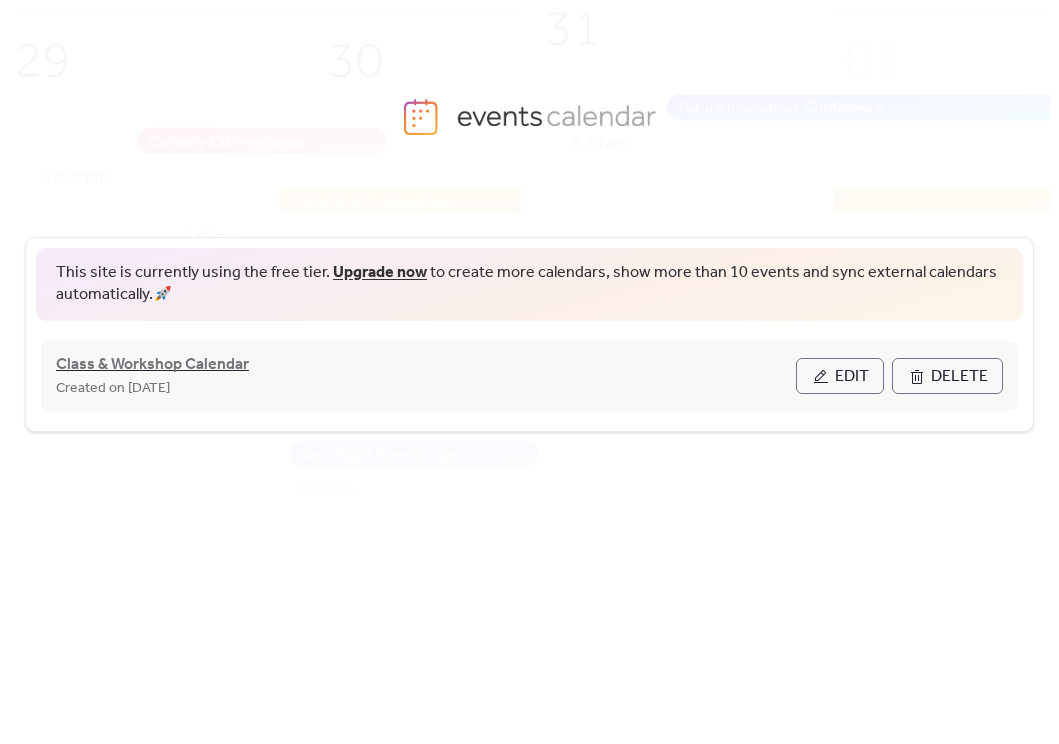 click on "Class & Workshop Calendar" at bounding box center (152, 365) 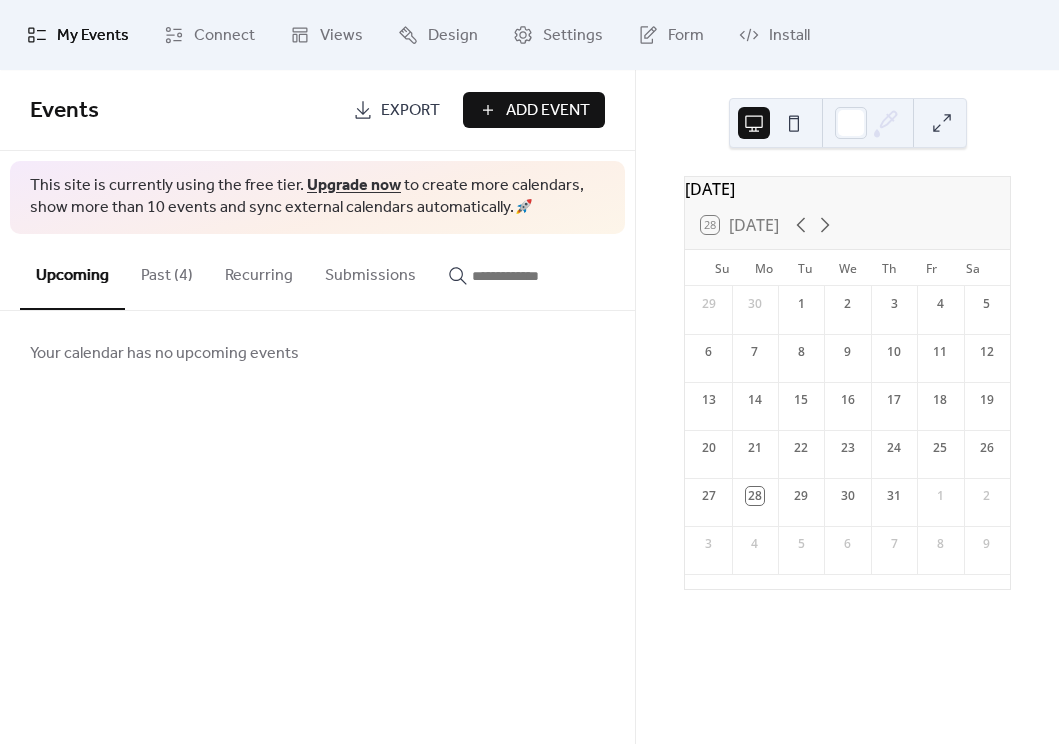 click on "Past (4)" at bounding box center [167, 271] 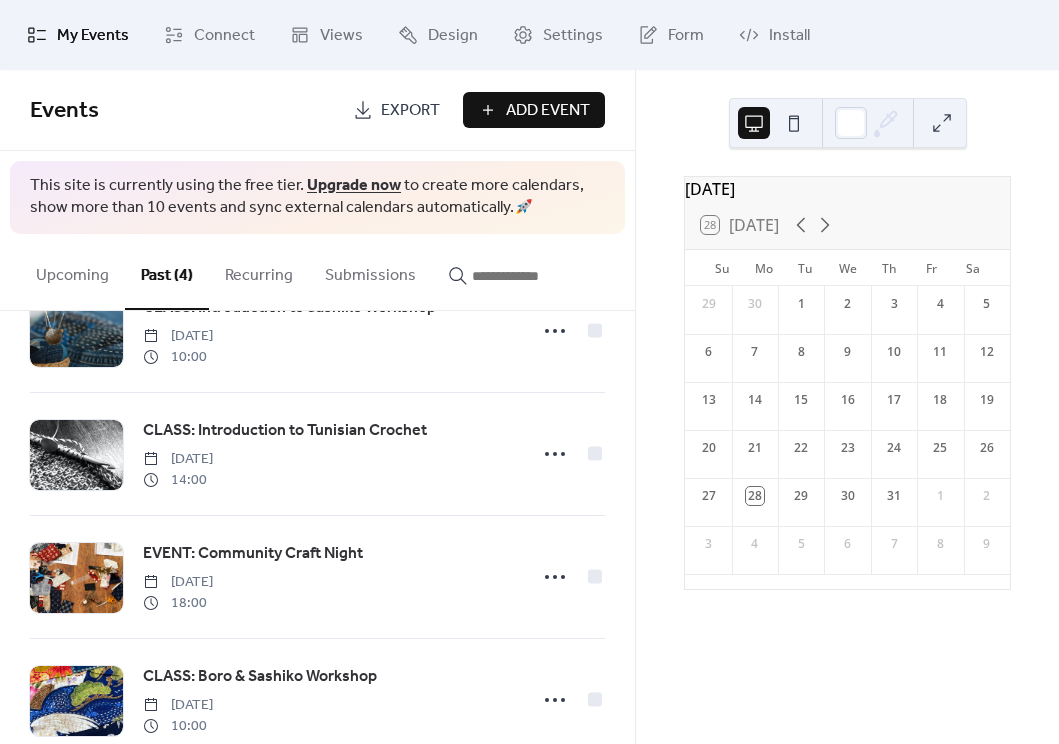 scroll, scrollTop: 120, scrollLeft: 0, axis: vertical 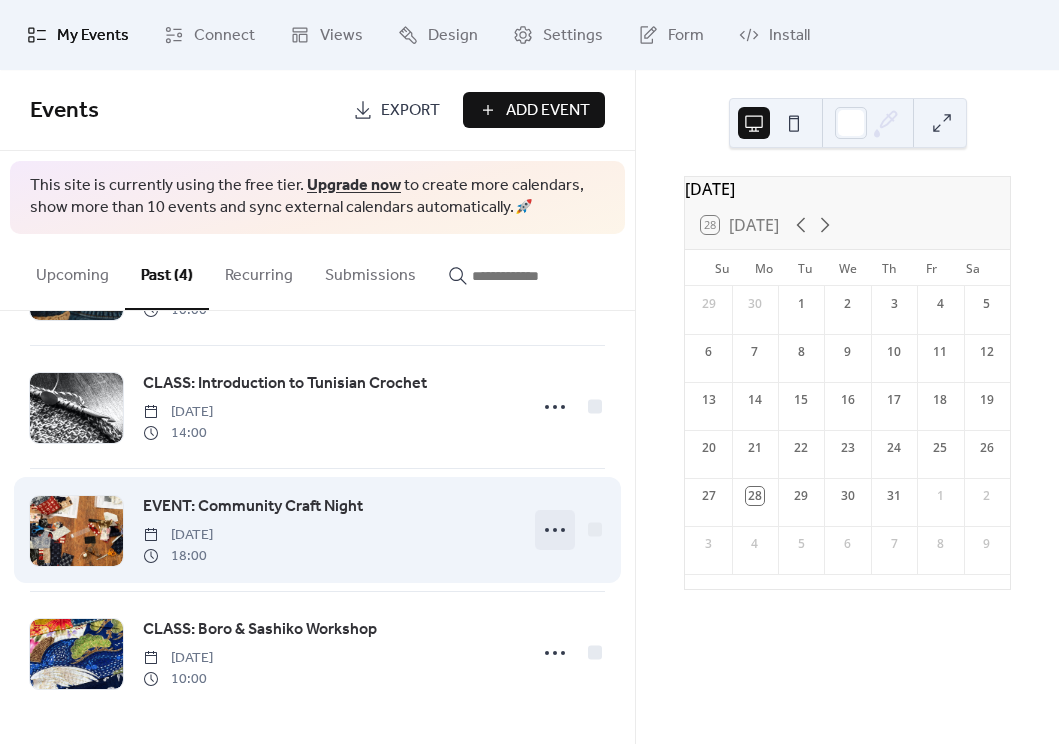 click 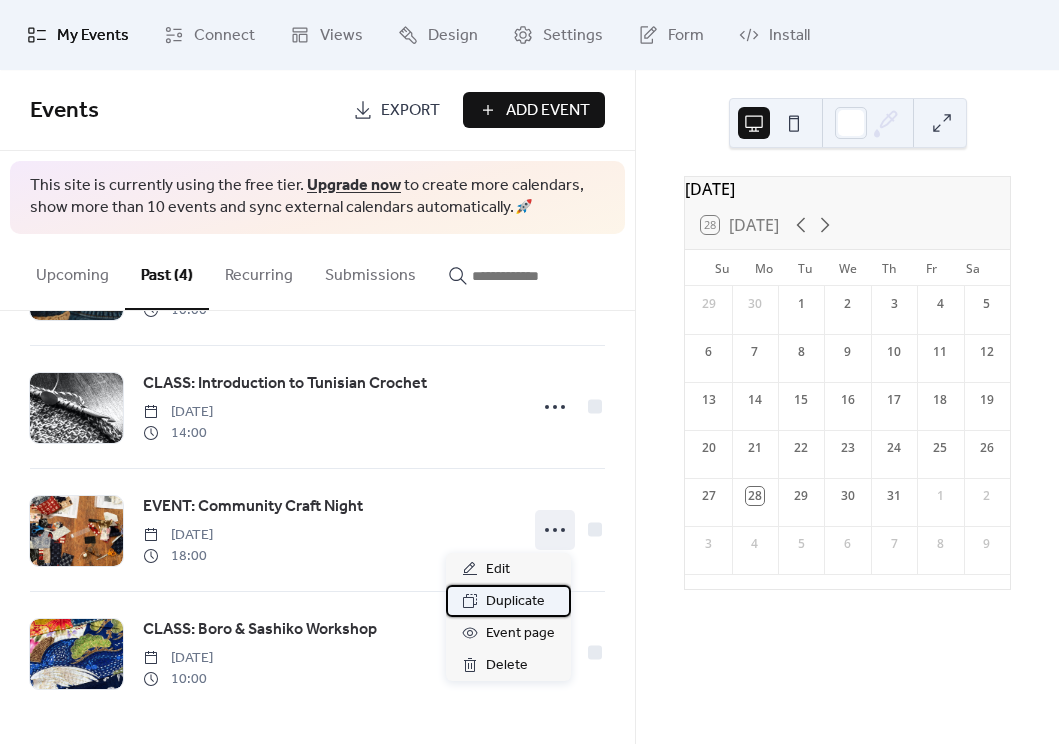 click on "Duplicate" at bounding box center (515, 602) 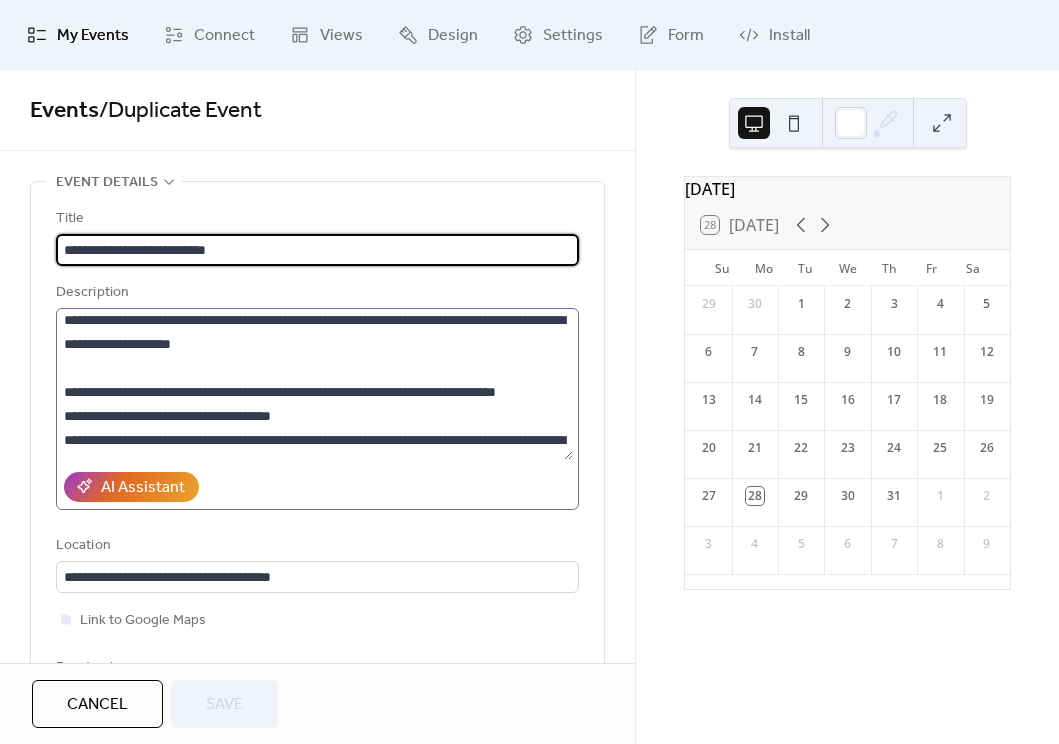 scroll, scrollTop: 240, scrollLeft: 0, axis: vertical 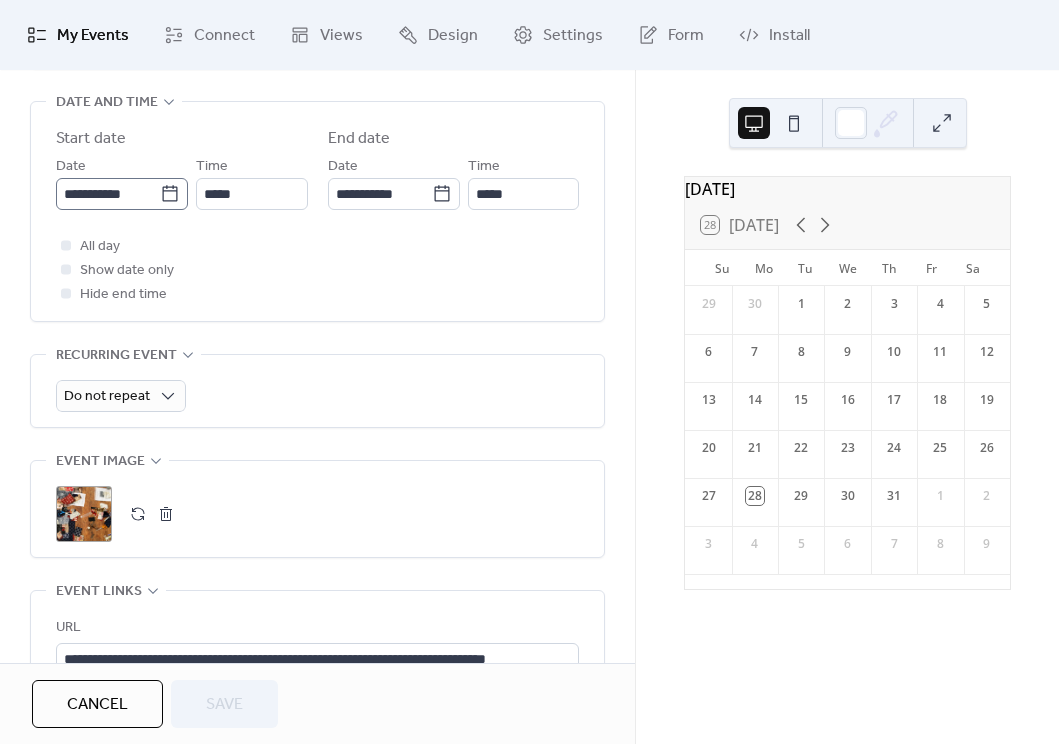 click 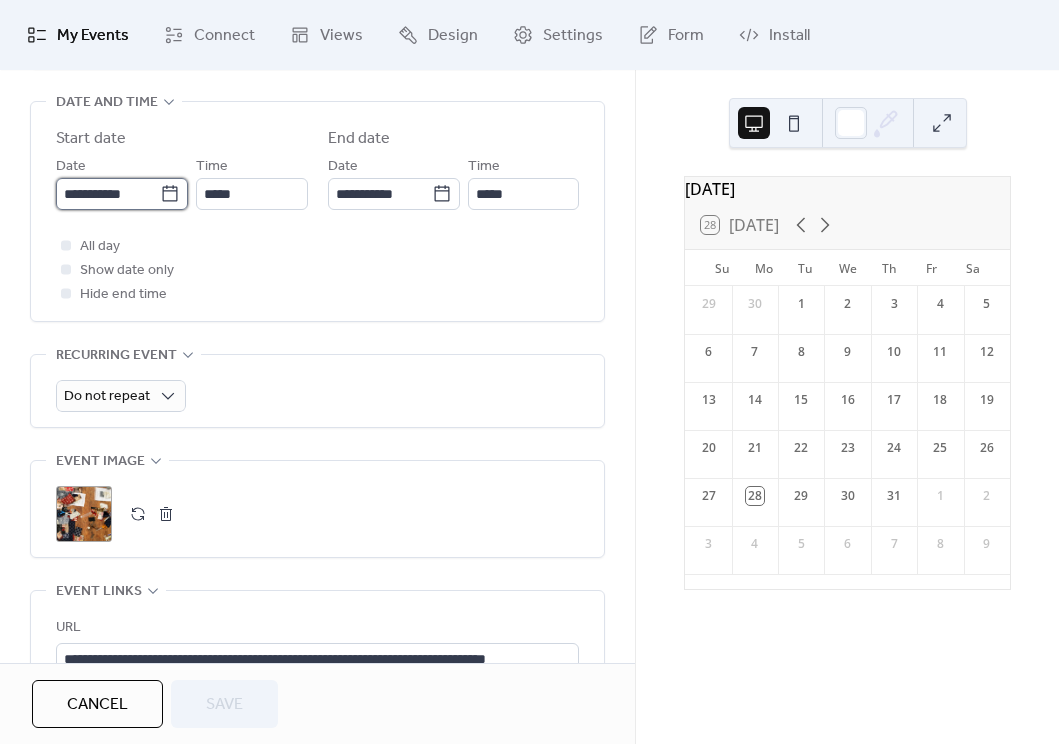 click on "**********" at bounding box center (108, 194) 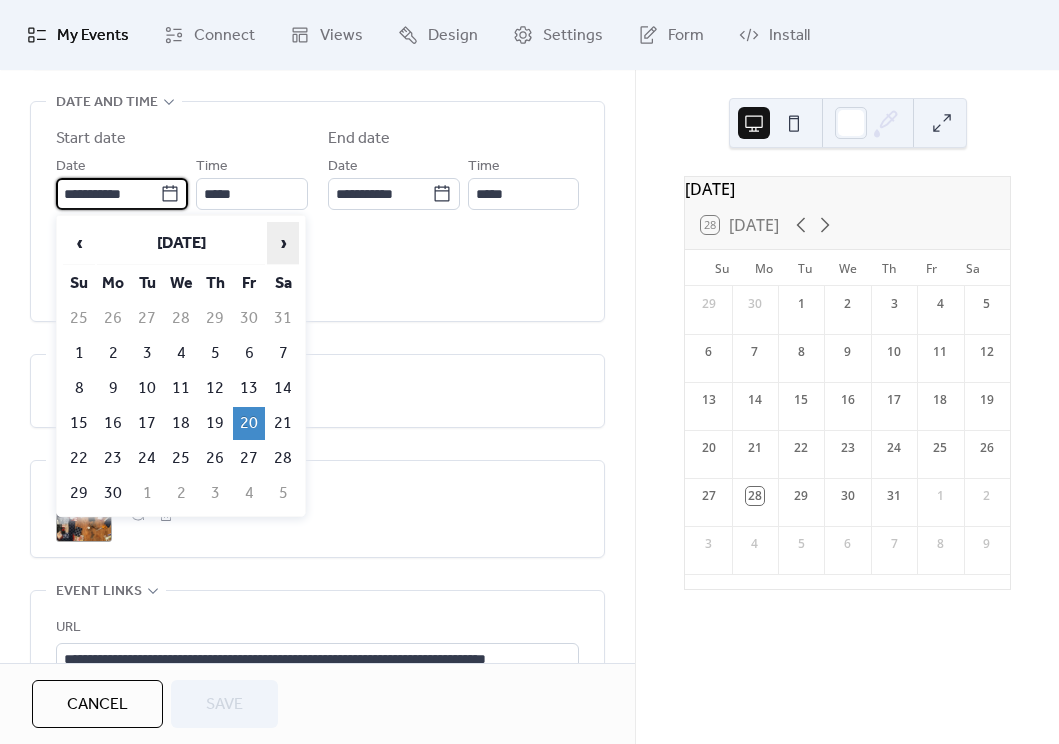 click on "›" at bounding box center [283, 243] 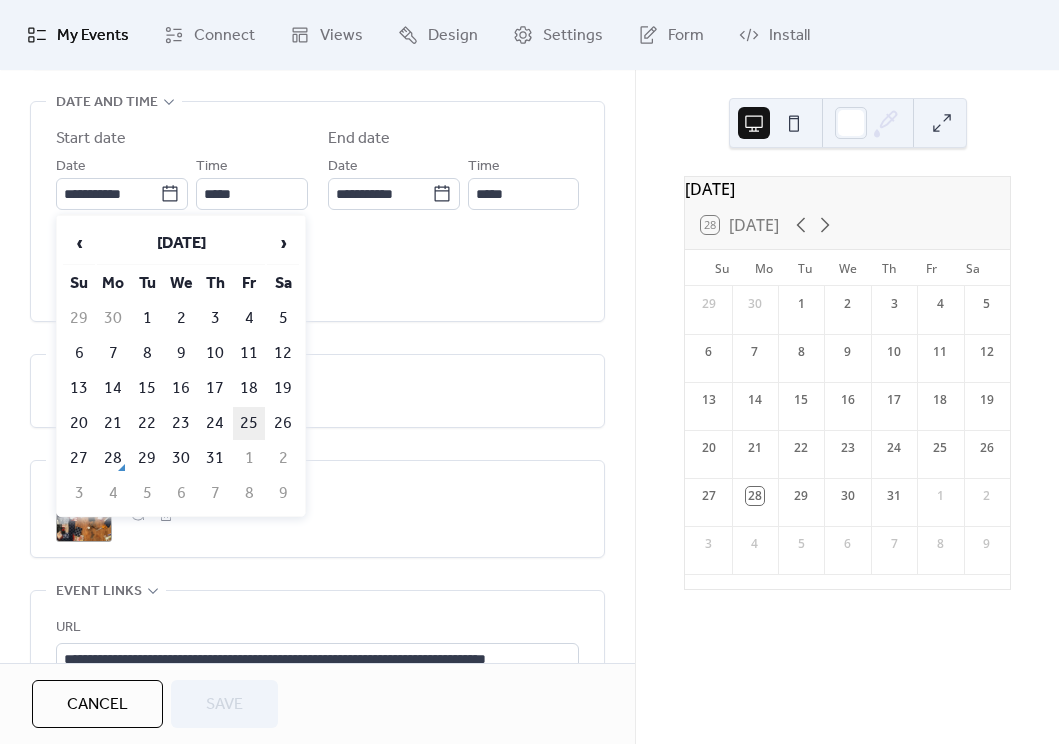 click on "25" at bounding box center (249, 423) 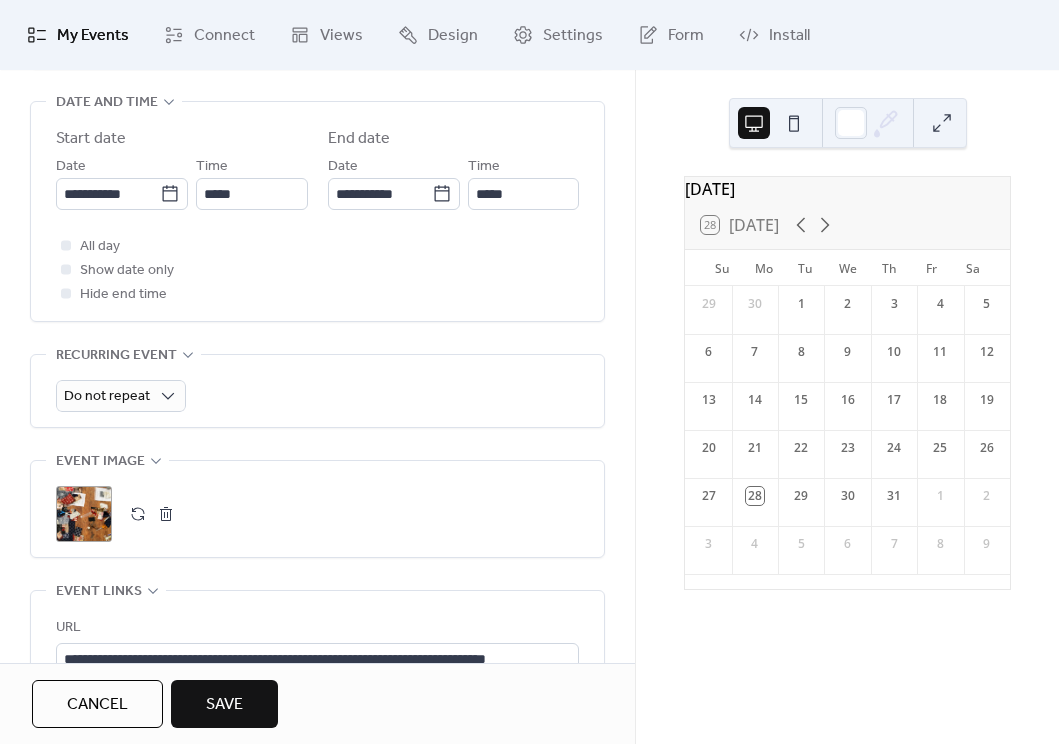 click on "All day Show date only Hide end time" at bounding box center (317, 270) 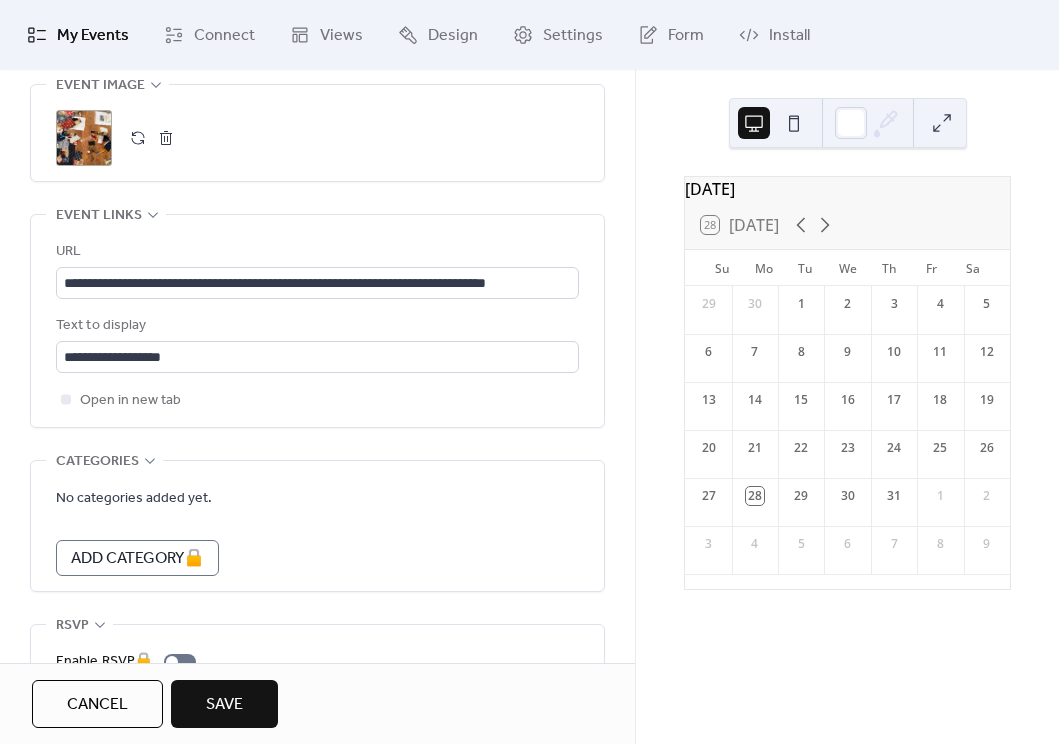 scroll, scrollTop: 1097, scrollLeft: 0, axis: vertical 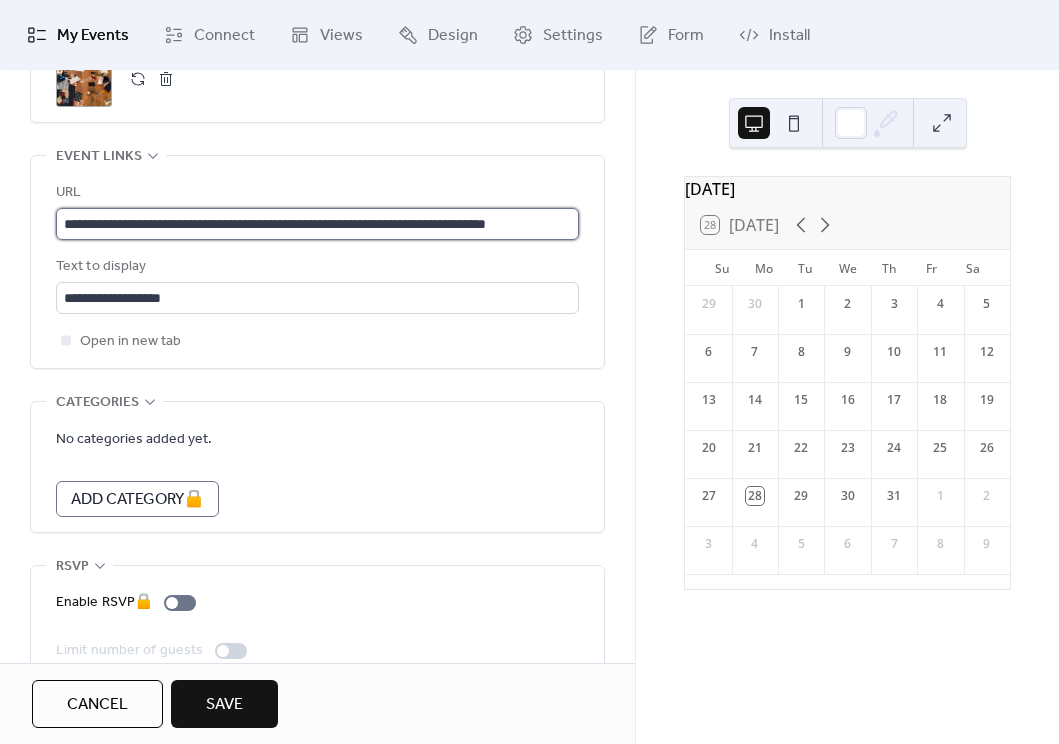 click on "**********" at bounding box center (317, 224) 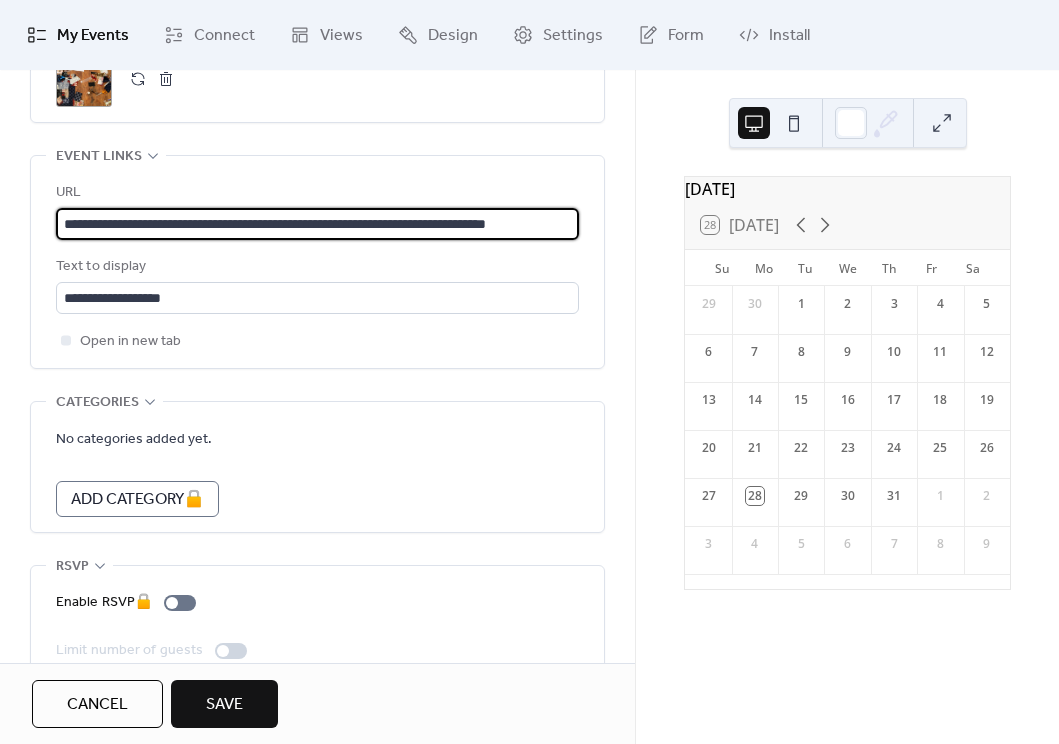 click on "**********" at bounding box center (317, 224) 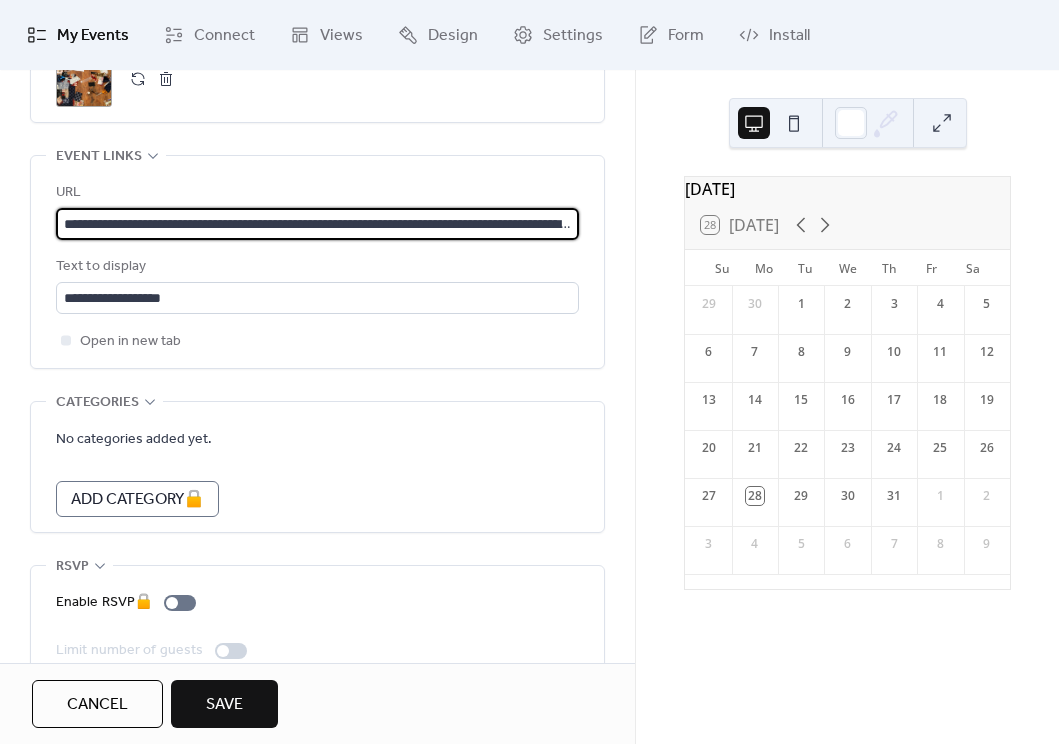 scroll, scrollTop: 0, scrollLeft: 608, axis: horizontal 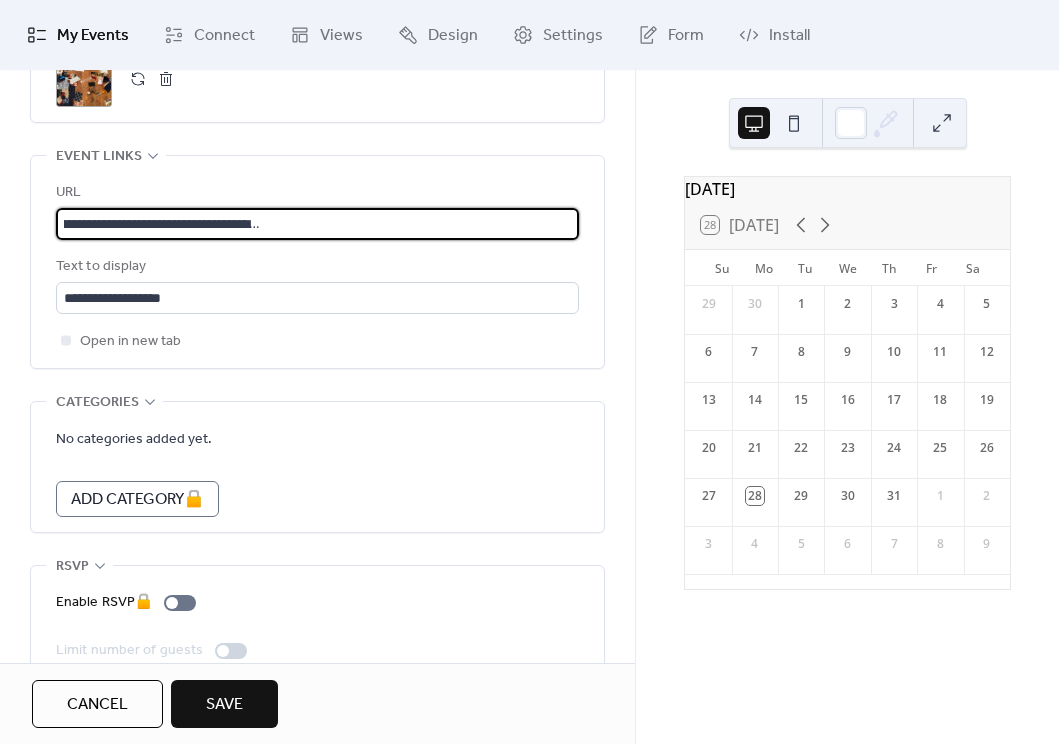 type on "**********" 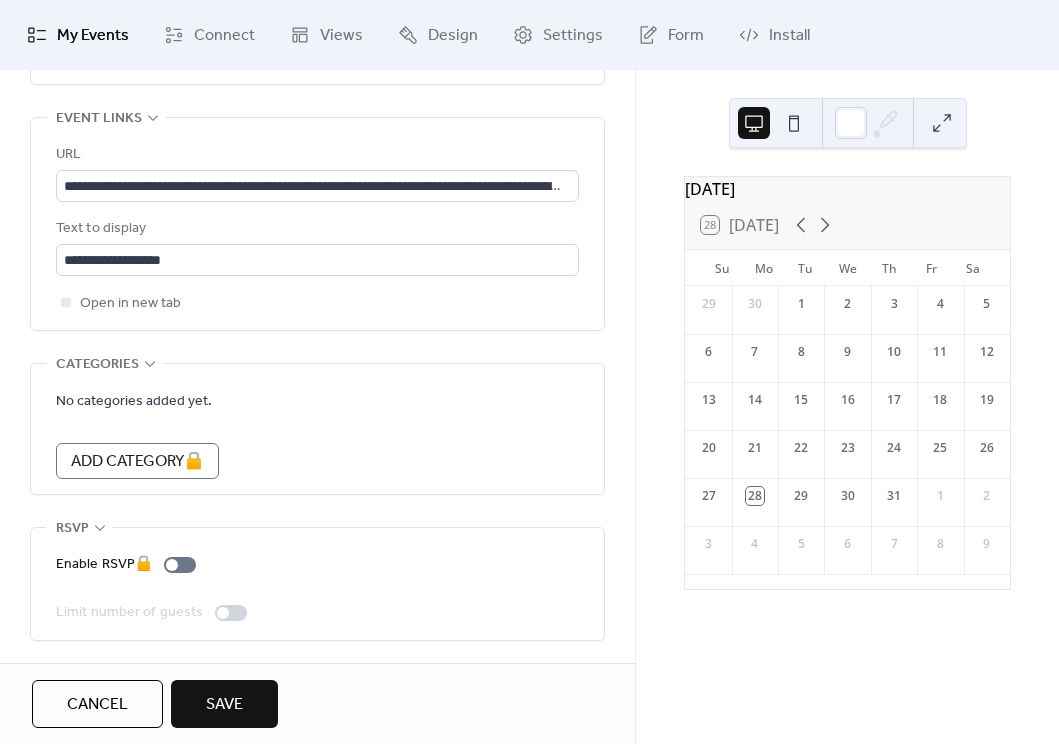 scroll, scrollTop: 1244, scrollLeft: 0, axis: vertical 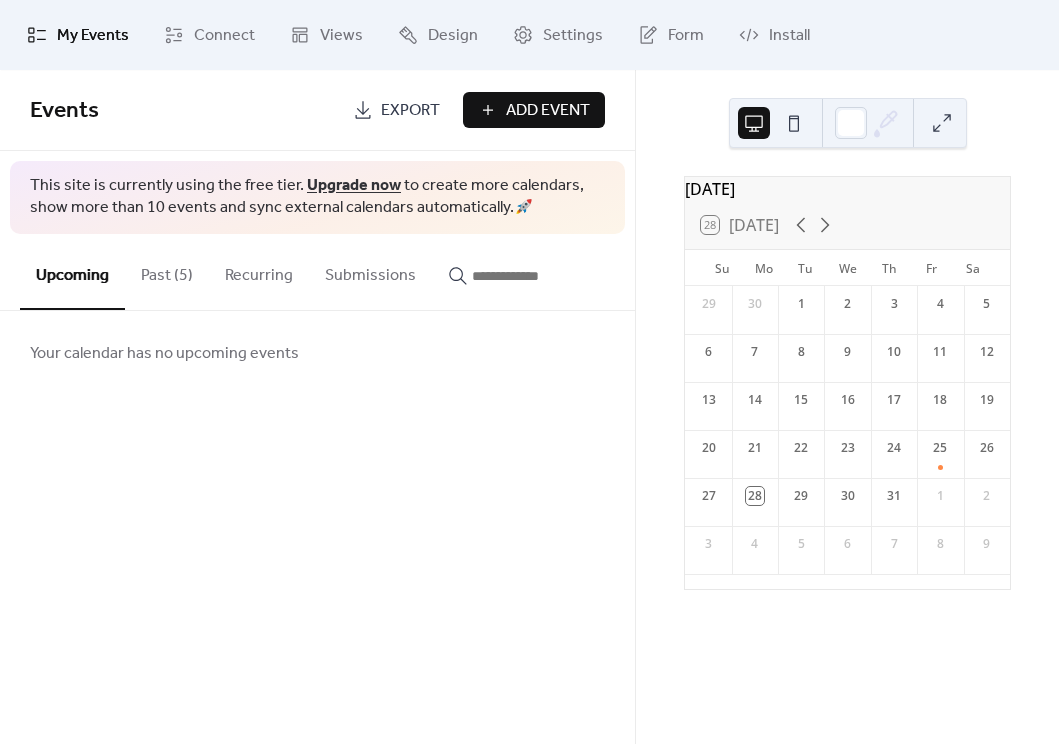 click on "Past (5)" at bounding box center (167, 271) 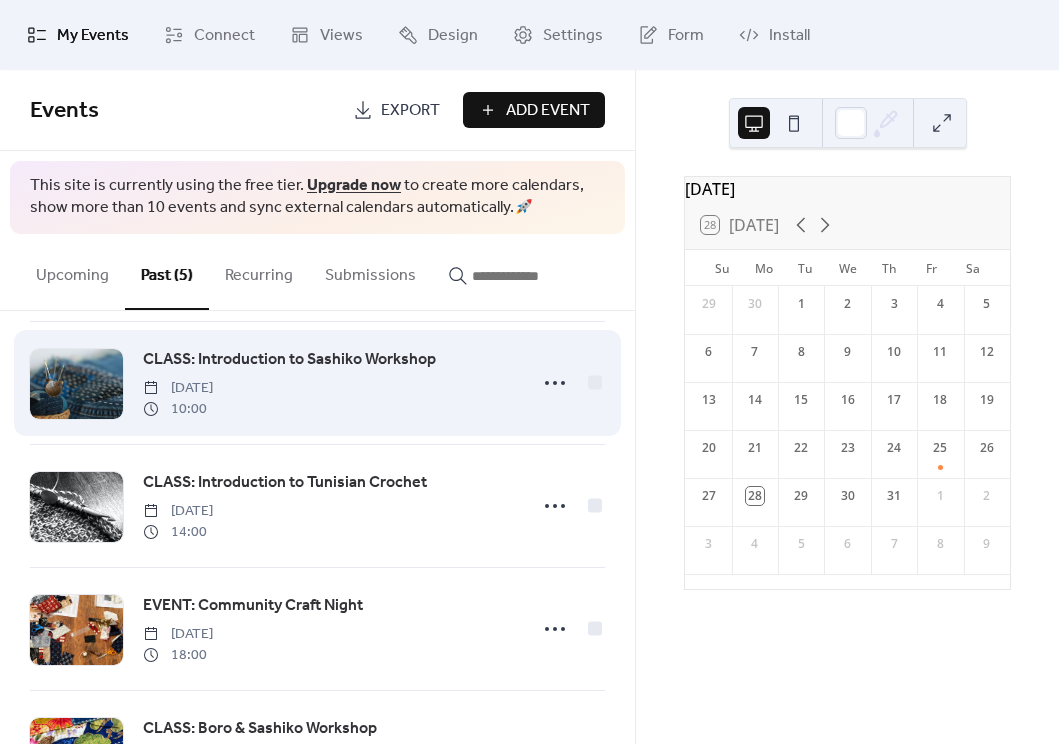 scroll, scrollTop: 146, scrollLeft: 0, axis: vertical 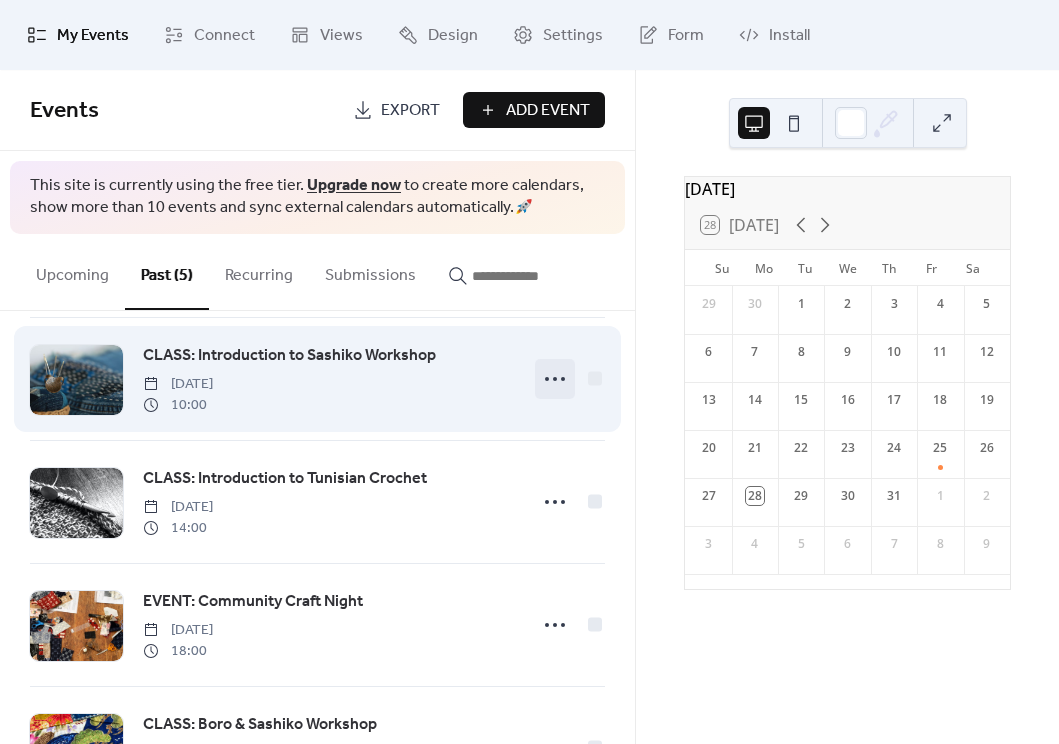 click 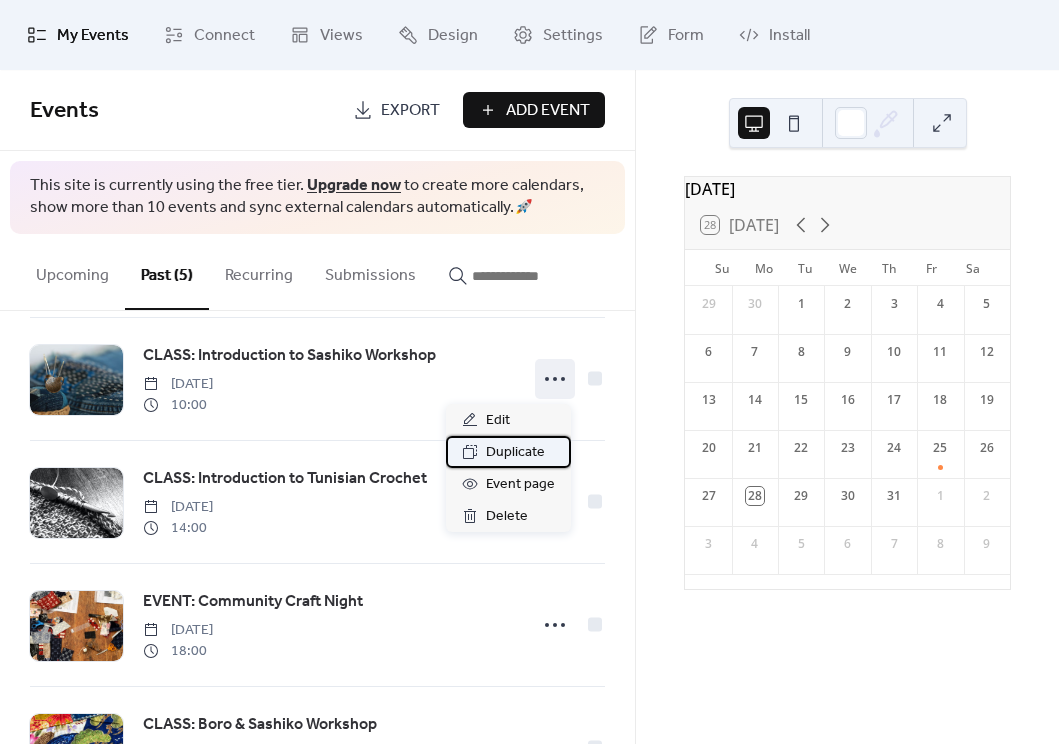 click on "Duplicate" at bounding box center (515, 453) 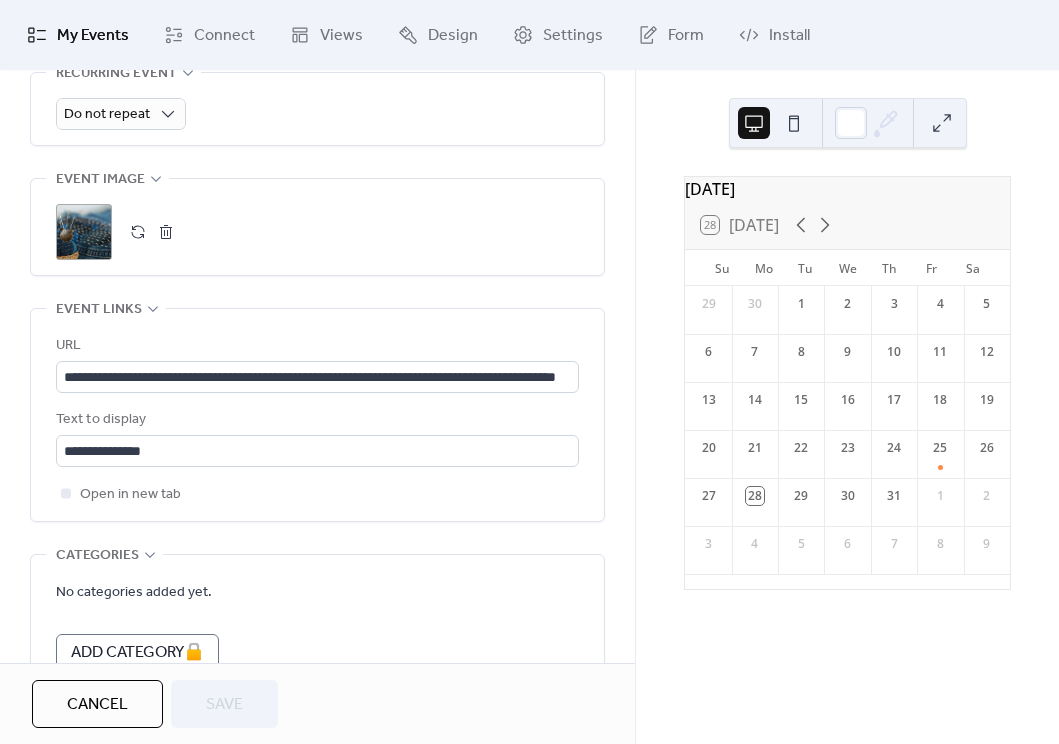 scroll, scrollTop: 1019, scrollLeft: 0, axis: vertical 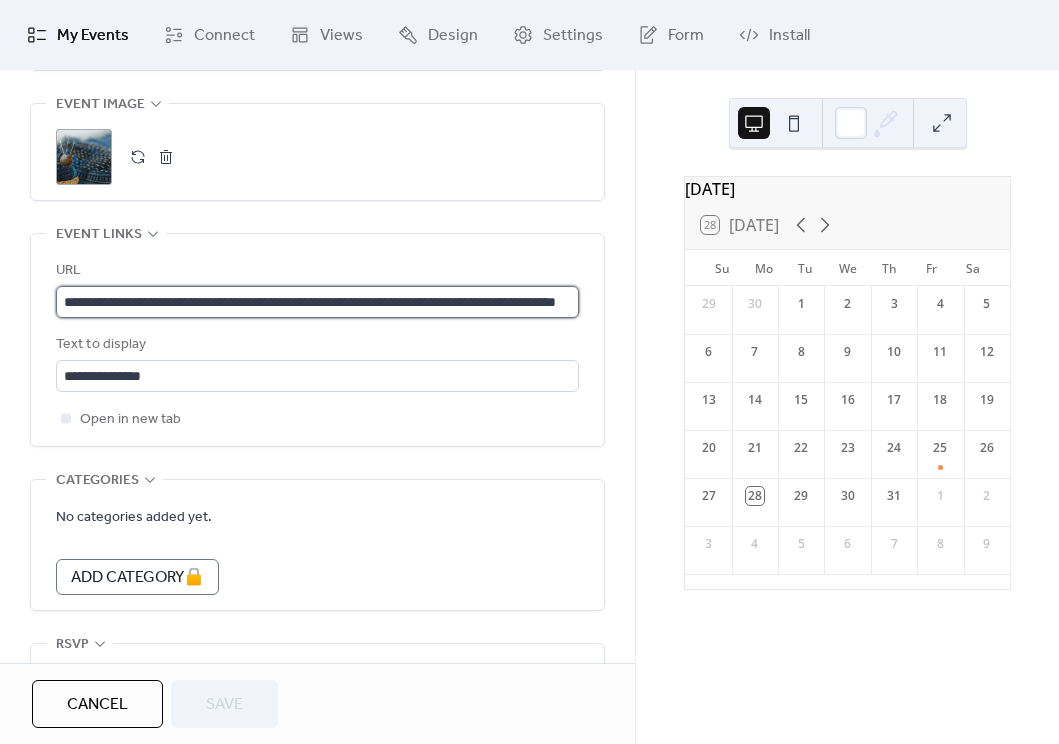 click on "**********" at bounding box center [317, 302] 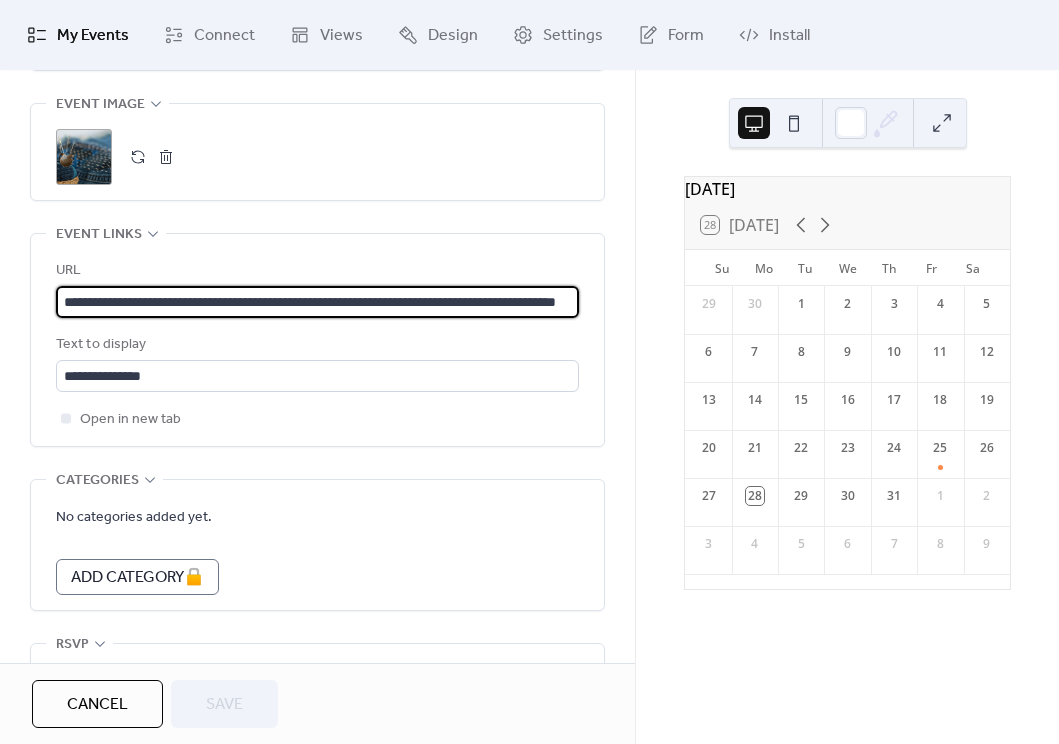 click on "**********" at bounding box center (317, 302) 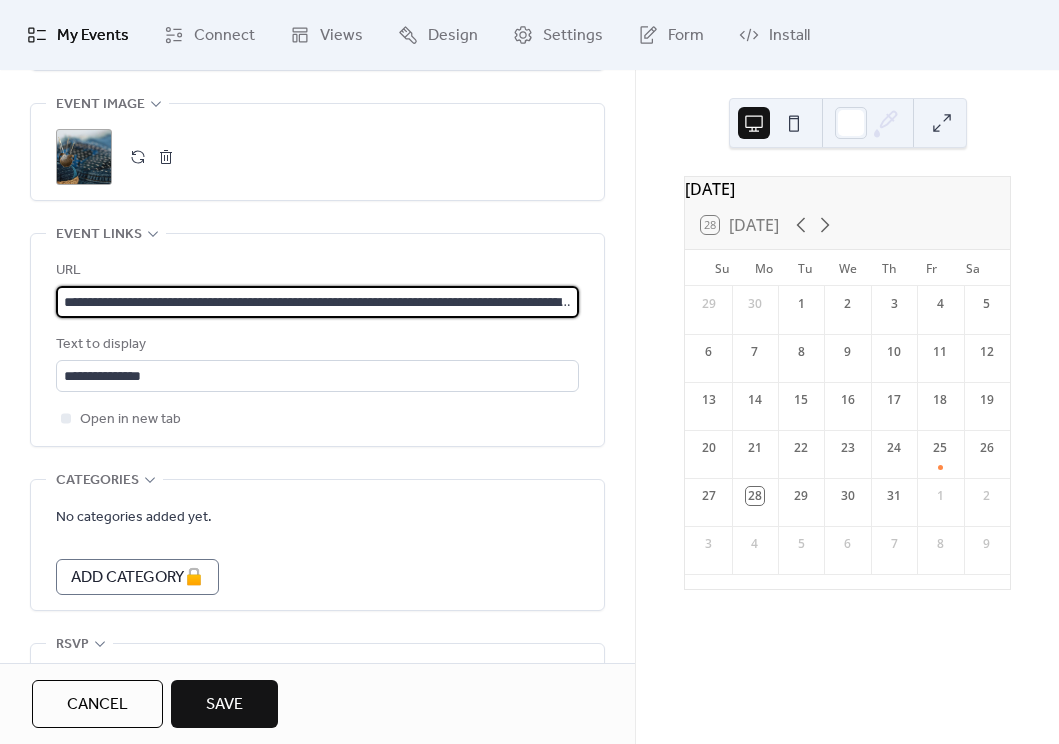 scroll, scrollTop: 0, scrollLeft: 704, axis: horizontal 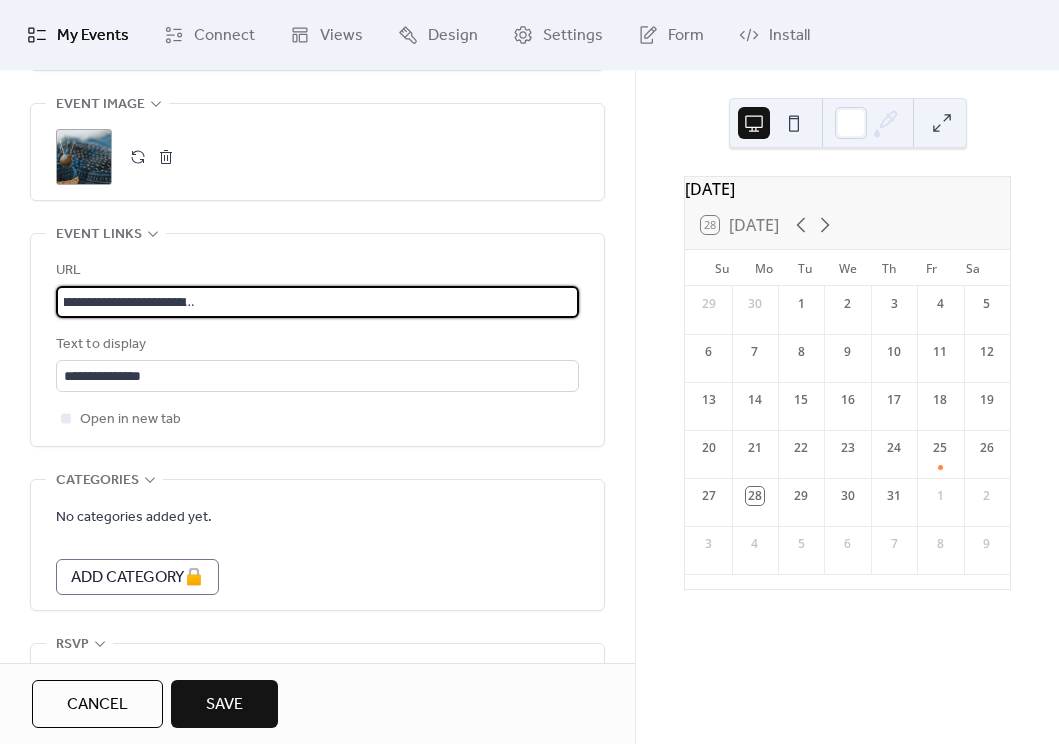 type on "**********" 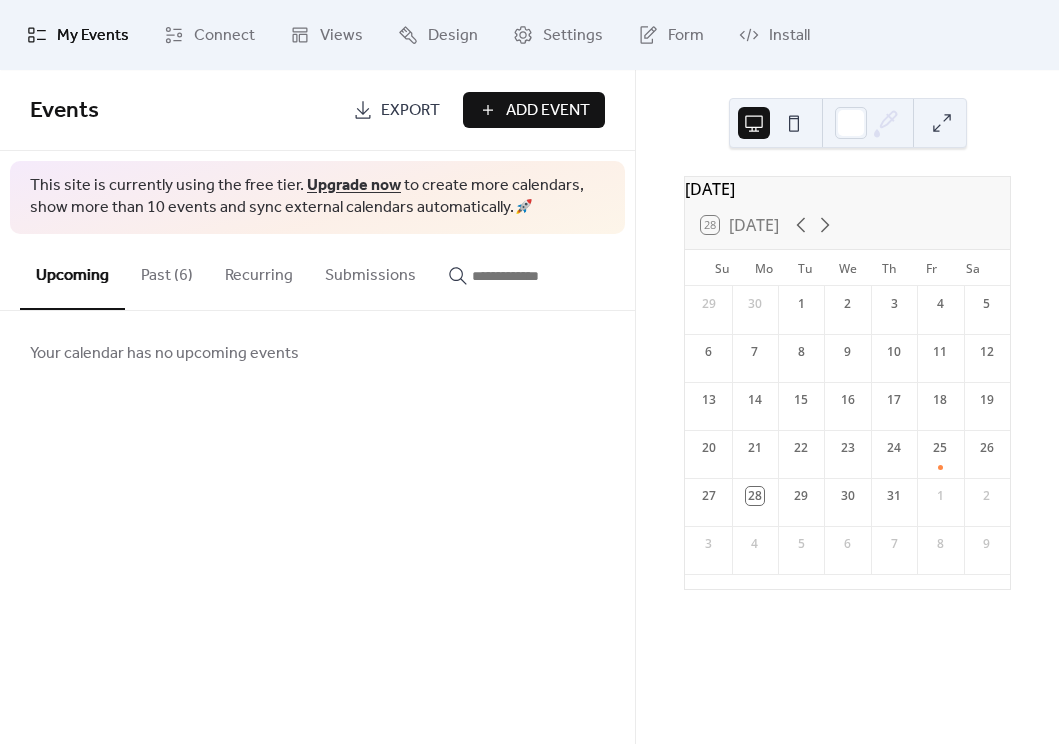click on "Past (6)" at bounding box center [167, 271] 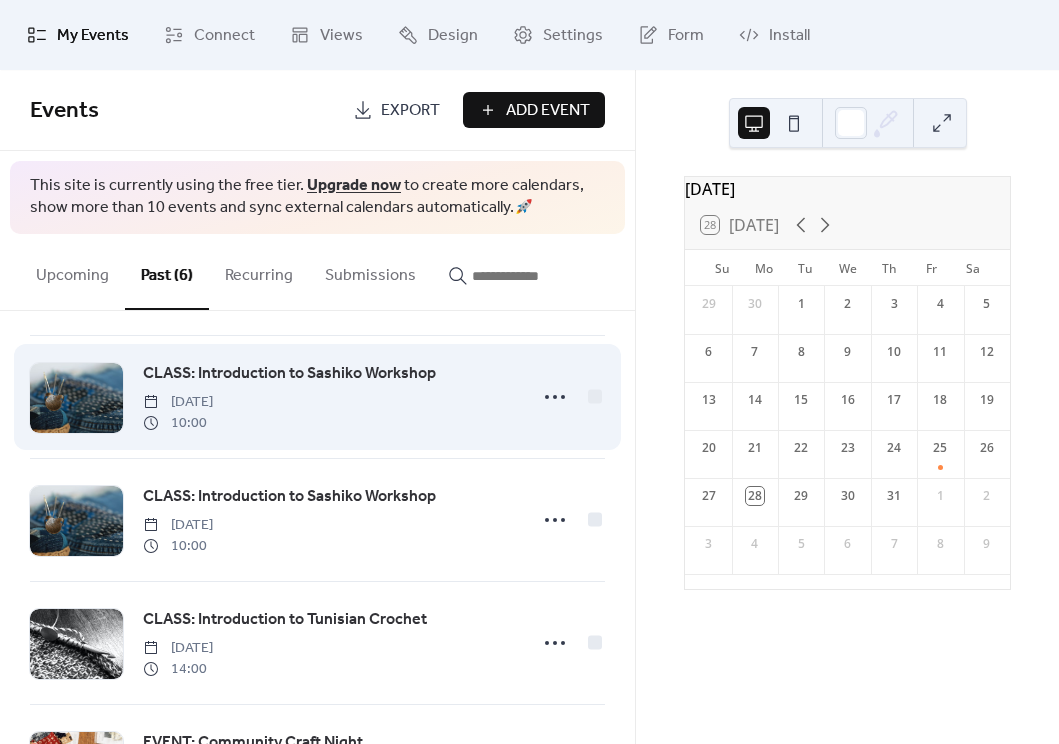 scroll, scrollTop: 66, scrollLeft: 0, axis: vertical 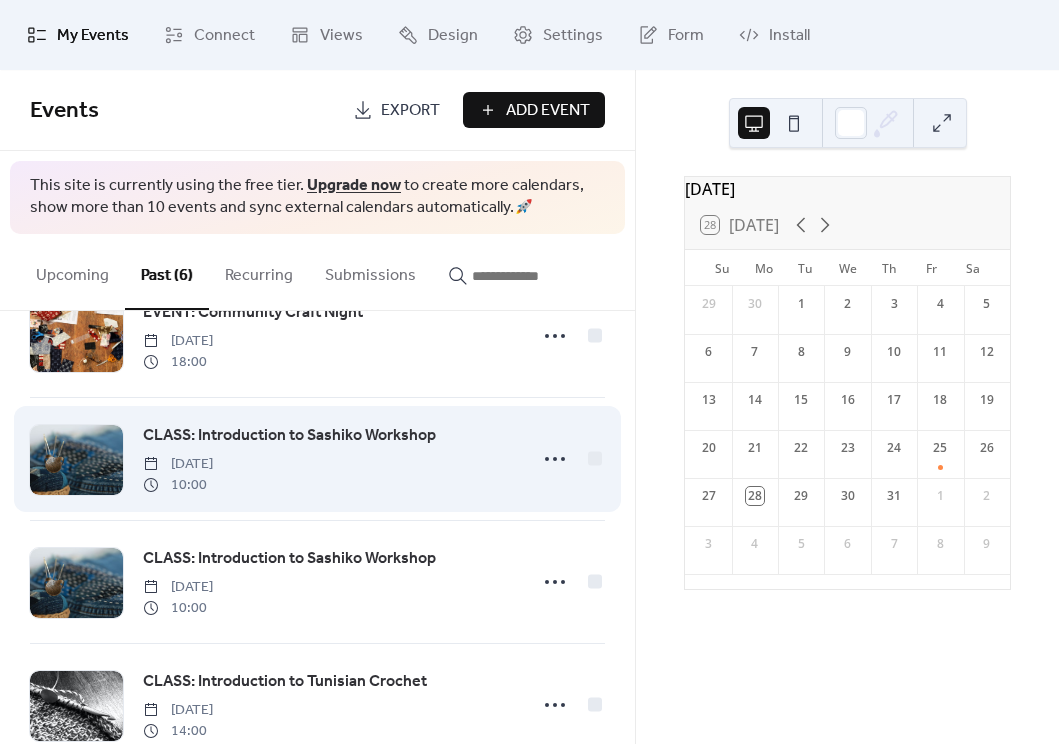 click on "CLASS: Introduction to Sashiko Workshop" at bounding box center [289, 436] 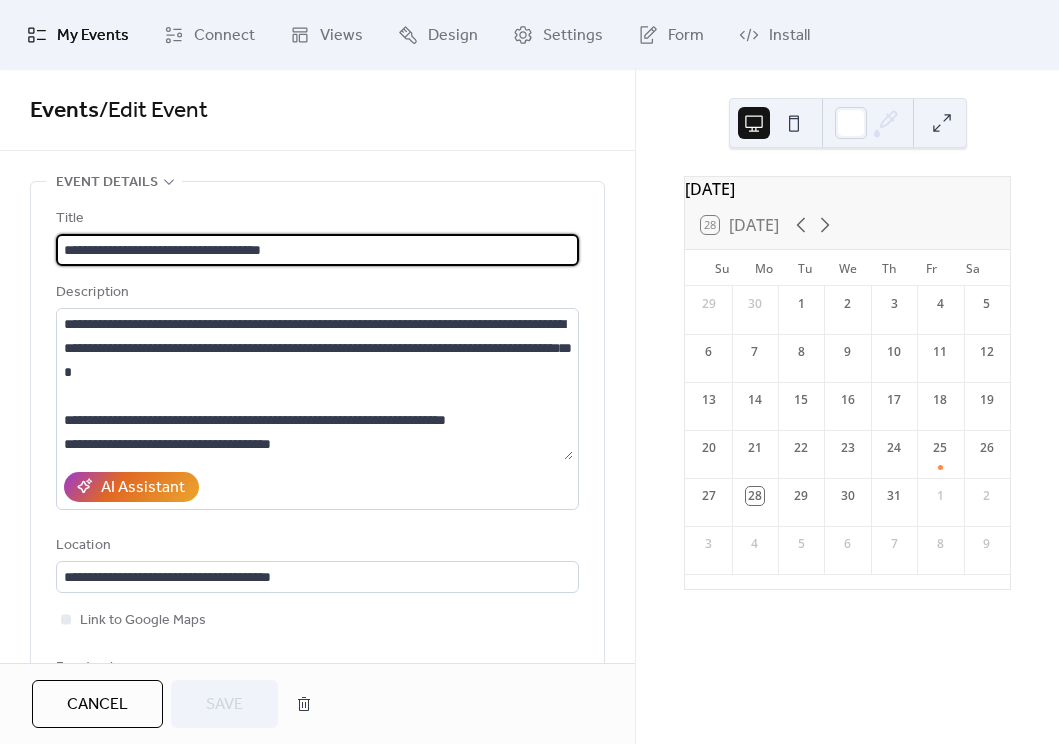 scroll, scrollTop: 144, scrollLeft: 0, axis: vertical 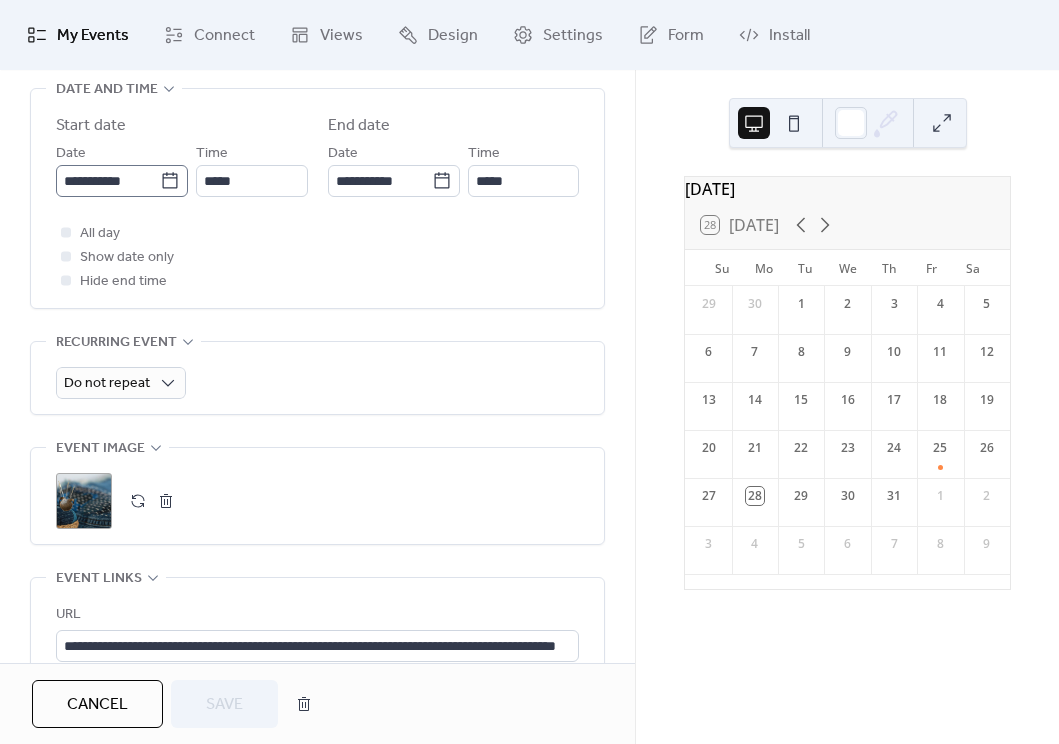 click 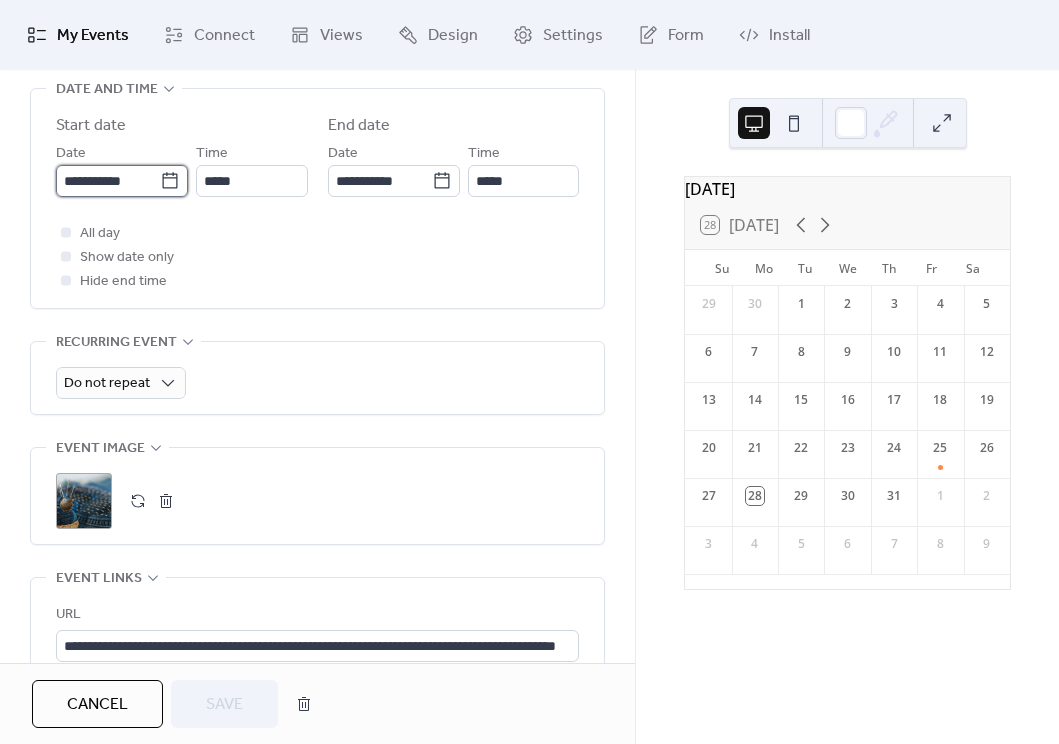click on "**********" at bounding box center [108, 181] 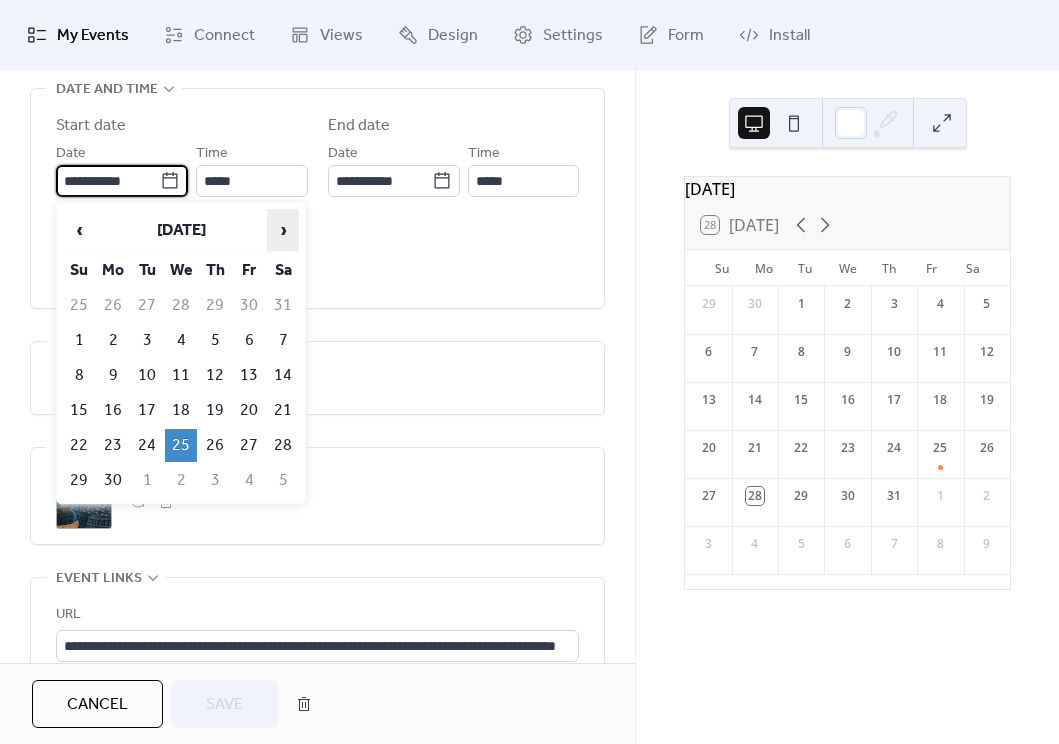 click on "›" at bounding box center [283, 230] 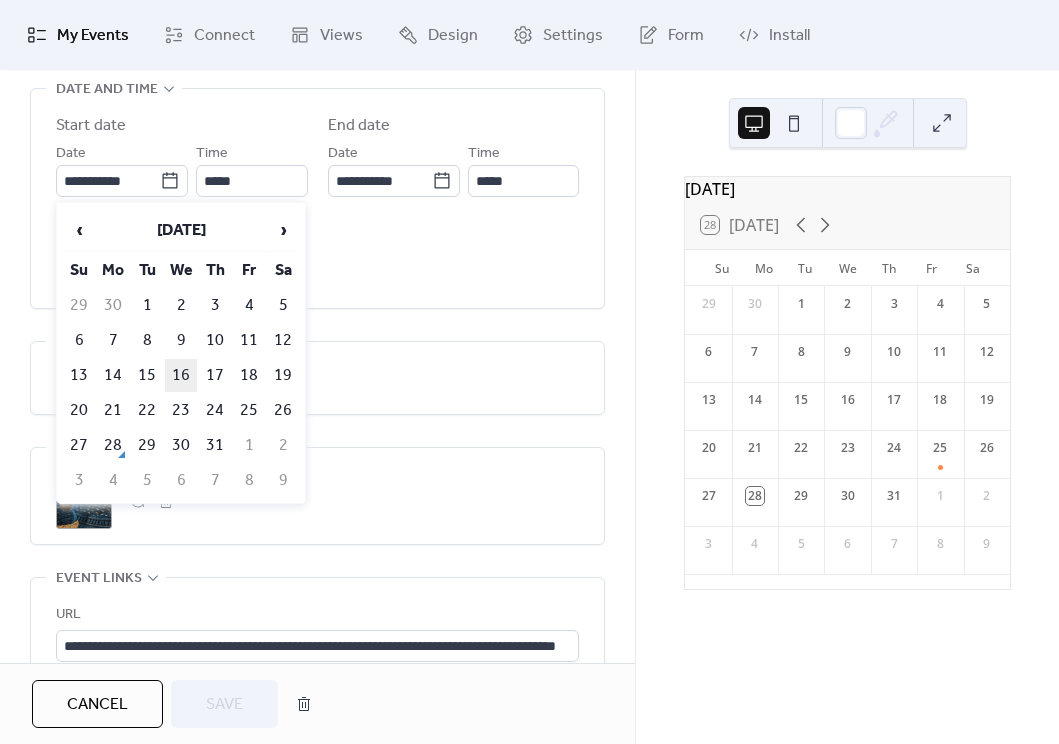 click on "16" at bounding box center [181, 375] 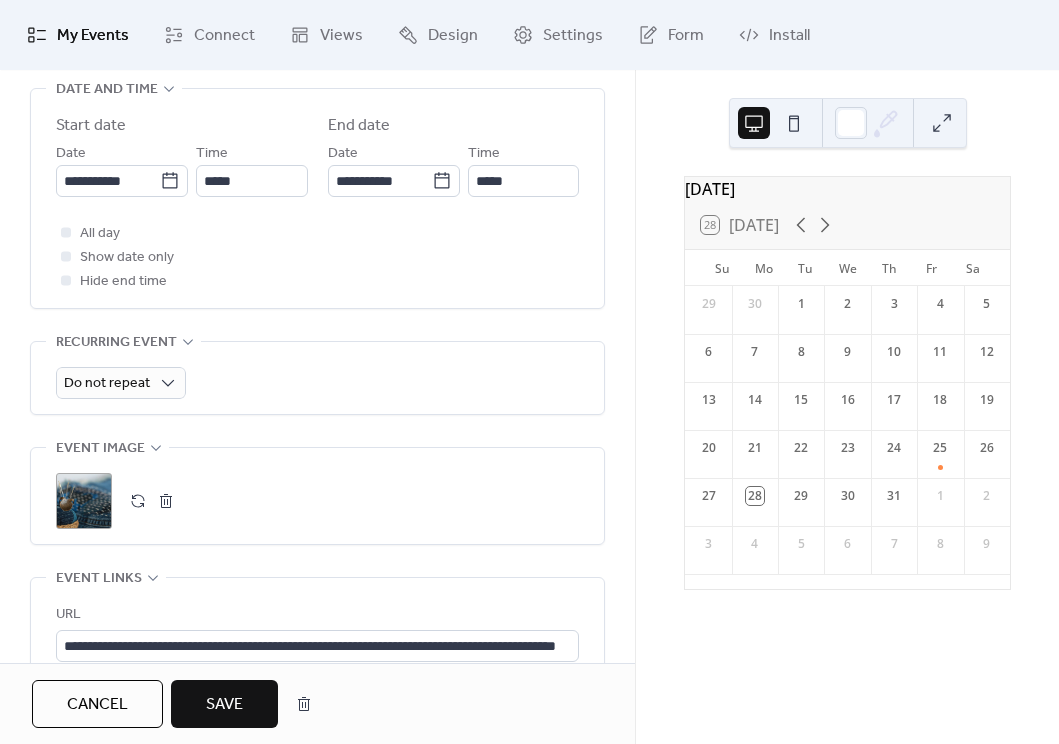 click on "Save" at bounding box center (224, 705) 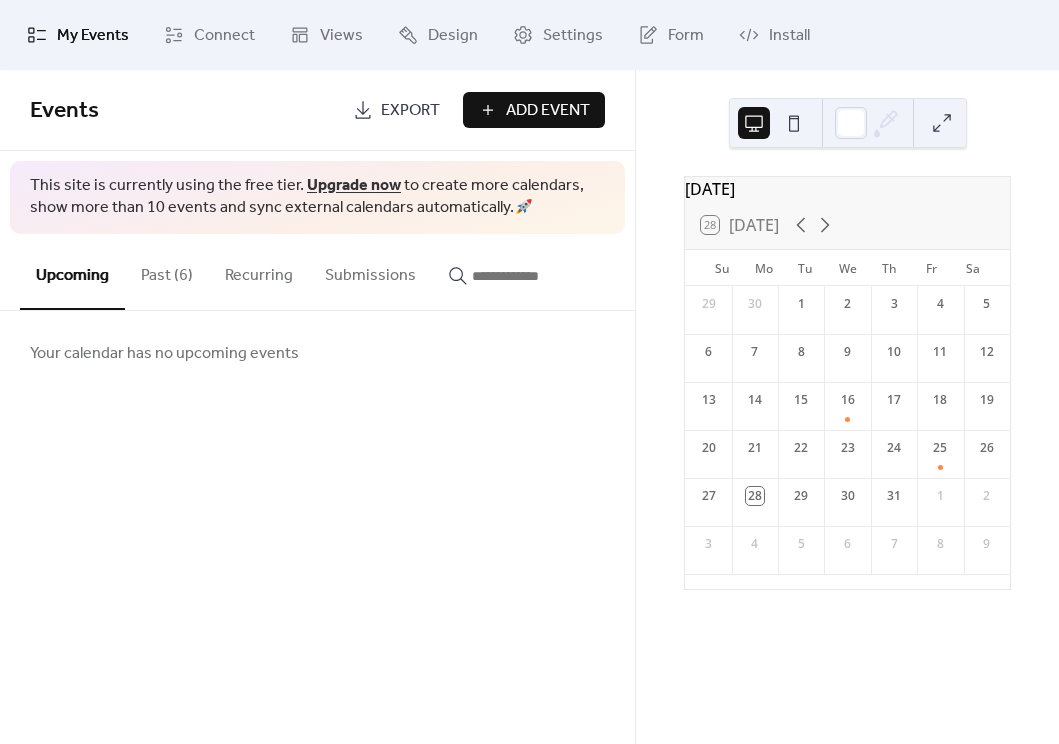 click on "Past (6)" at bounding box center [167, 271] 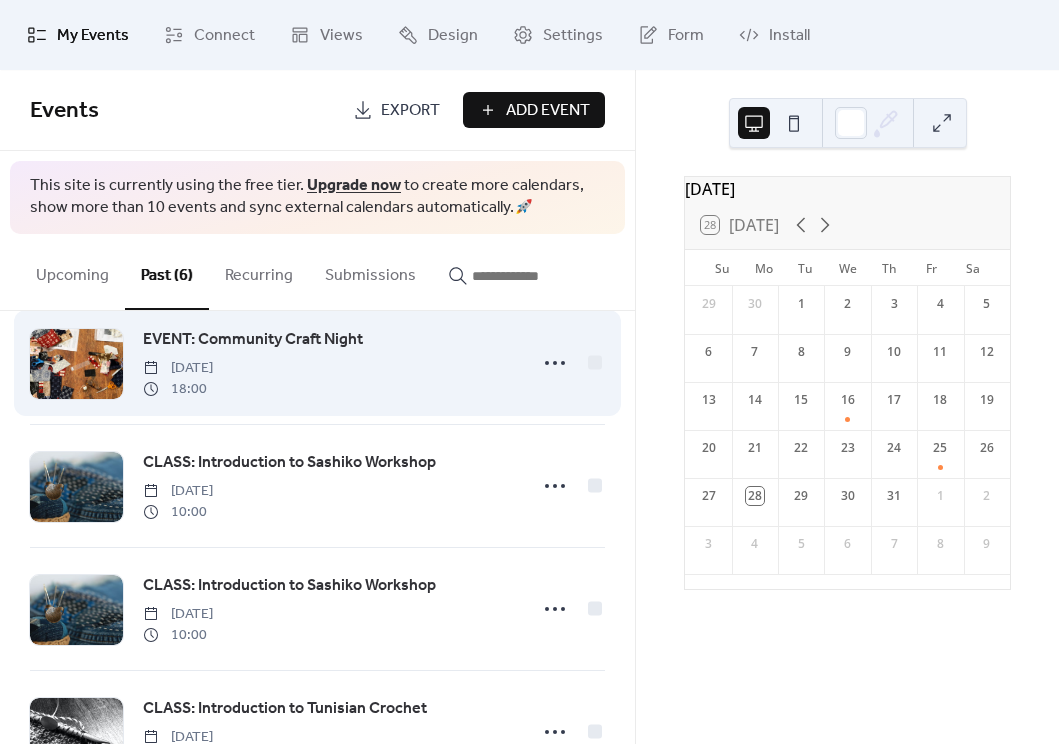 scroll, scrollTop: 37, scrollLeft: 0, axis: vertical 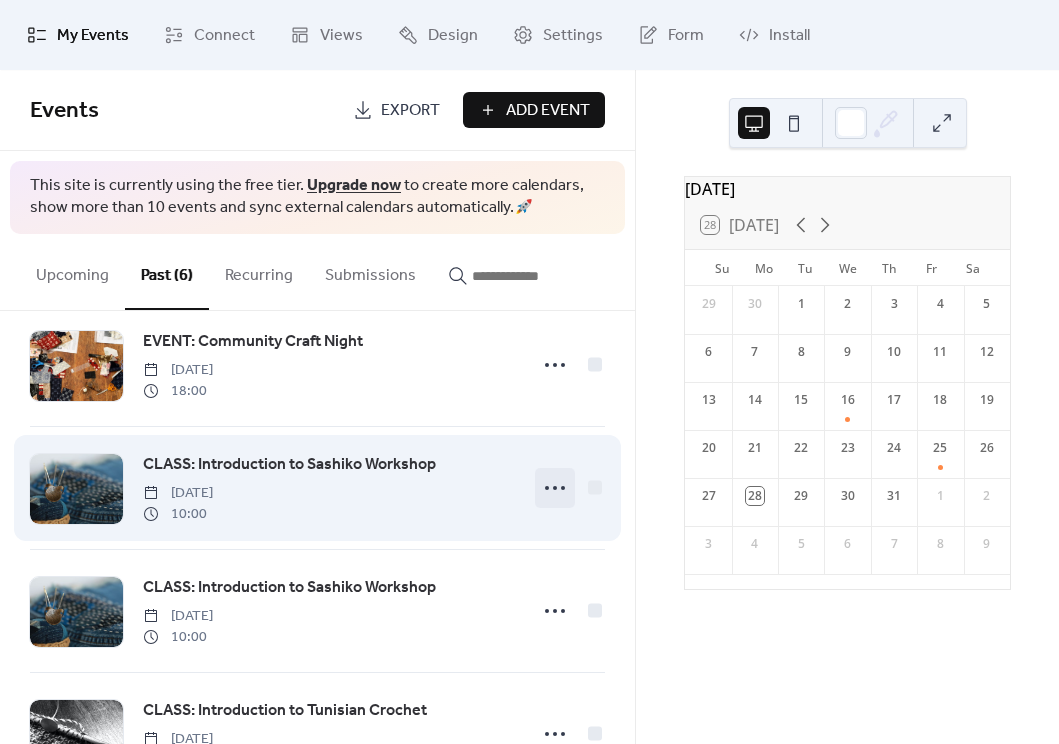 click 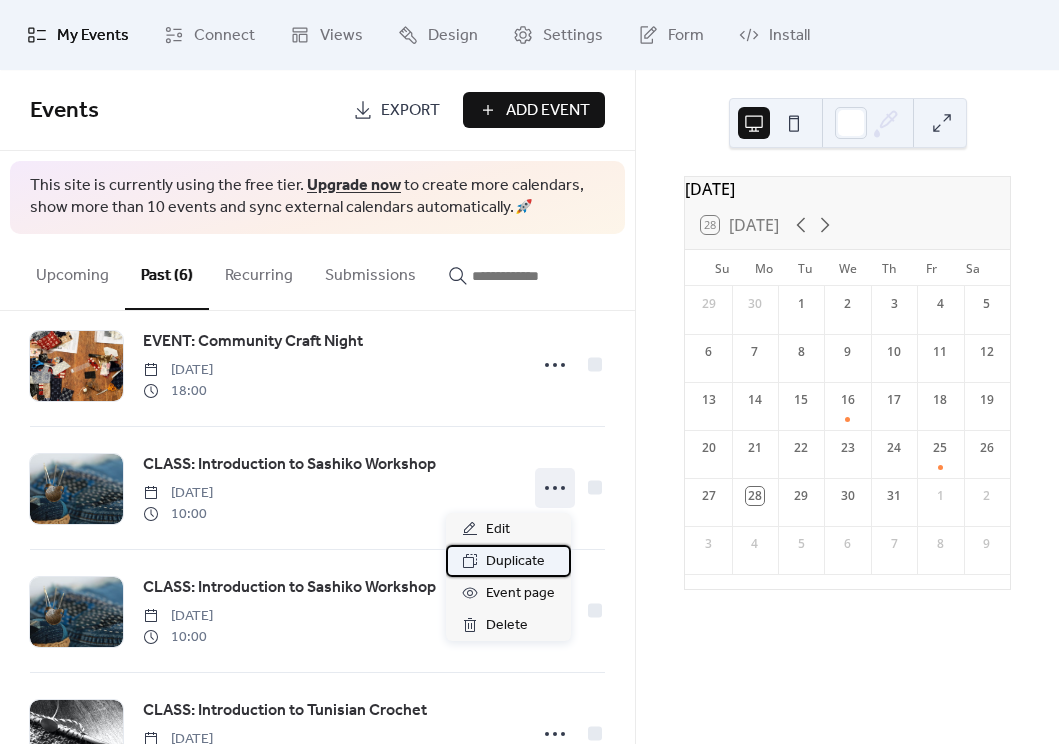 click on "Duplicate" at bounding box center (515, 562) 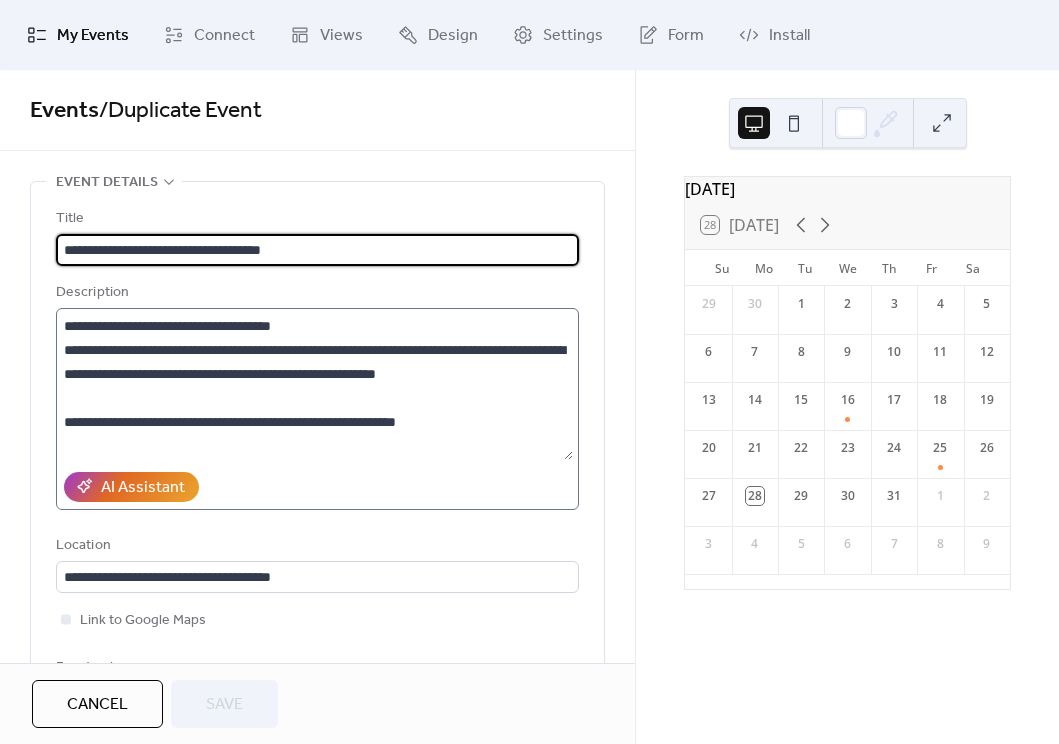 scroll, scrollTop: 144, scrollLeft: 0, axis: vertical 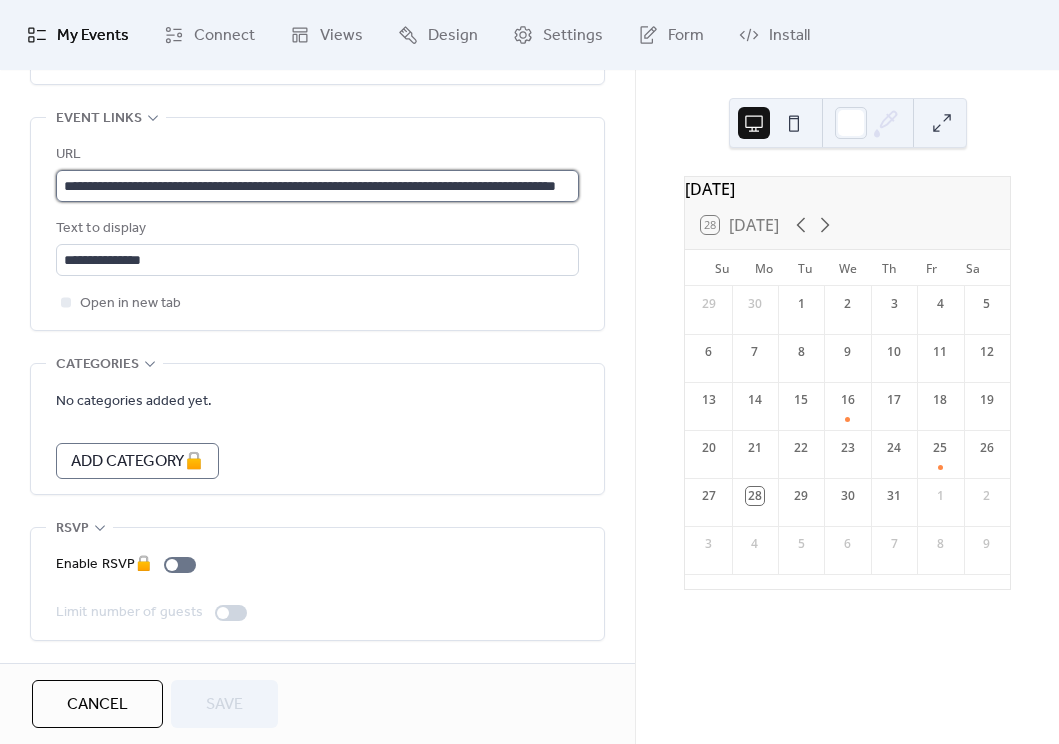 click on "**********" at bounding box center (317, 186) 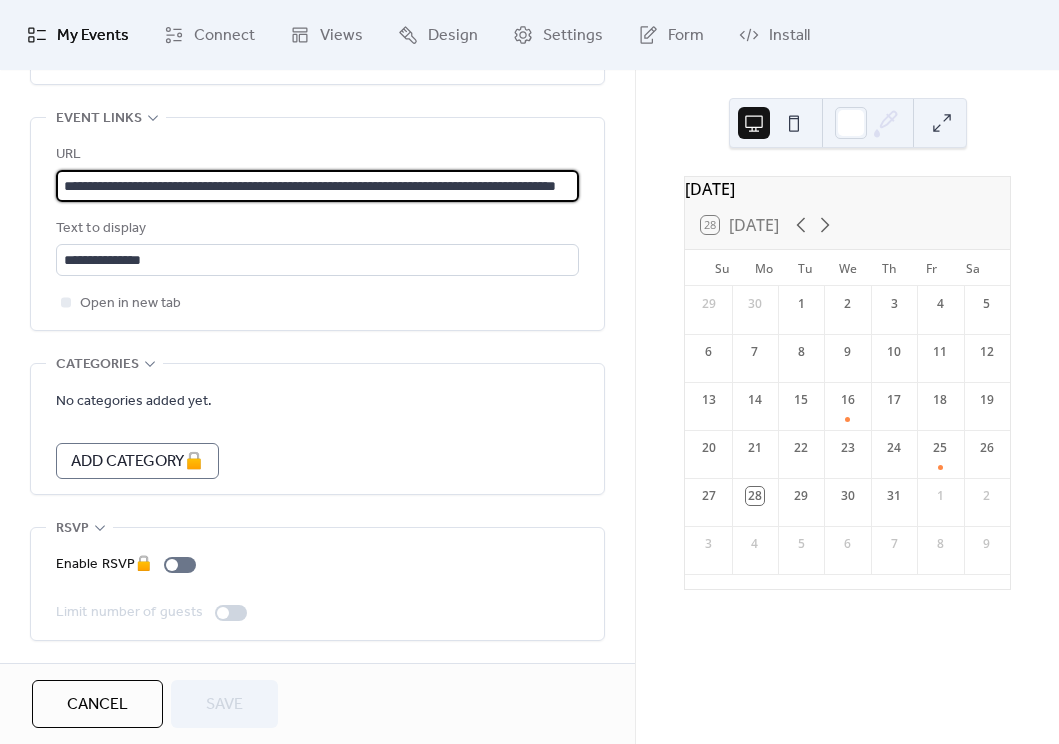 click on "**********" at bounding box center (317, 186) 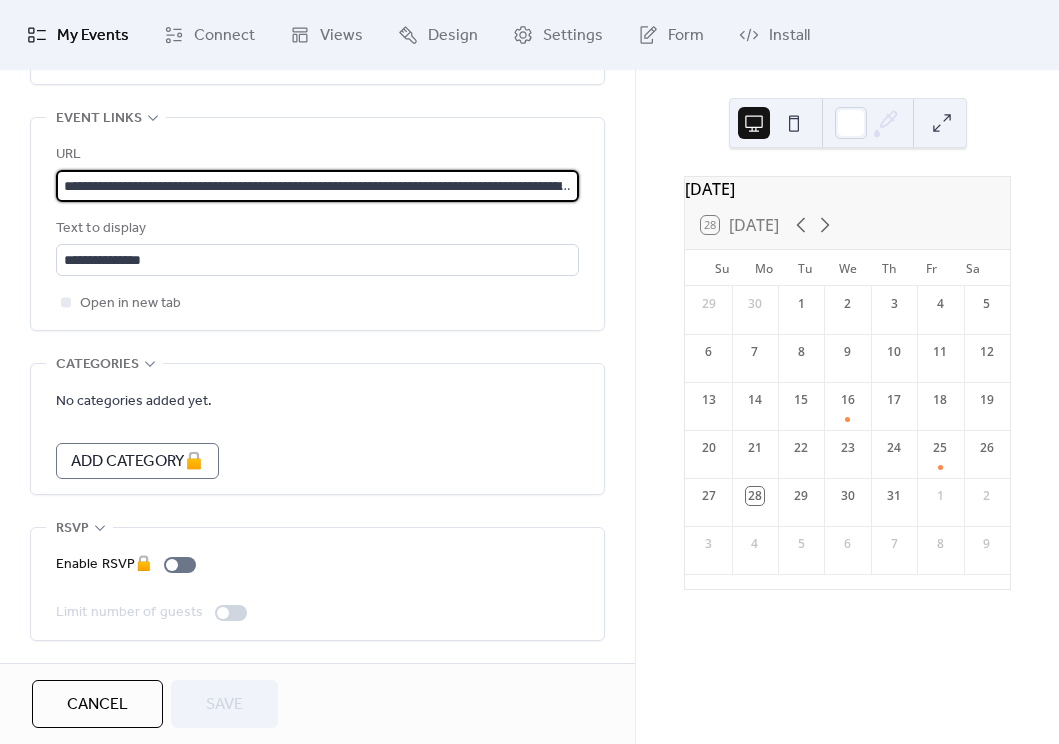 scroll, scrollTop: 0, scrollLeft: 704, axis: horizontal 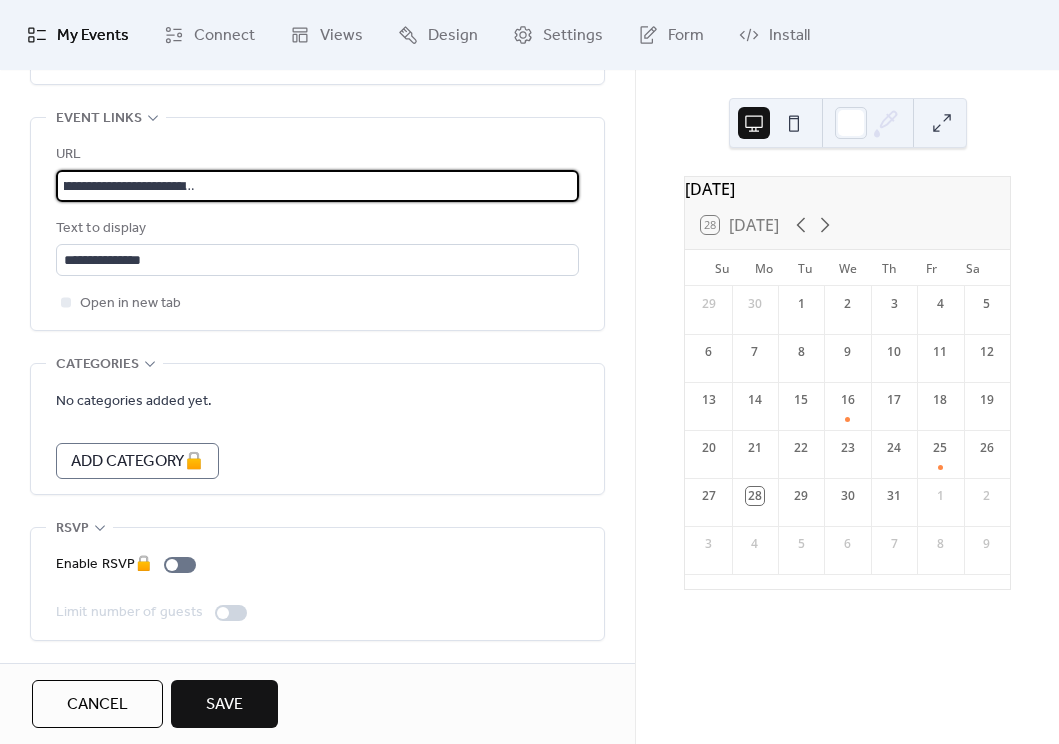 type on "**********" 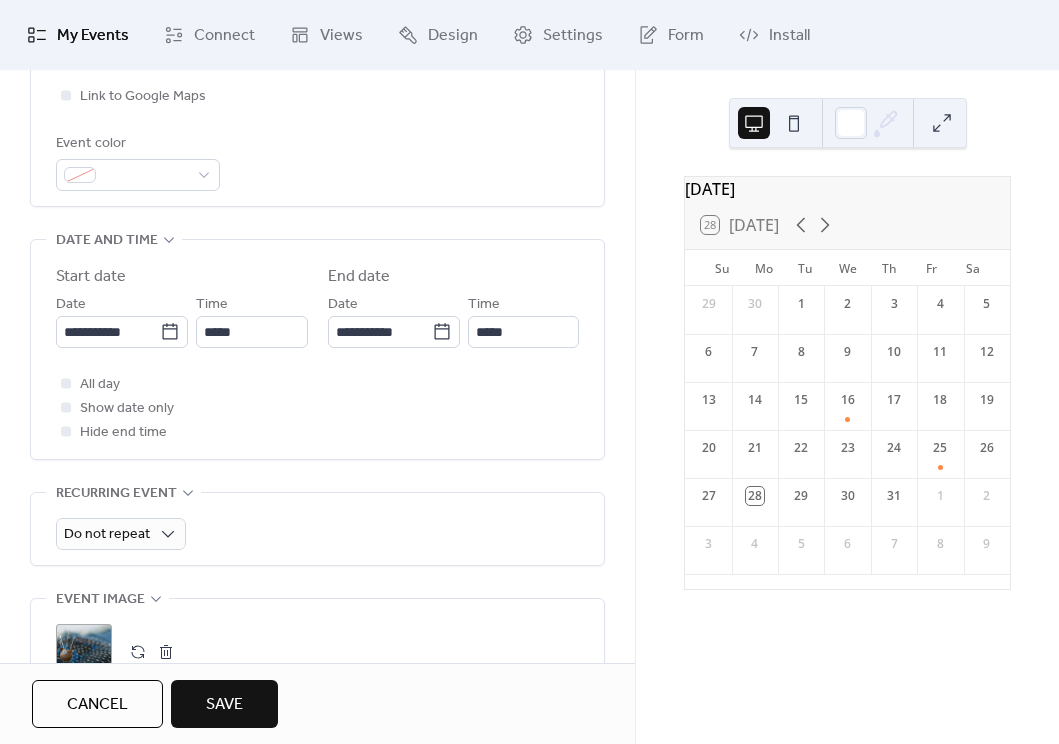 scroll, scrollTop: 0, scrollLeft: 0, axis: both 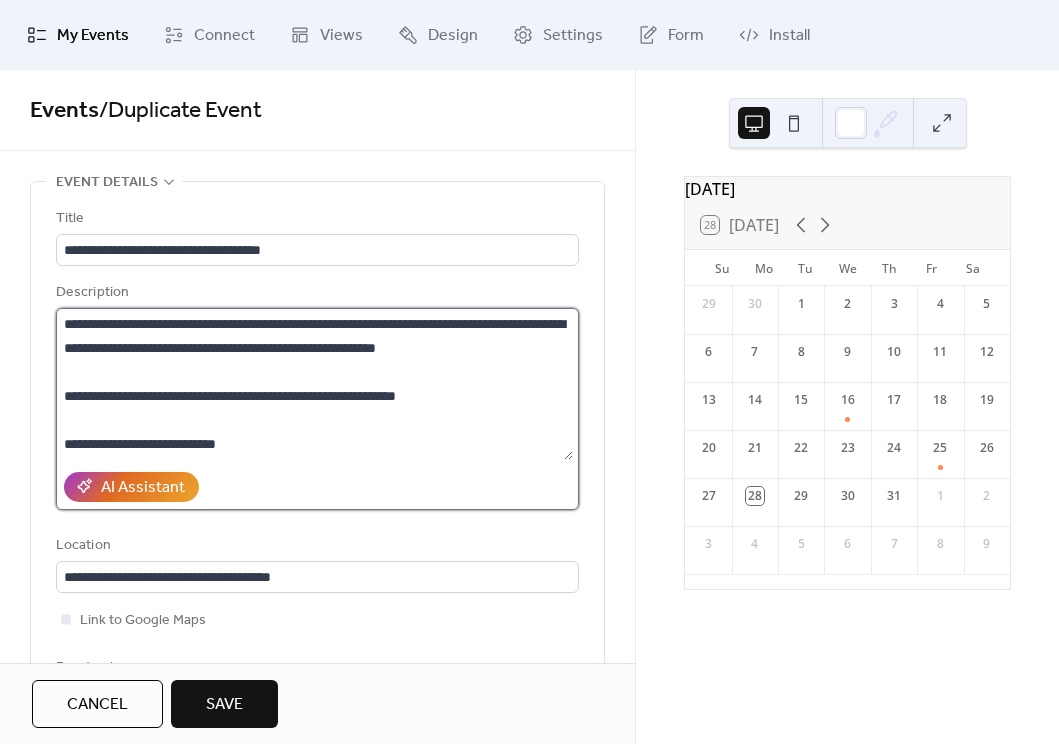 click on "**********" at bounding box center [314, 384] 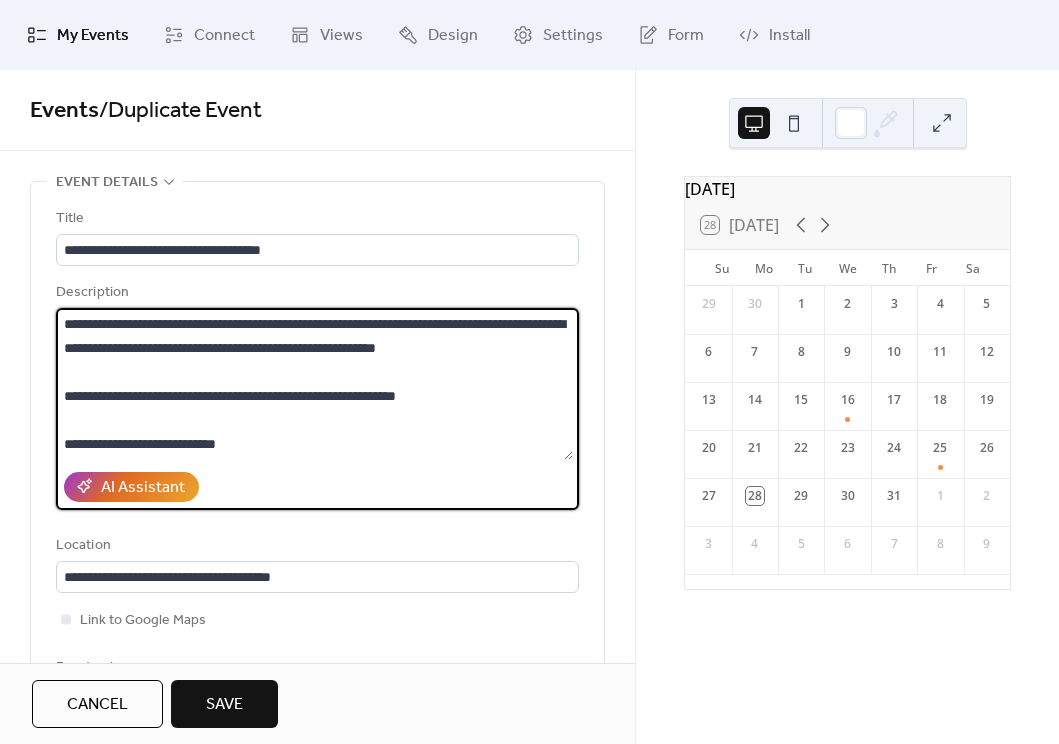 click on "**********" at bounding box center (314, 384) 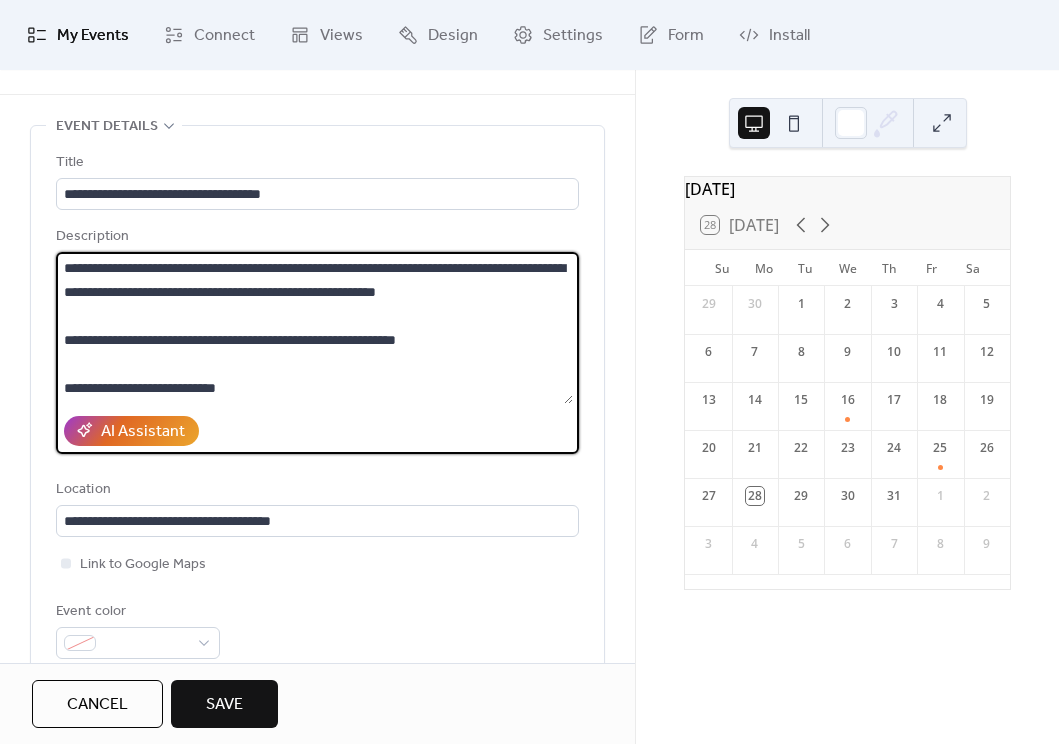 scroll, scrollTop: 0, scrollLeft: 0, axis: both 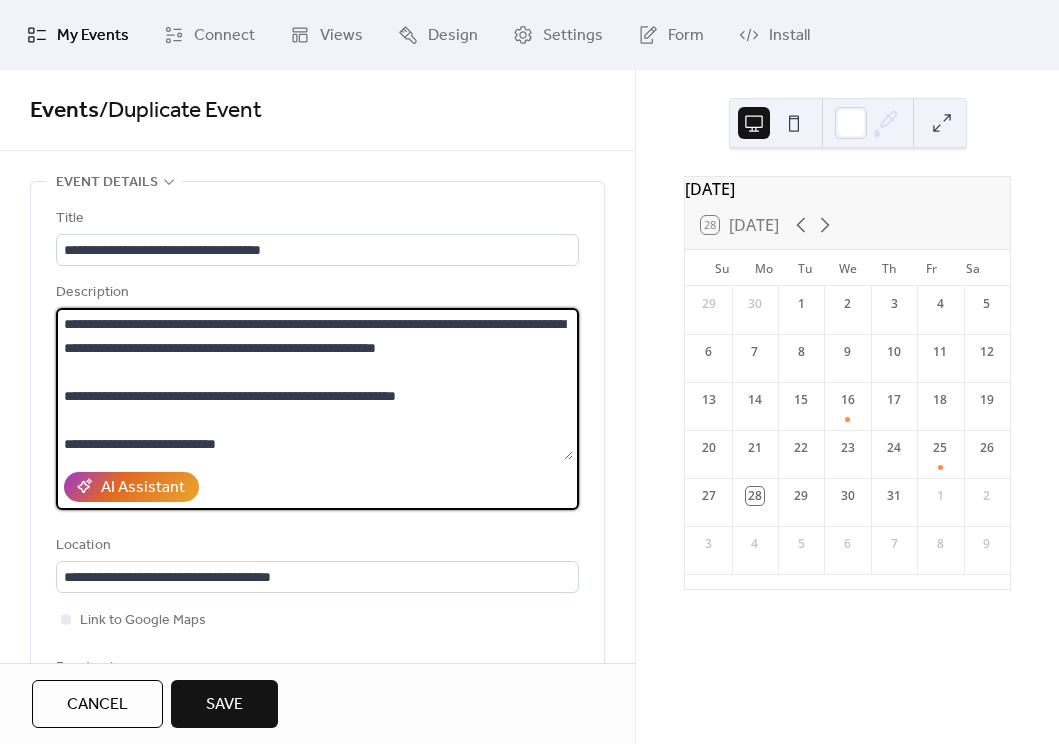 type on "**********" 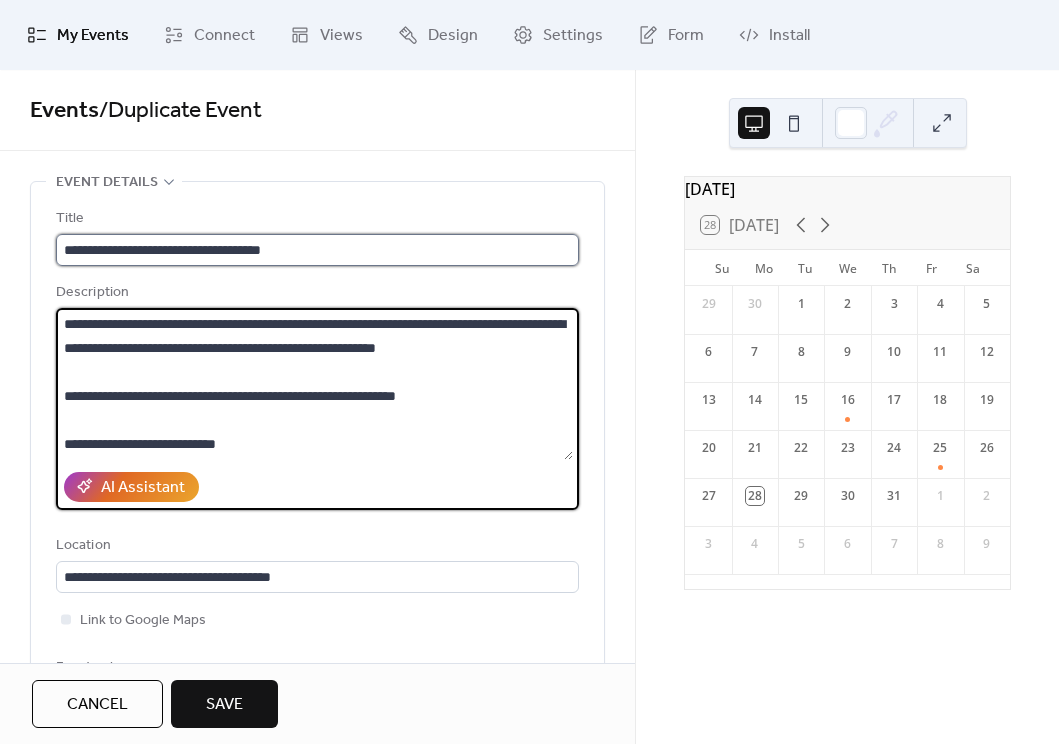 click on "**********" at bounding box center [317, 250] 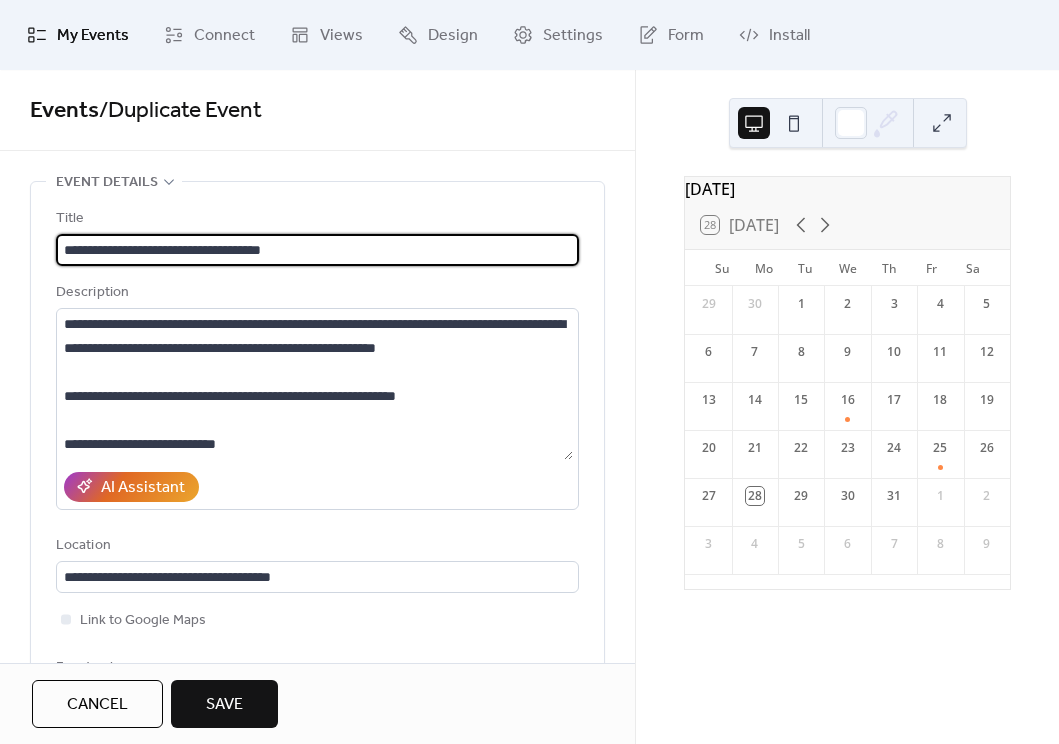 click on "**********" at bounding box center [317, 250] 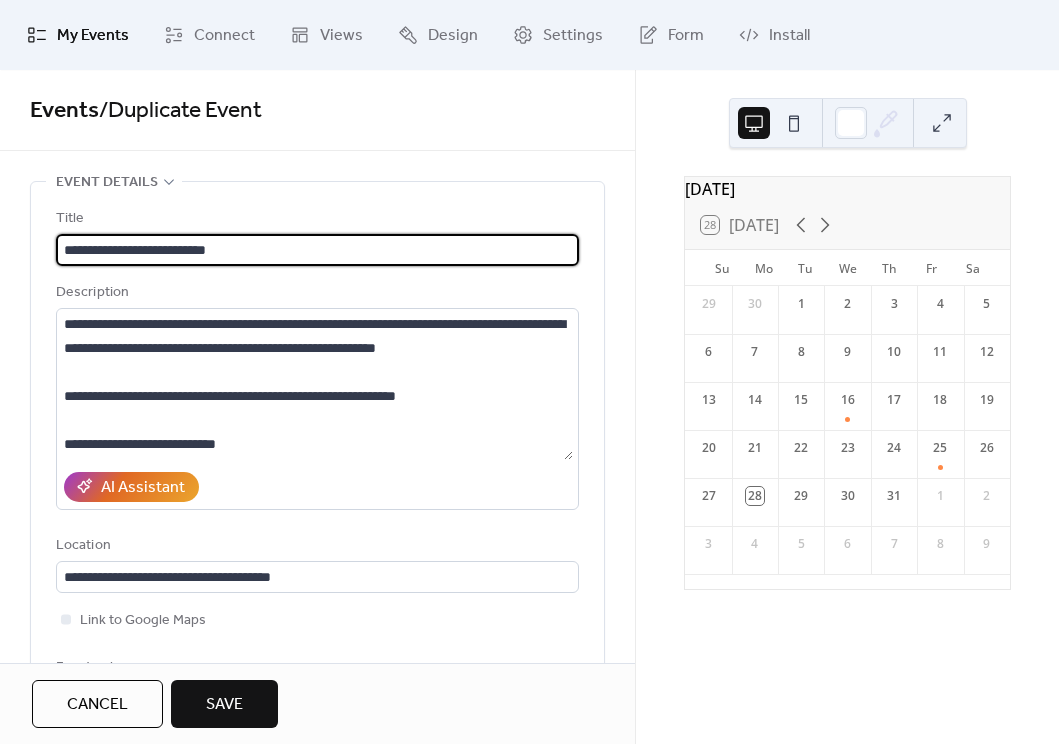 type on "**********" 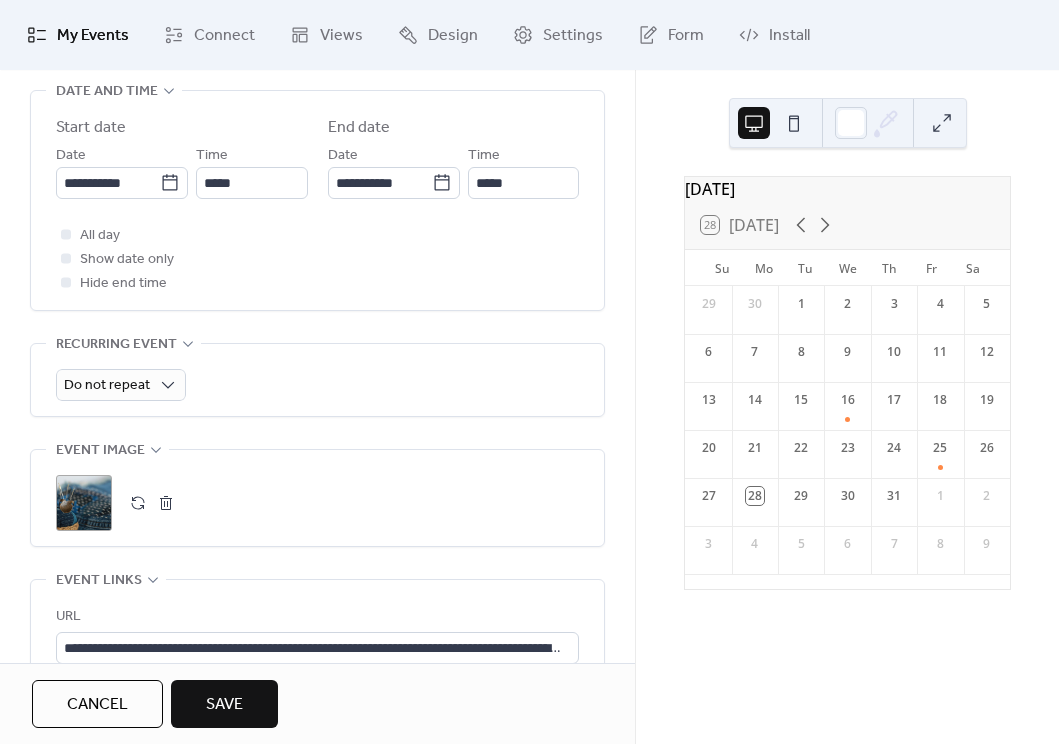 scroll, scrollTop: 651, scrollLeft: 0, axis: vertical 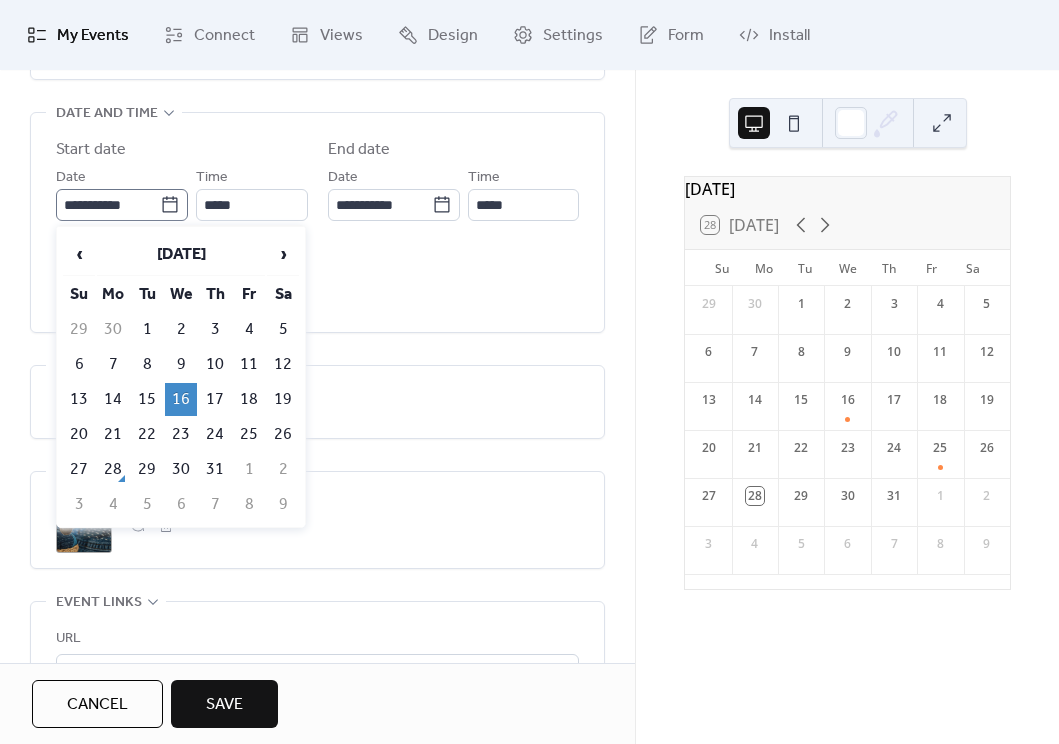 click on "**********" at bounding box center (122, 205) 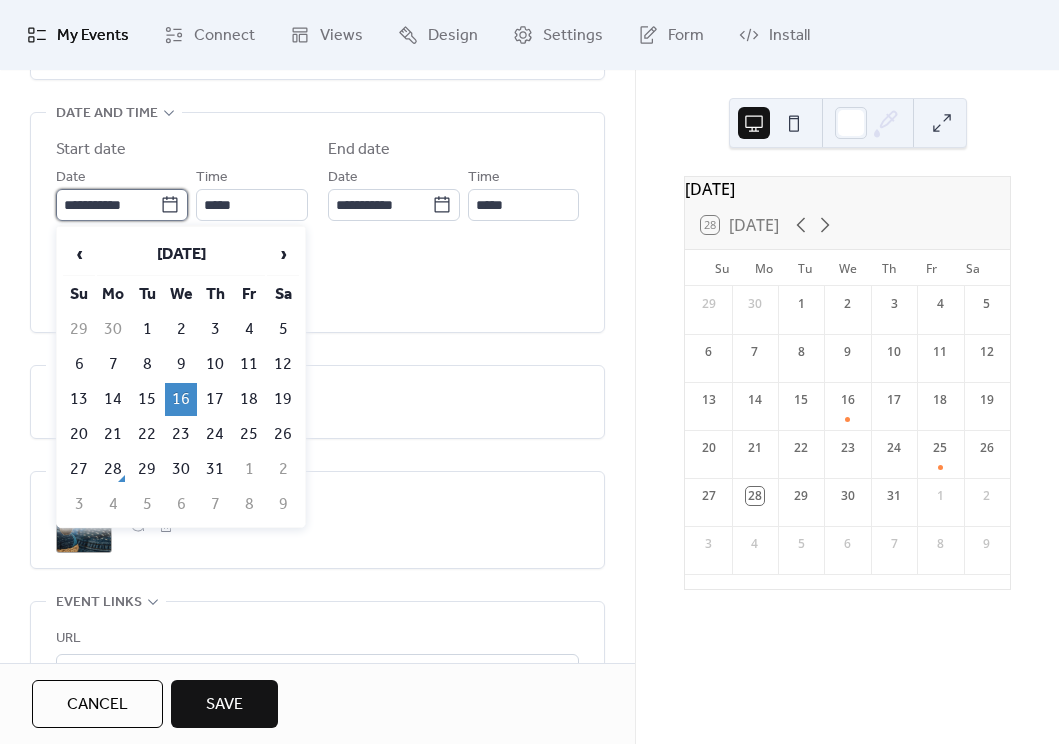 click on "**********" at bounding box center (108, 205) 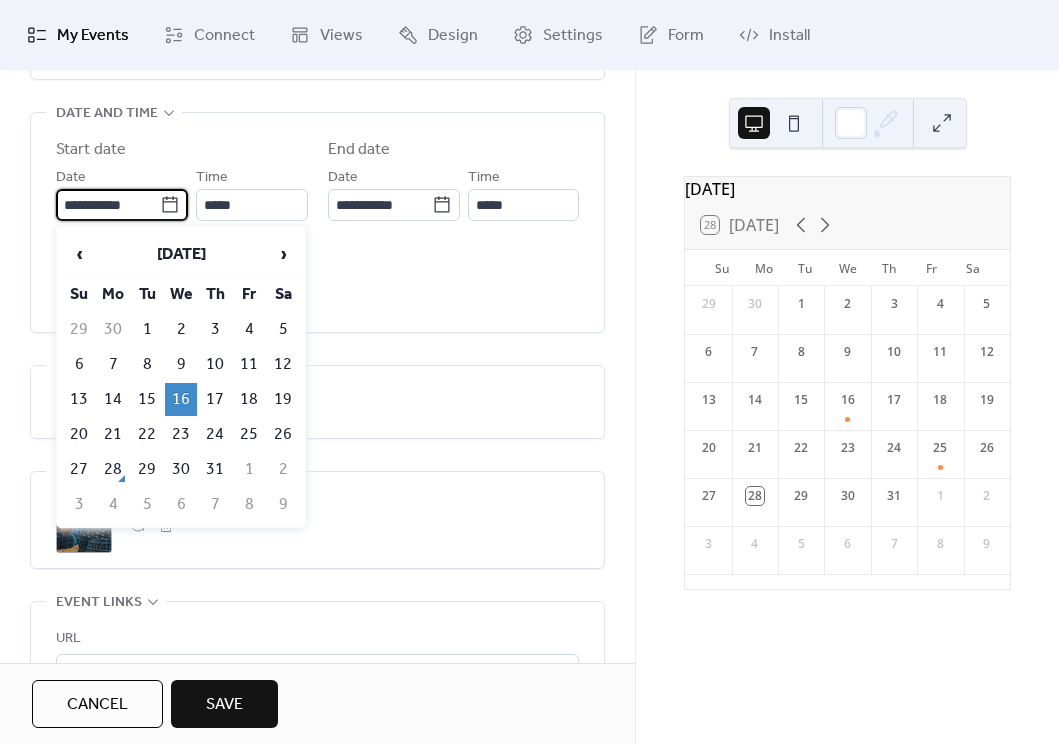 click 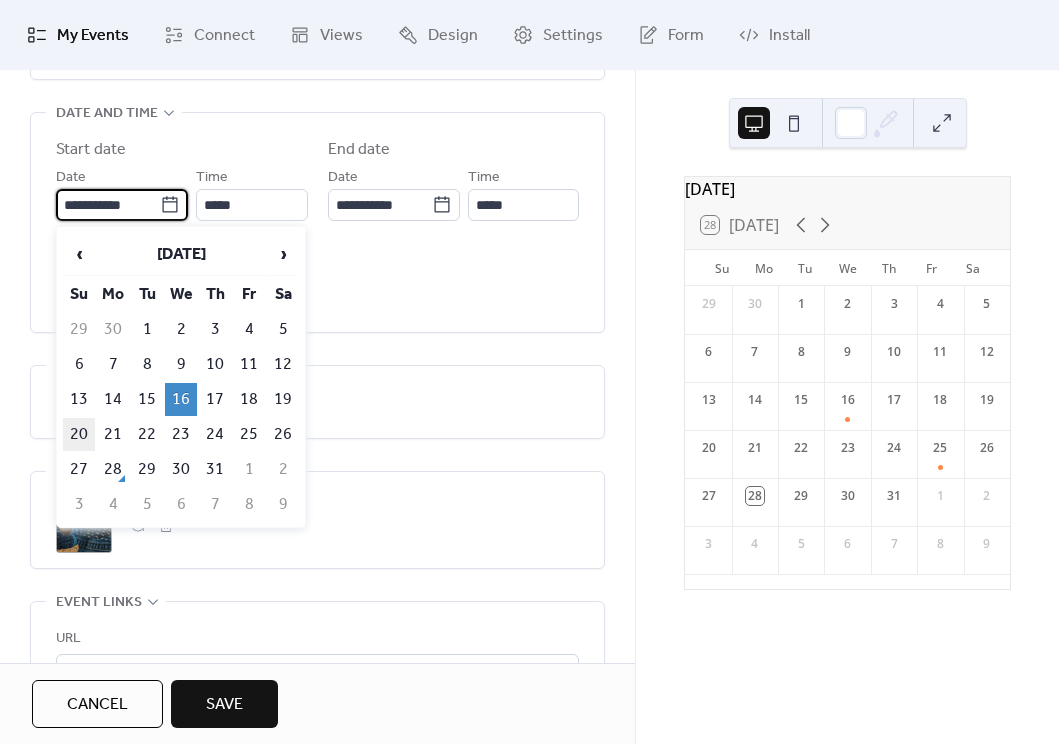 click on "20" at bounding box center (79, 434) 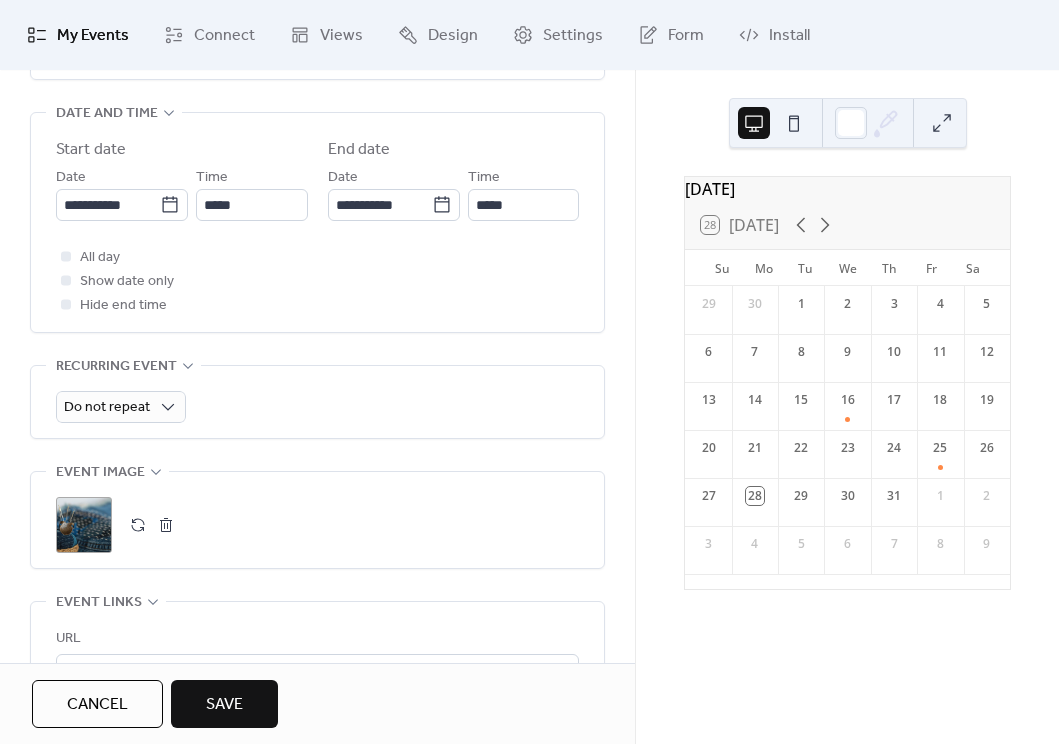 click on "**********" at bounding box center (182, 193) 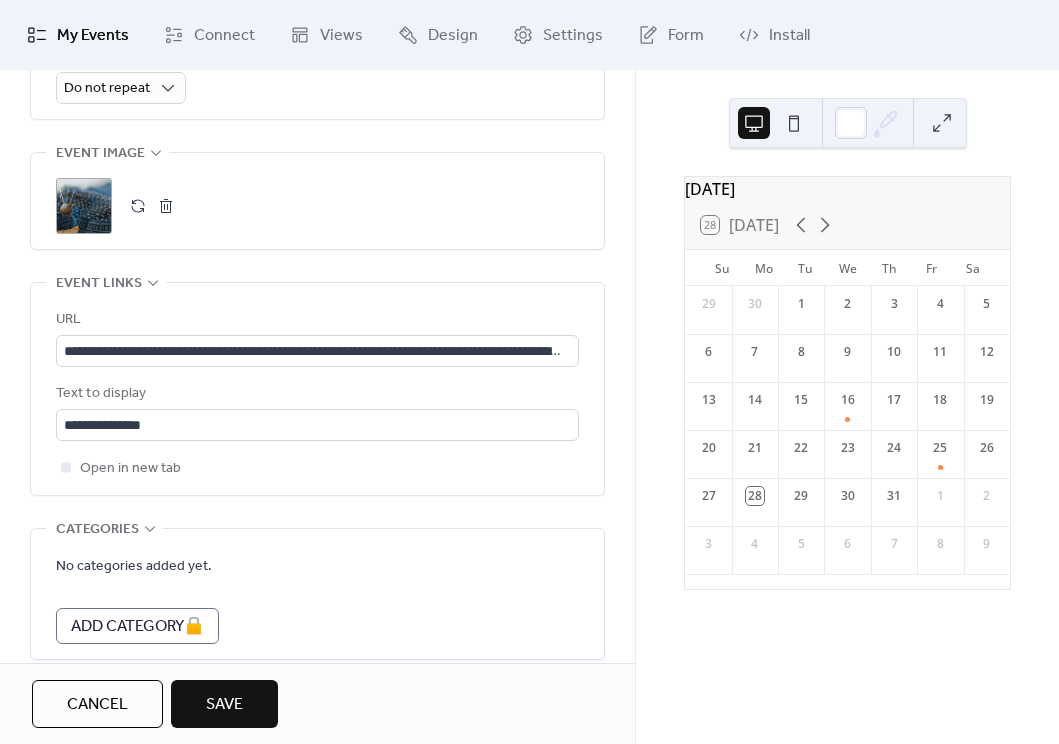 scroll, scrollTop: 981, scrollLeft: 0, axis: vertical 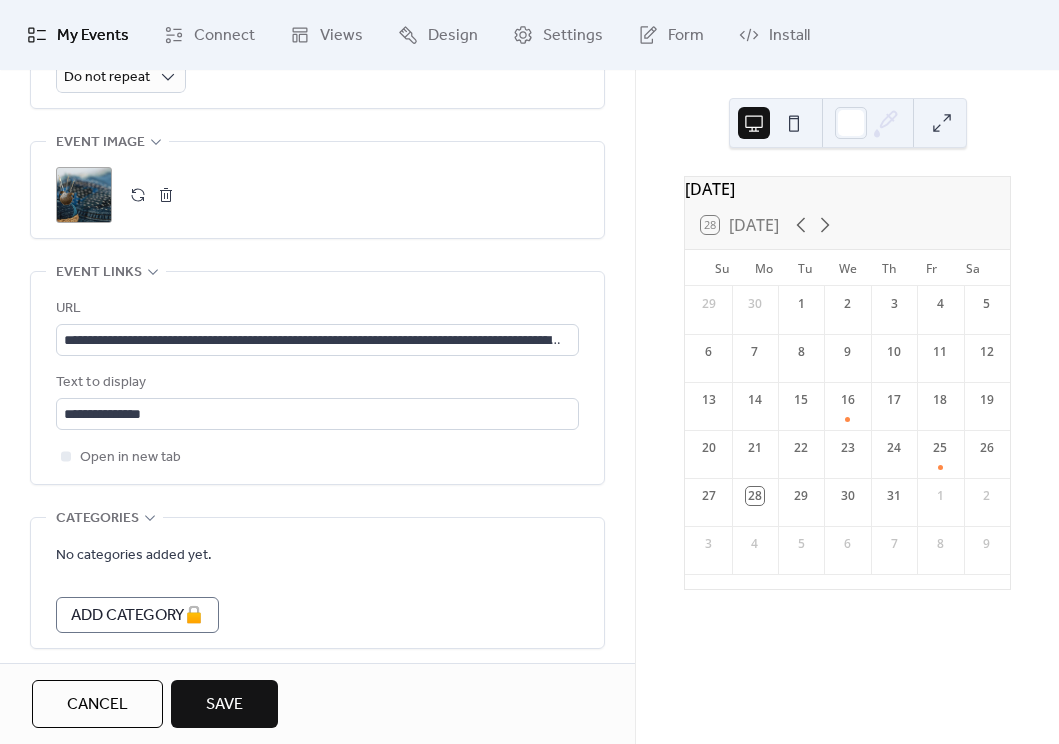 click at bounding box center [138, 195] 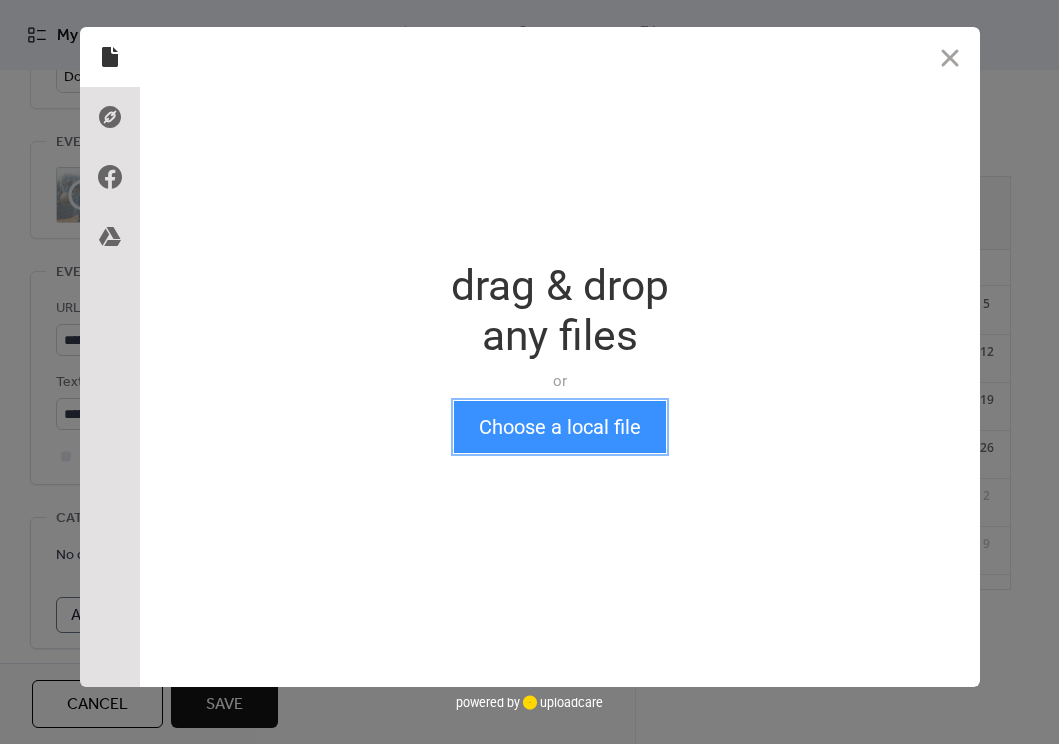 click on "Choose a local file" at bounding box center (560, 427) 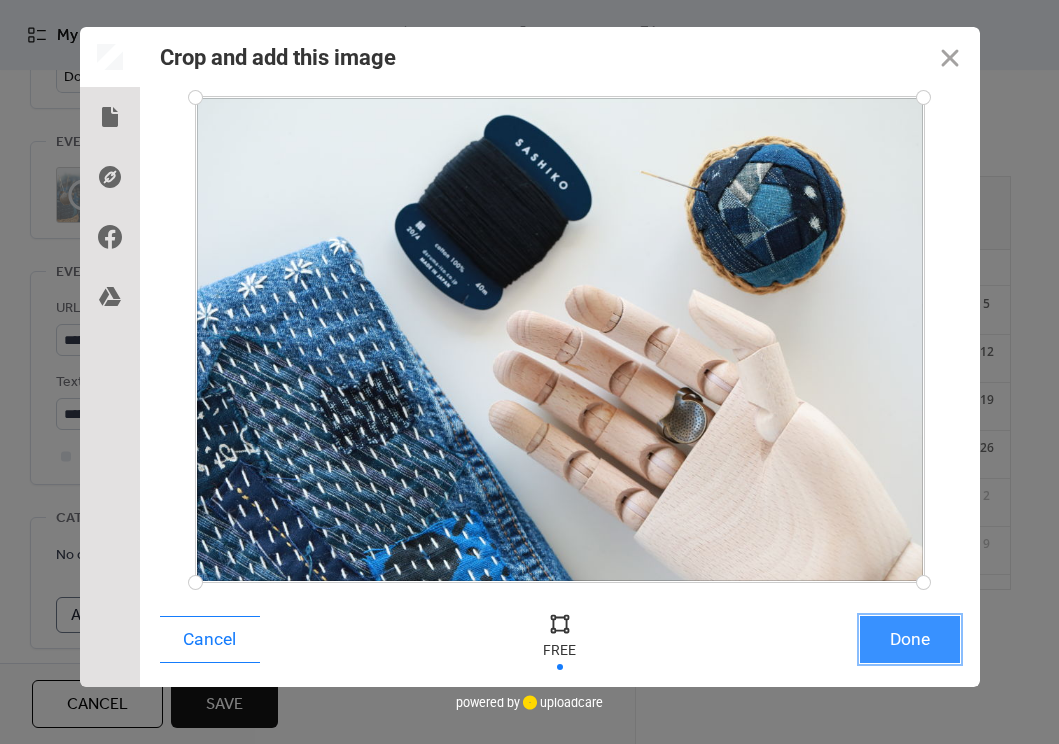click on "Done" at bounding box center (910, 639) 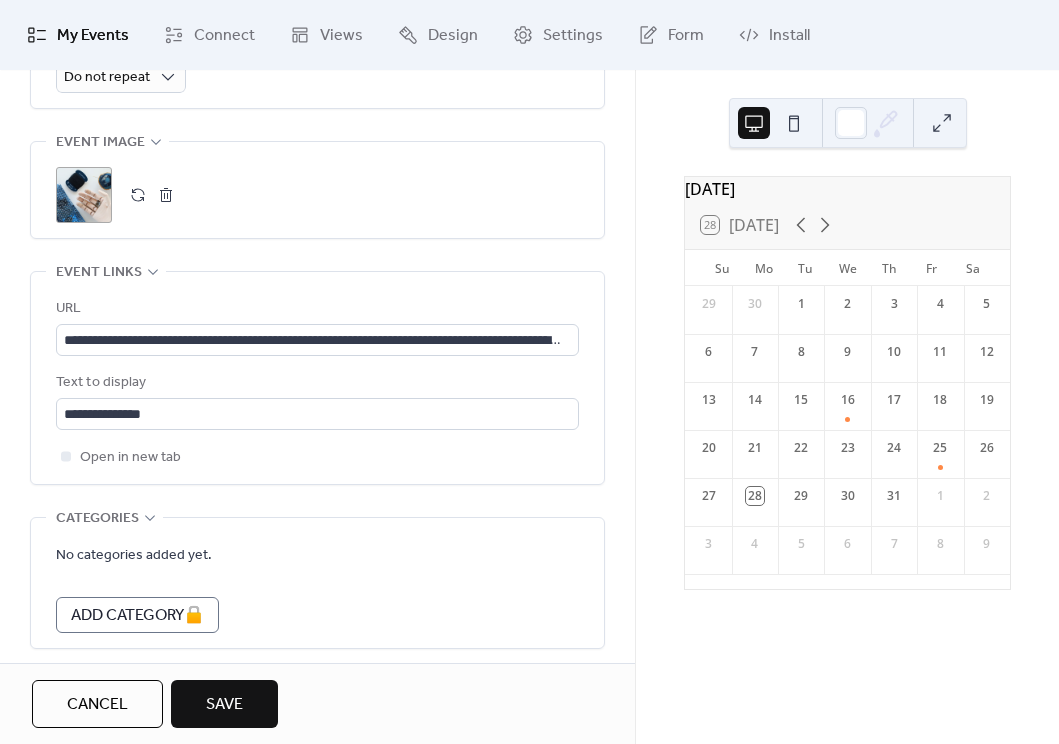 click on "Save" at bounding box center [224, 705] 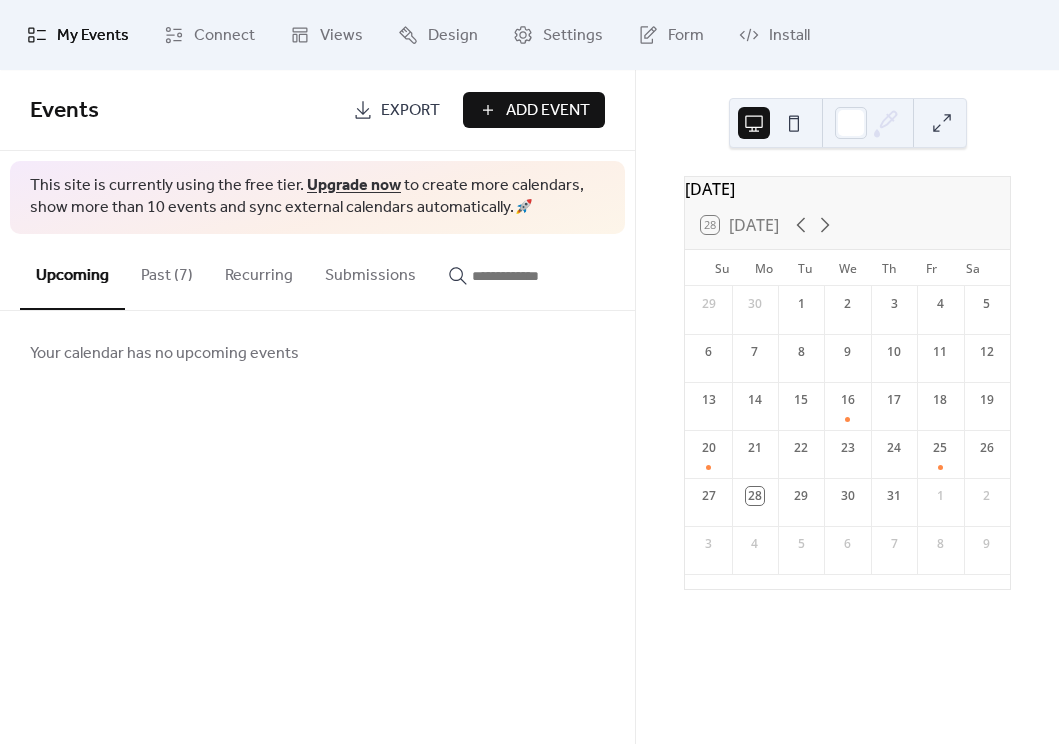 click on "Past (7)" at bounding box center [167, 271] 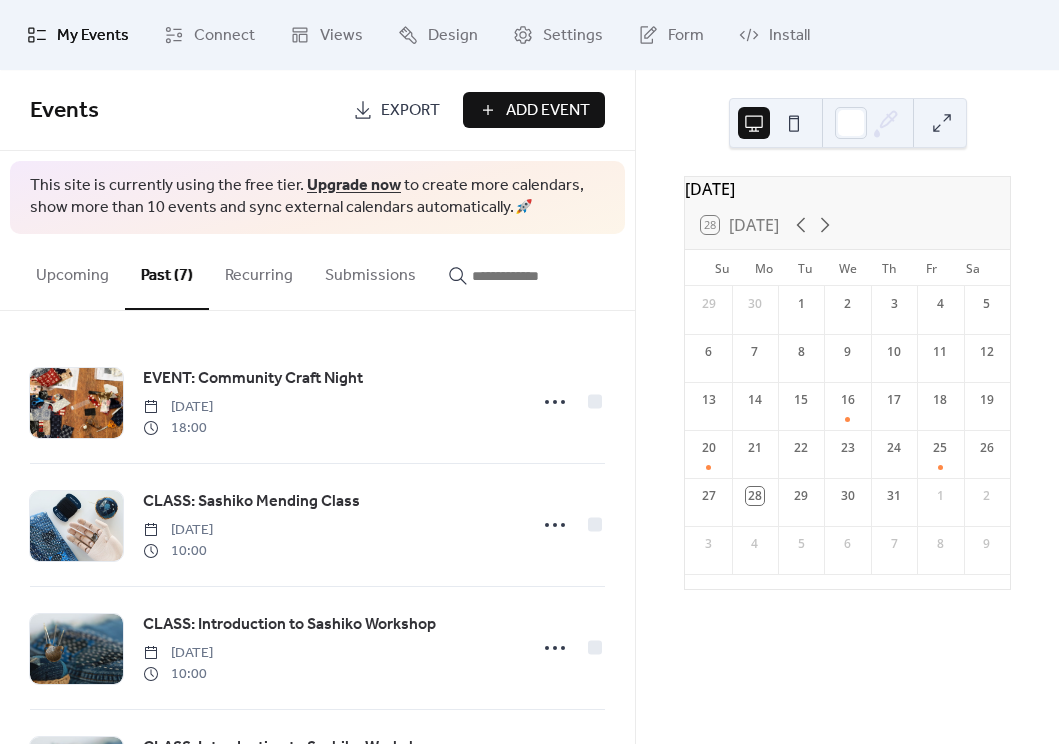 click on "July 2025 28 Today Su Mo Tu We Th Fr Sa 29 30 1 2 3 4 5 6 7 8 9 10 11 12 13 14 15 16 17 18 19 20 21 22 23 24 25 26 27 28 29 30 31 1 2 3 4 5 6 7 8 9" at bounding box center [847, 407] 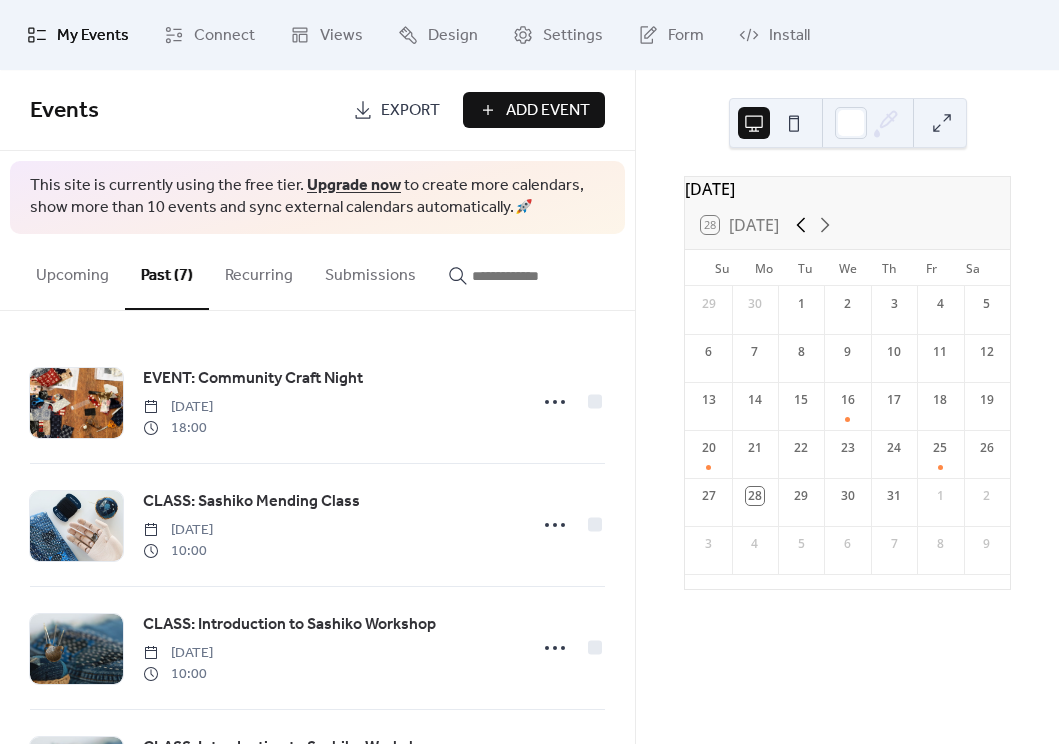 click 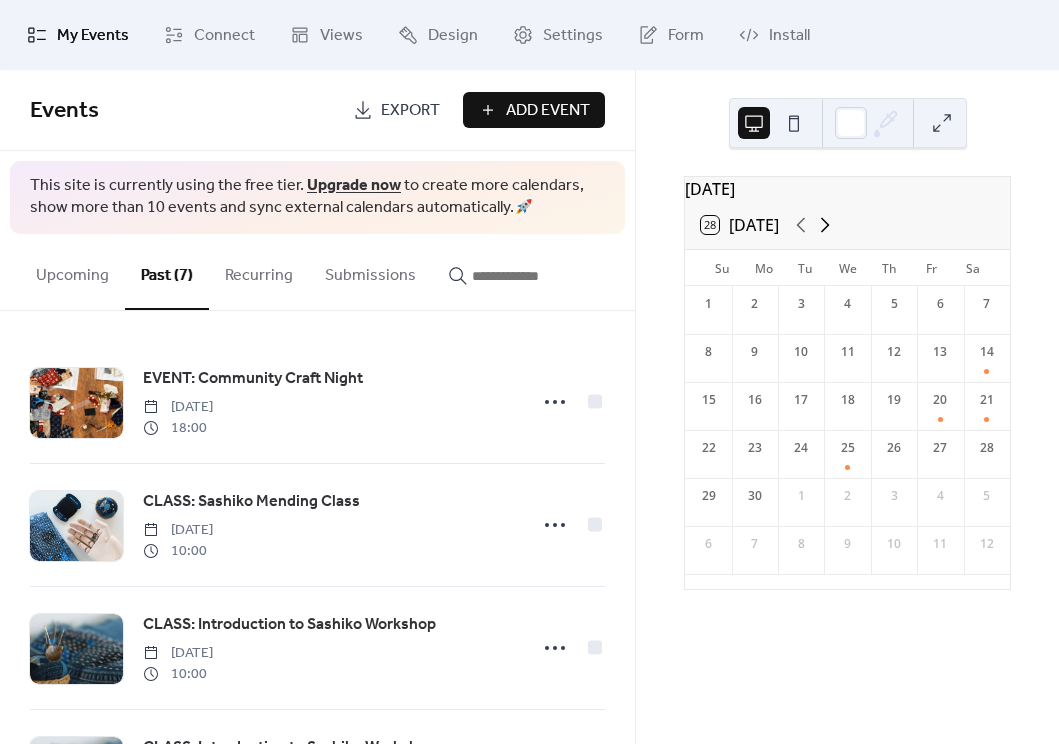 click 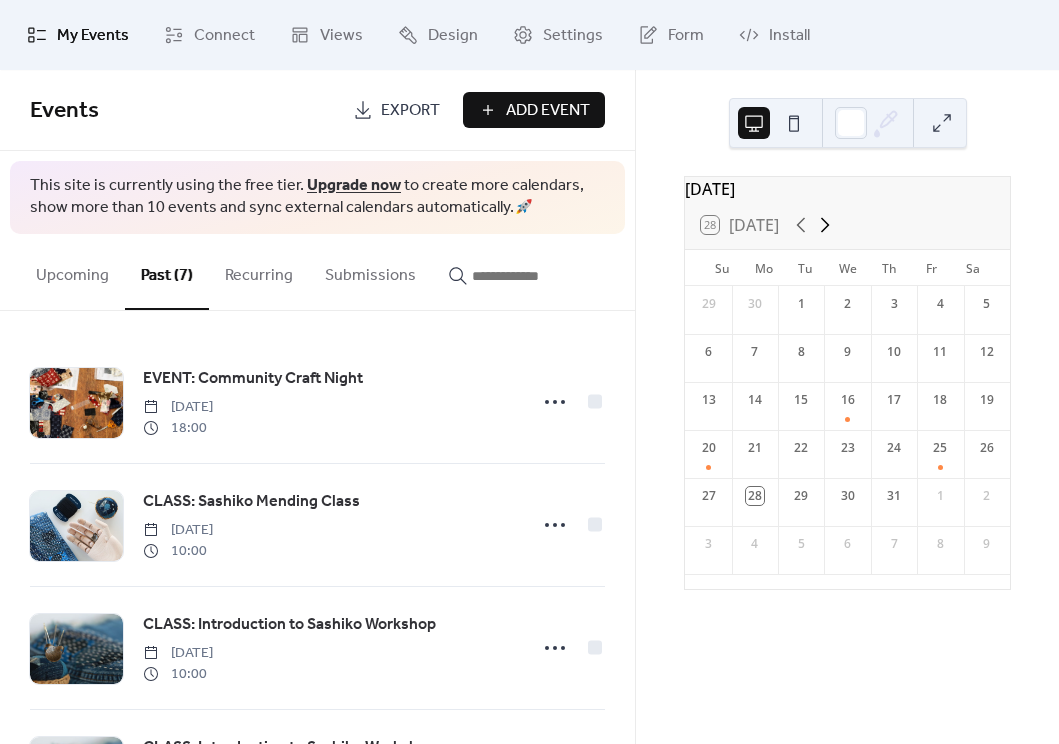 click 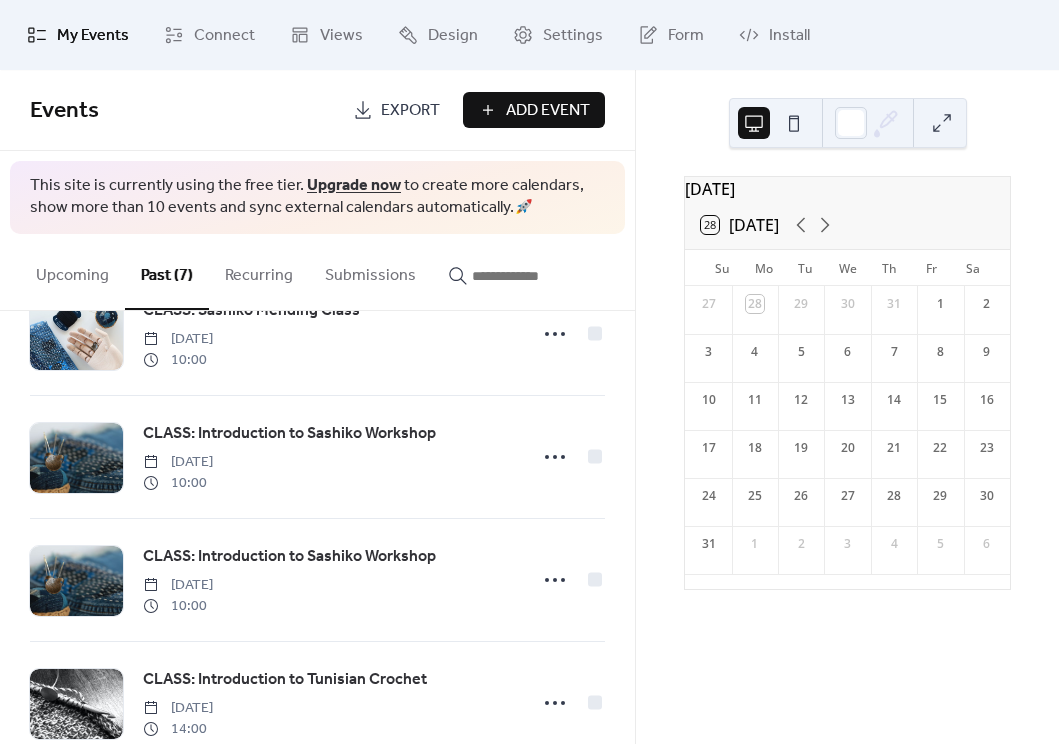 scroll, scrollTop: 0, scrollLeft: 0, axis: both 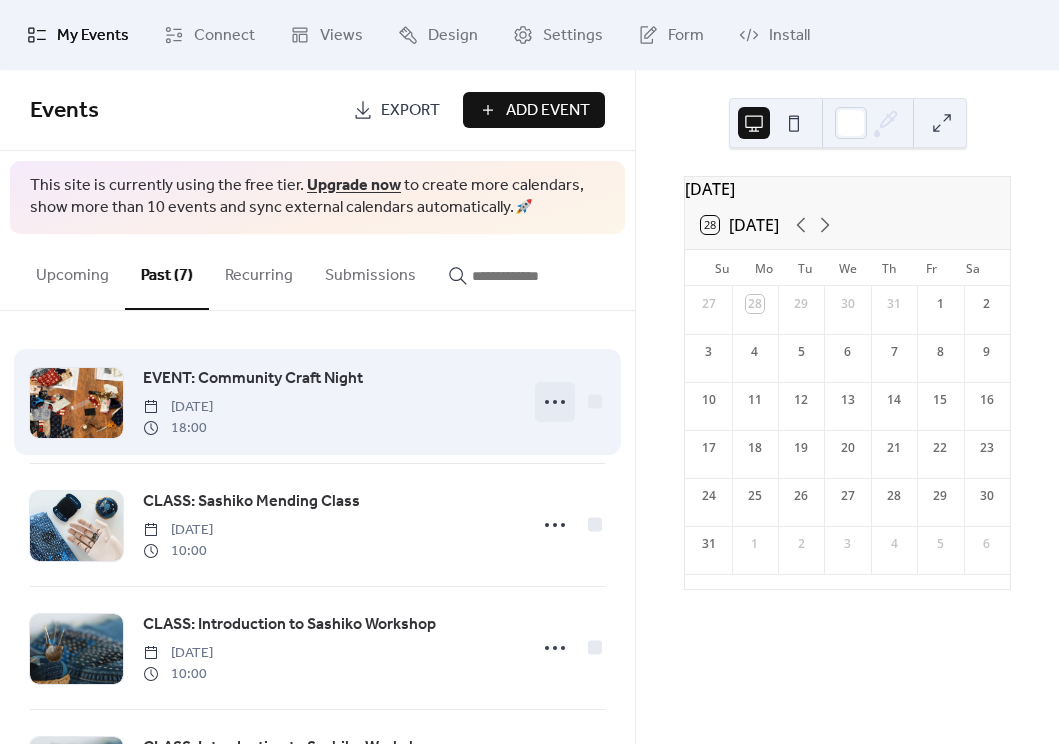 click 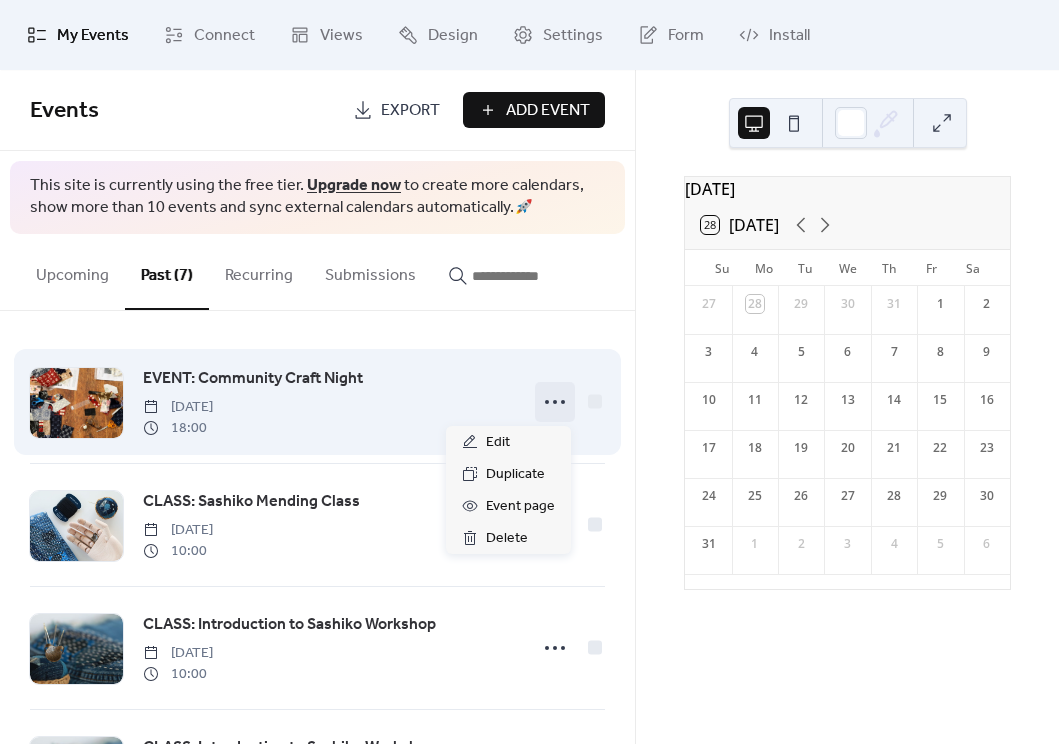 click 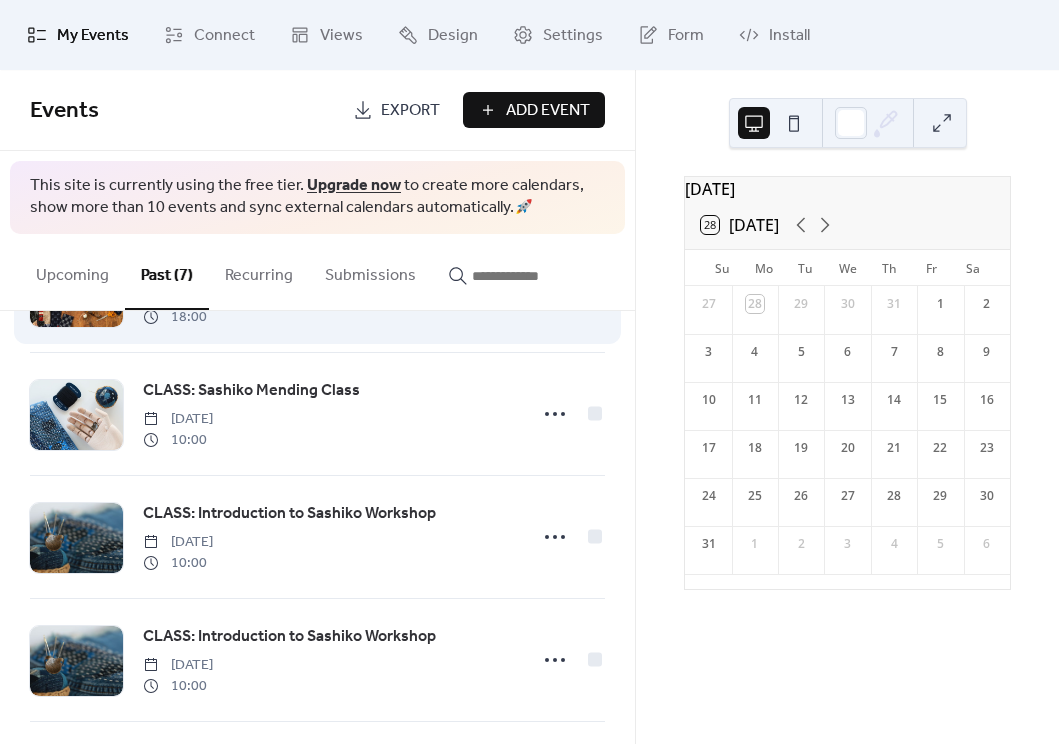 scroll, scrollTop: 0, scrollLeft: 0, axis: both 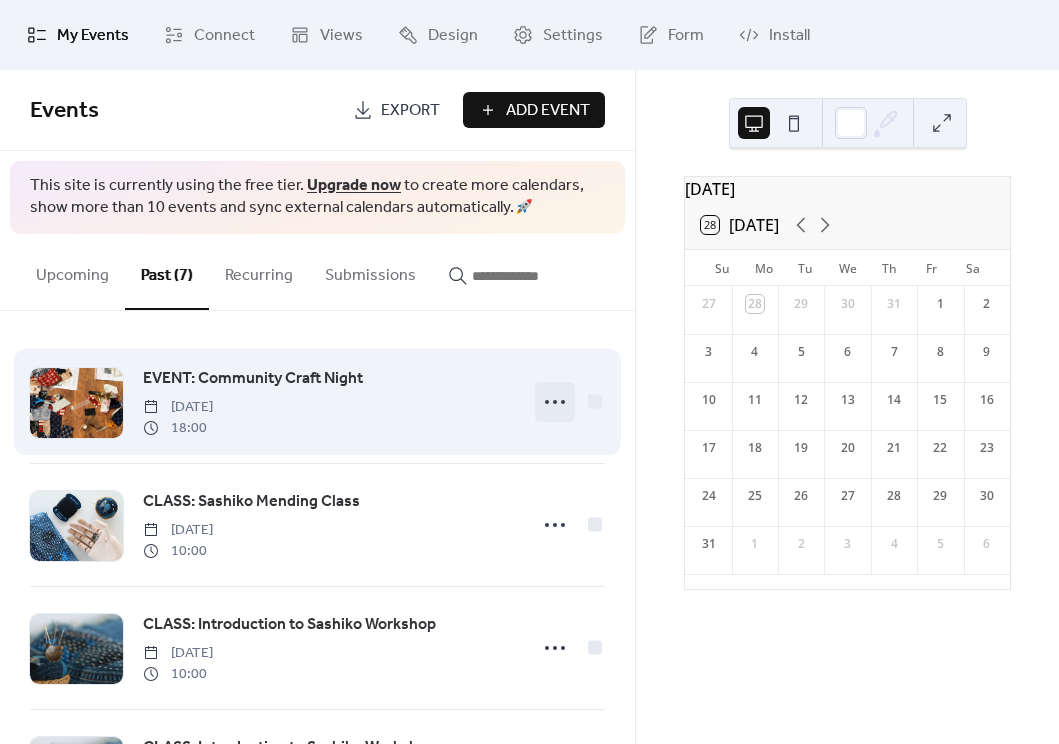 click 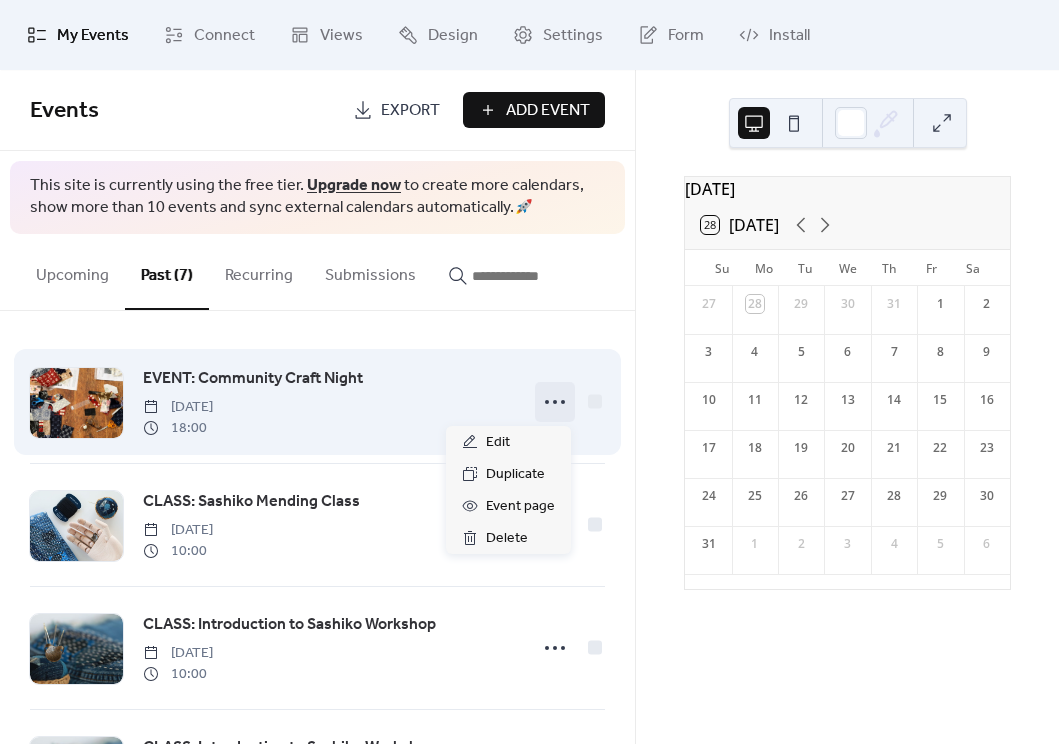 click on "EVENT: Community Craft Night [DATE] 18:00" at bounding box center [329, 402] 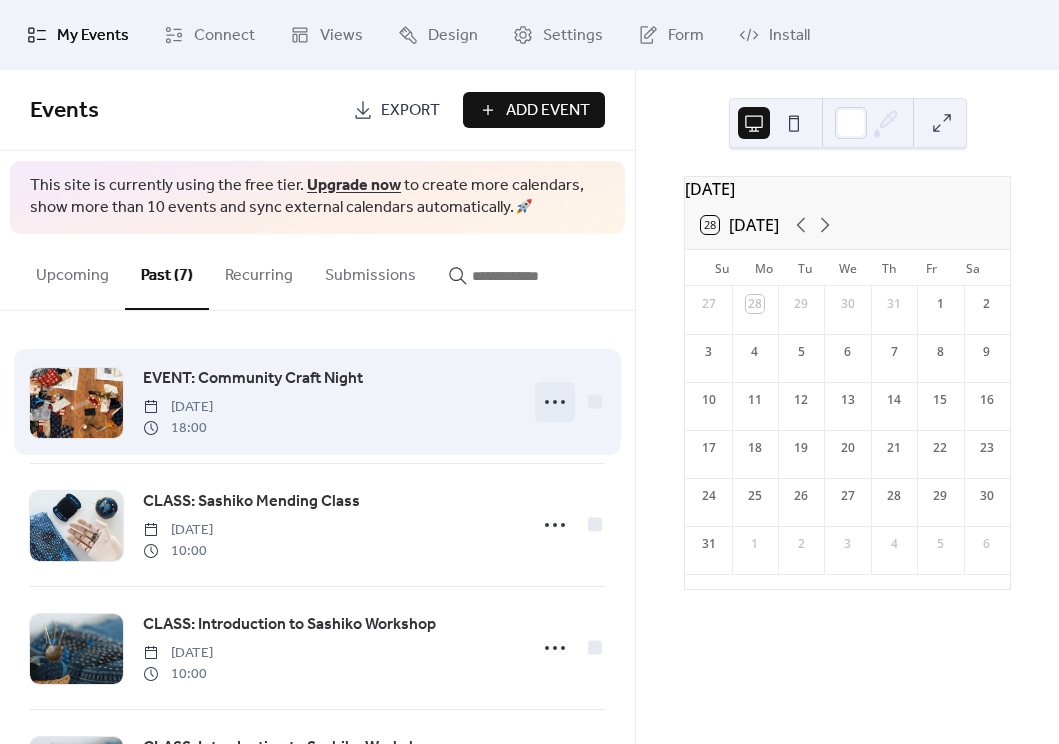 click 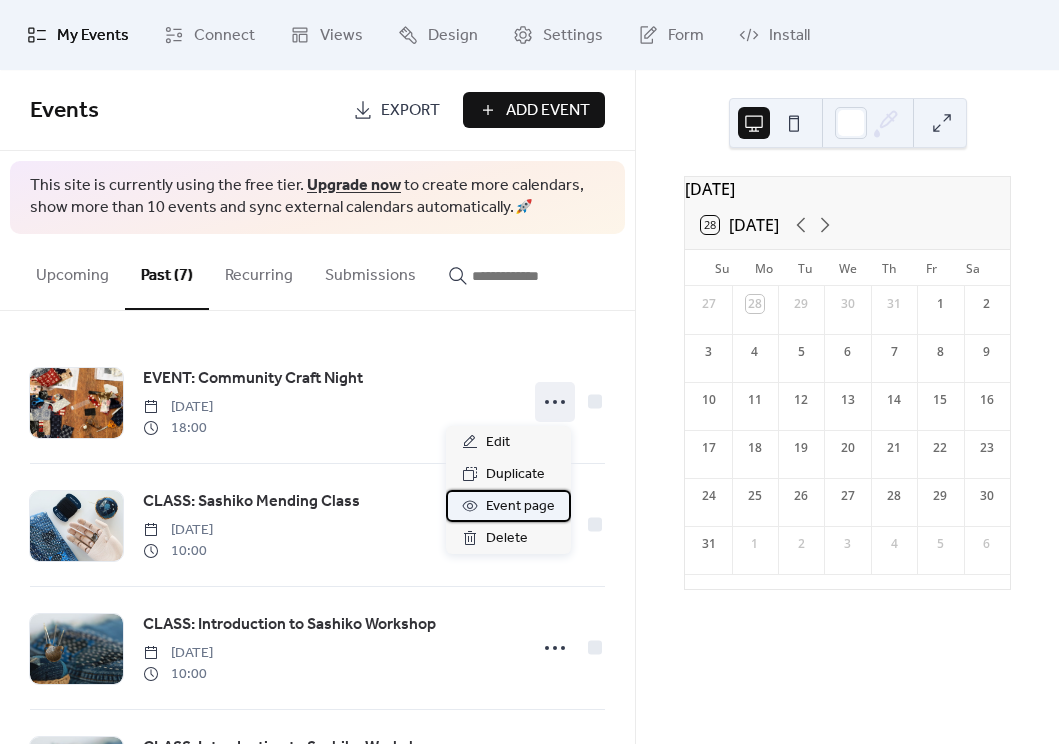click on "Event page" at bounding box center [520, 507] 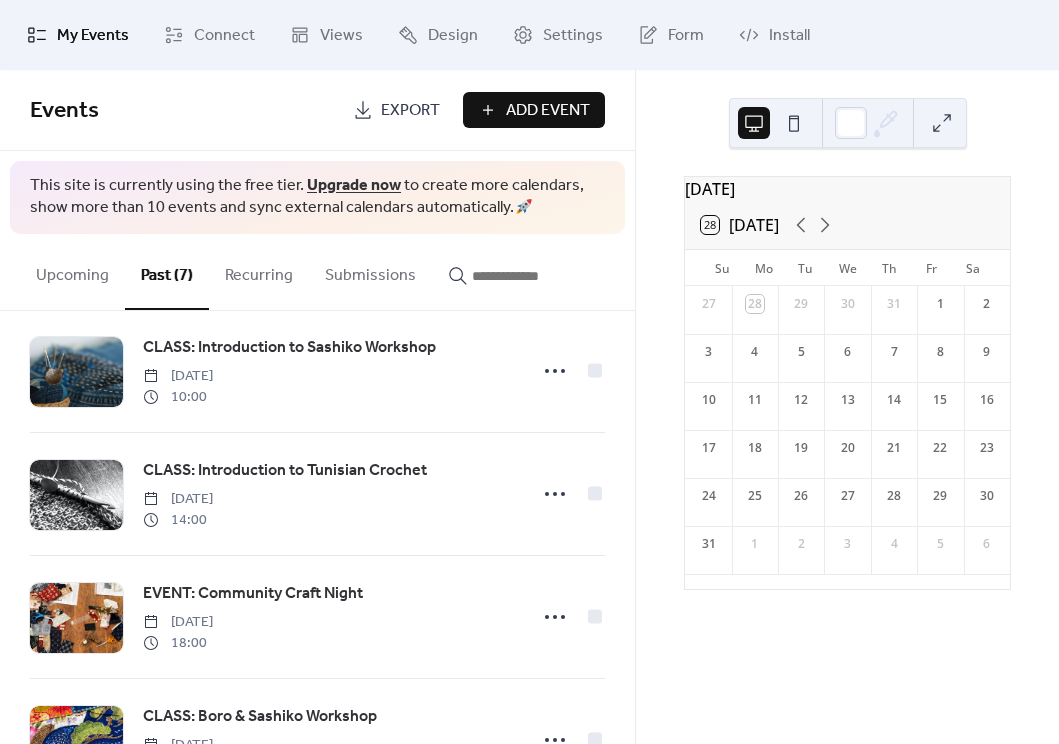 scroll, scrollTop: 490, scrollLeft: 0, axis: vertical 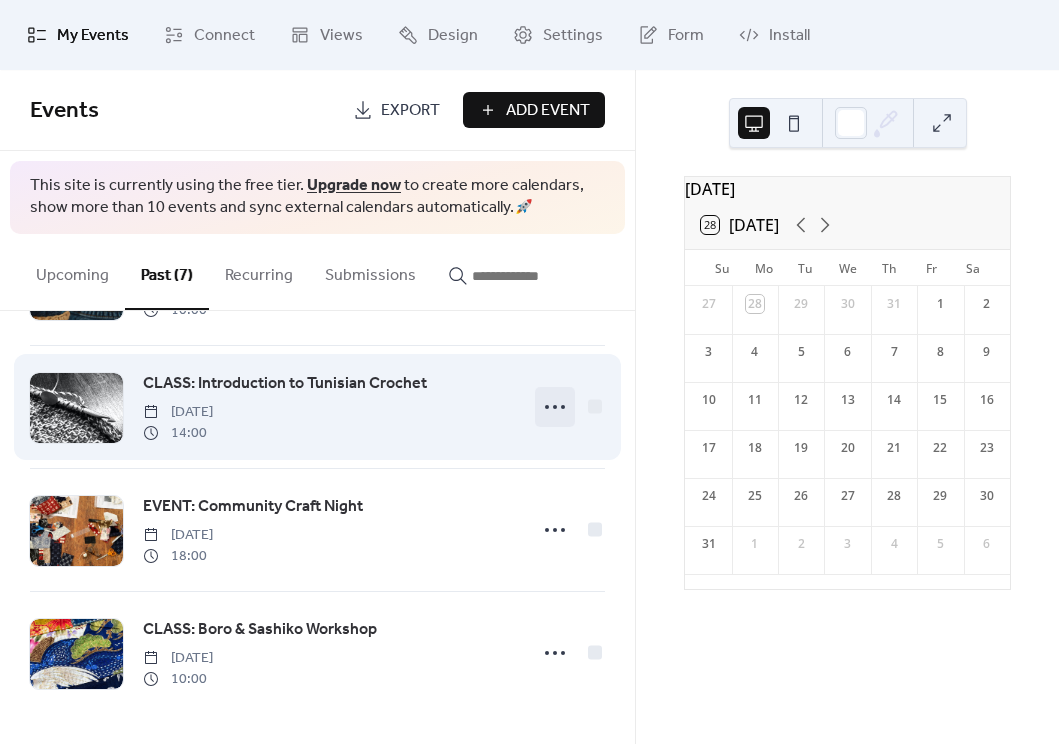 click 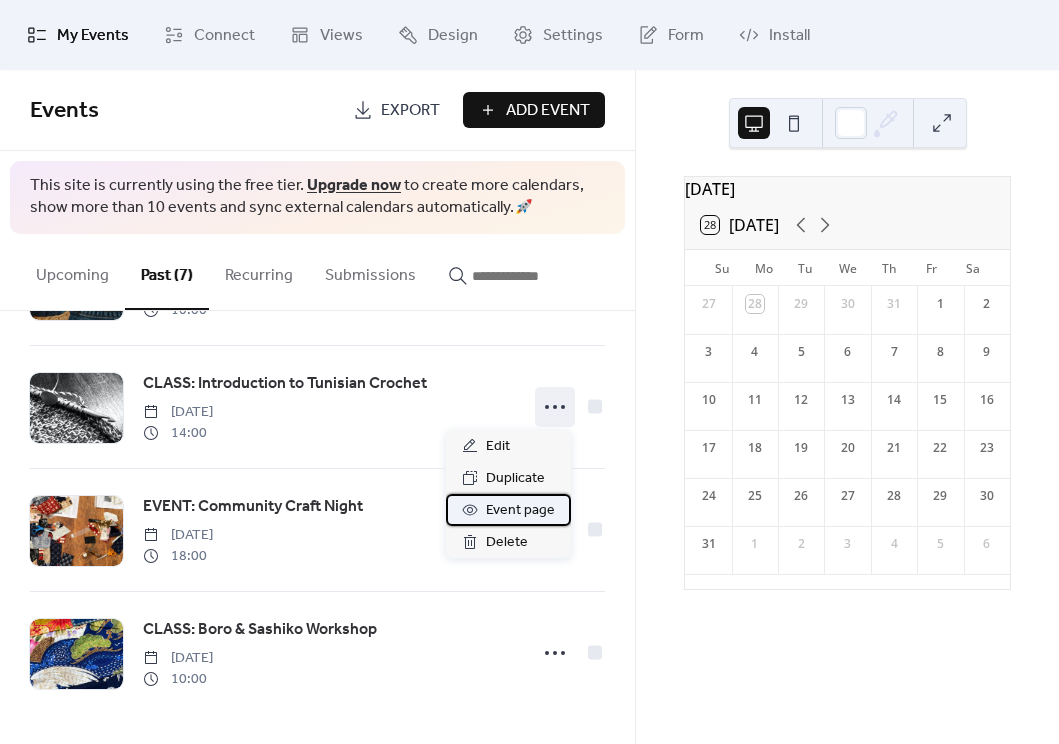 click on "Event page" at bounding box center [520, 511] 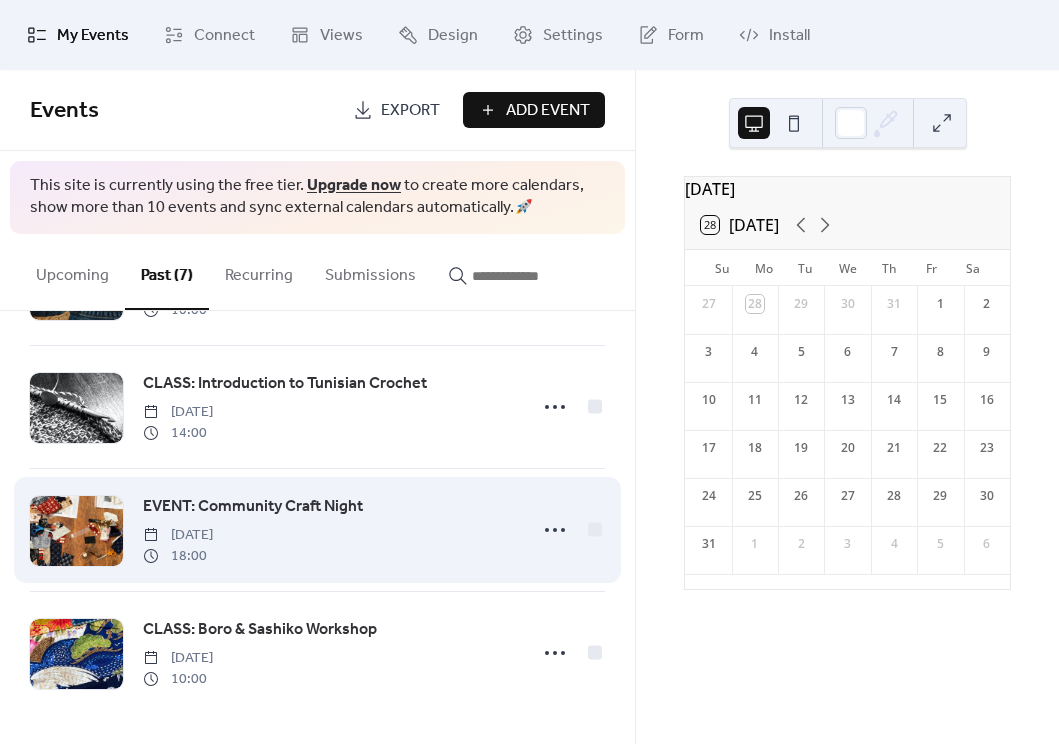 scroll, scrollTop: 0, scrollLeft: 0, axis: both 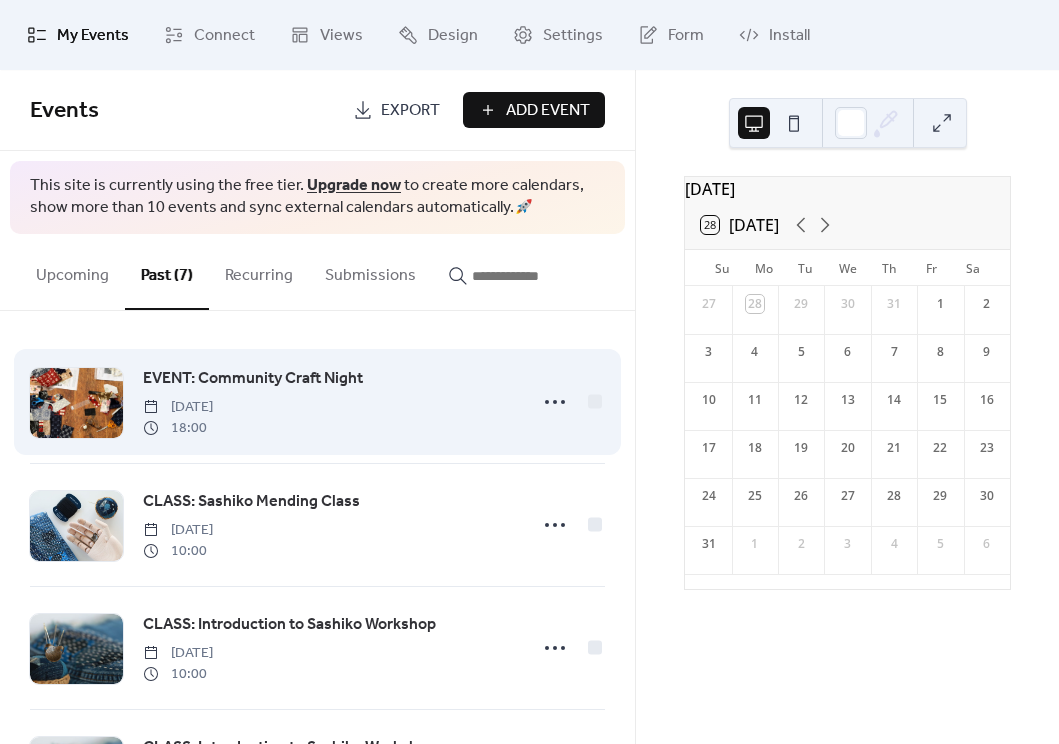 click on "EVENT: Community Craft Night [DATE] 18:00" at bounding box center [317, 402] 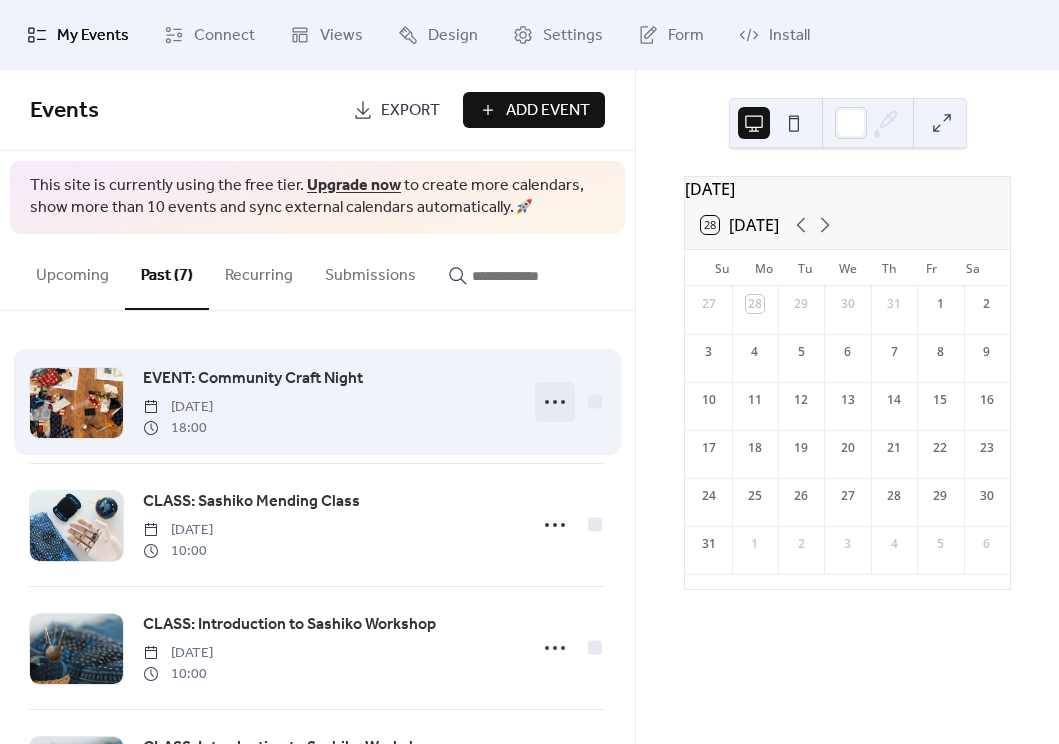 click 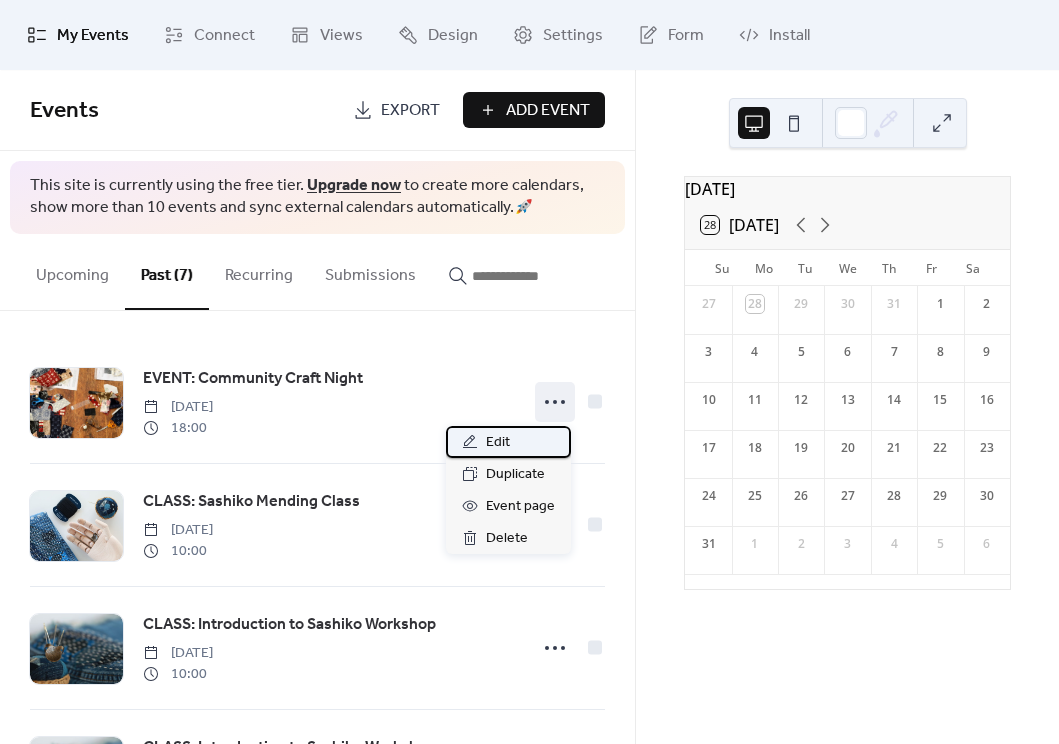 click on "Edit" at bounding box center (508, 442) 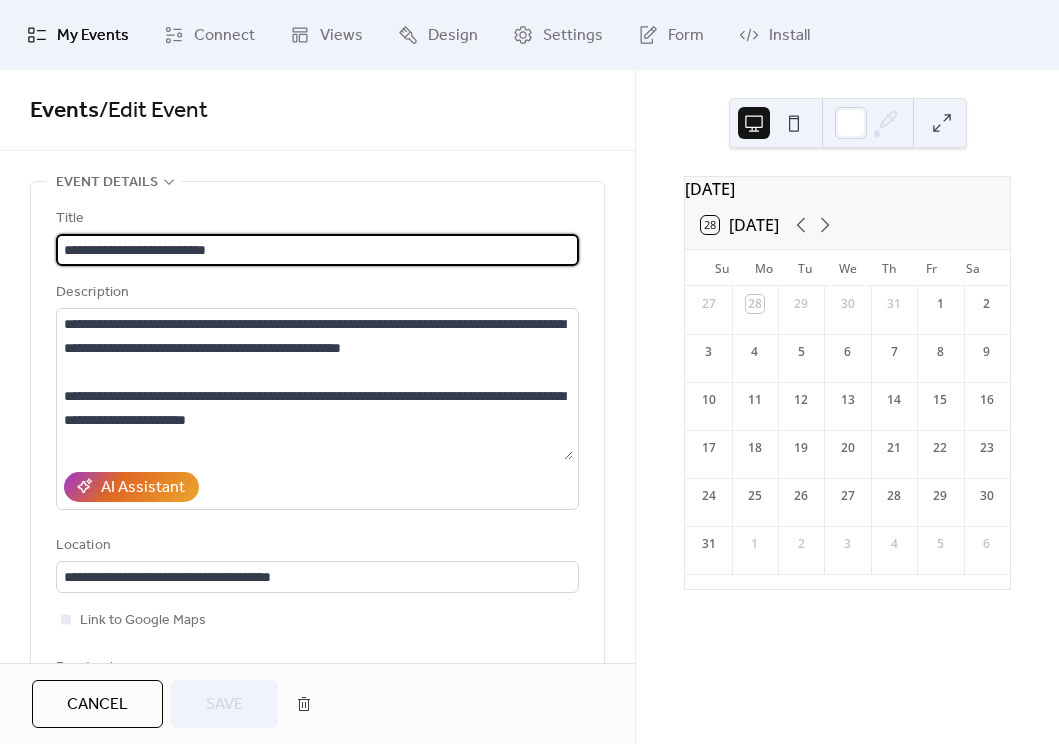 click on "**********" at bounding box center [317, 456] 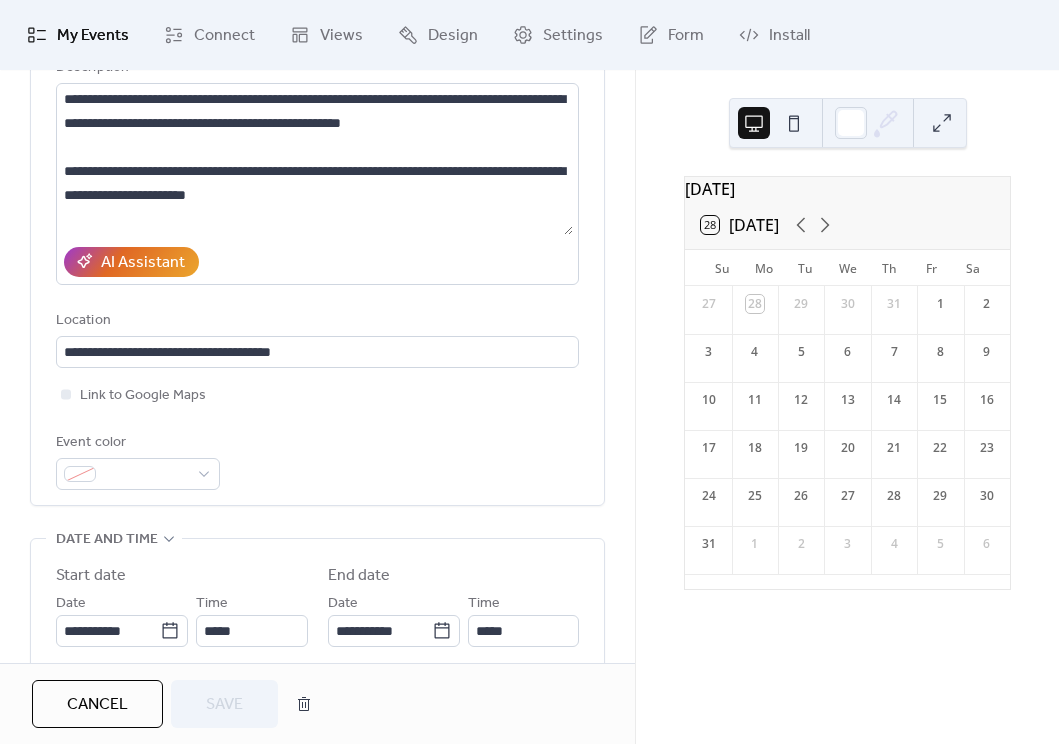 scroll, scrollTop: 0, scrollLeft: 0, axis: both 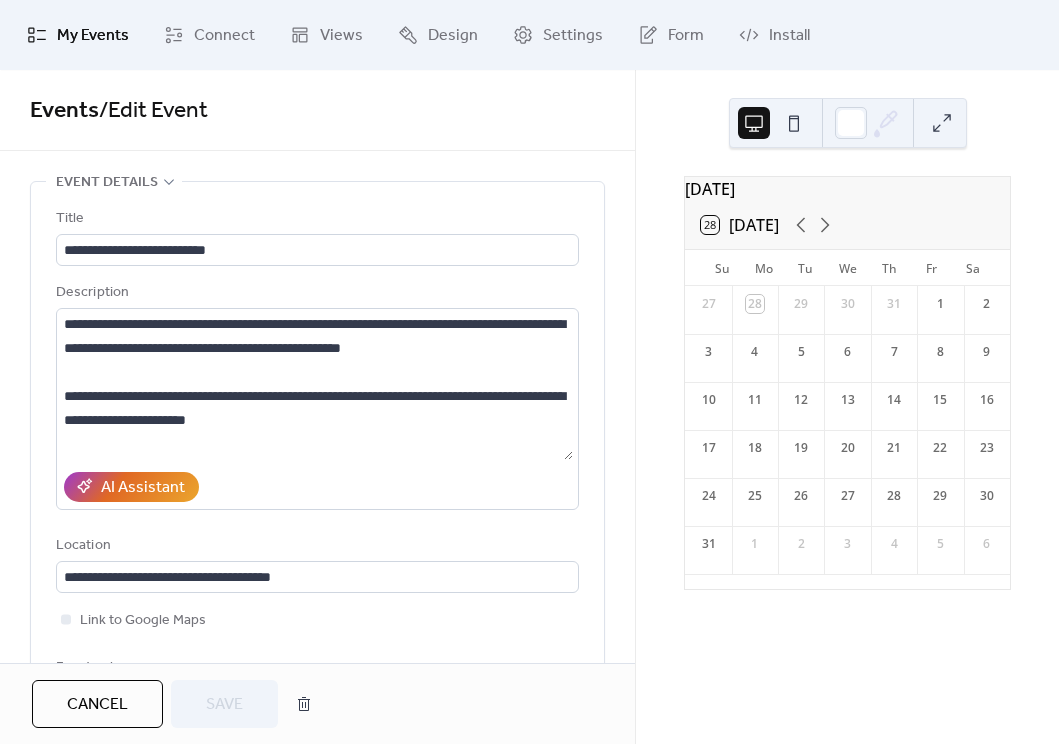 click on "My Events" at bounding box center [93, 36] 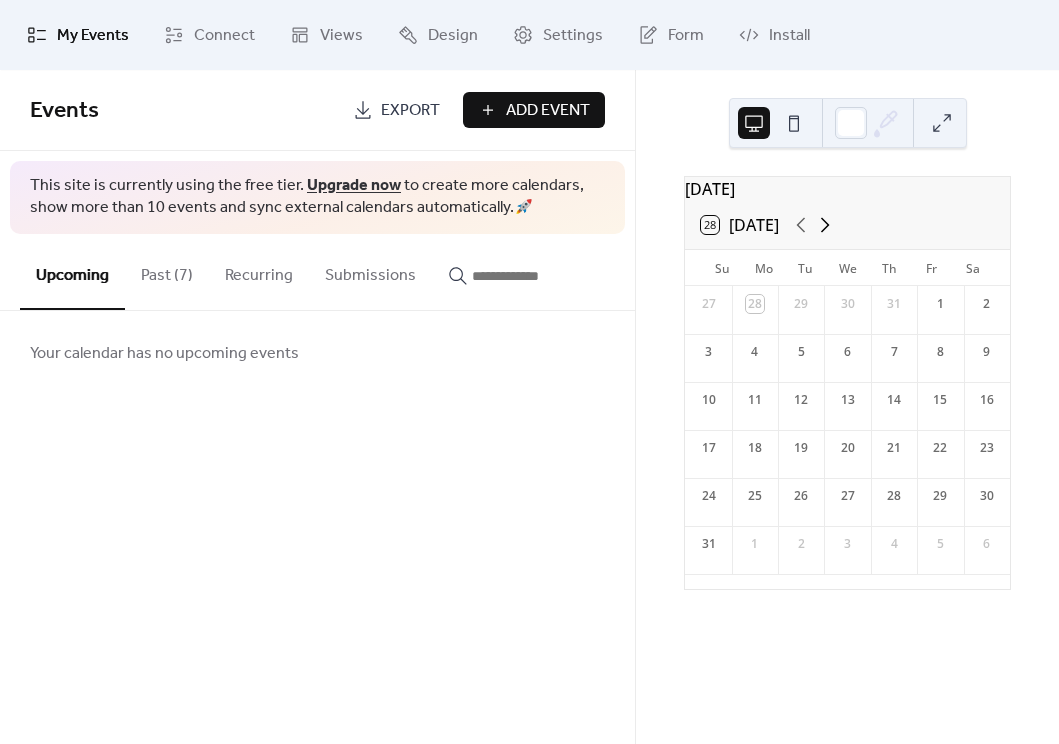 click 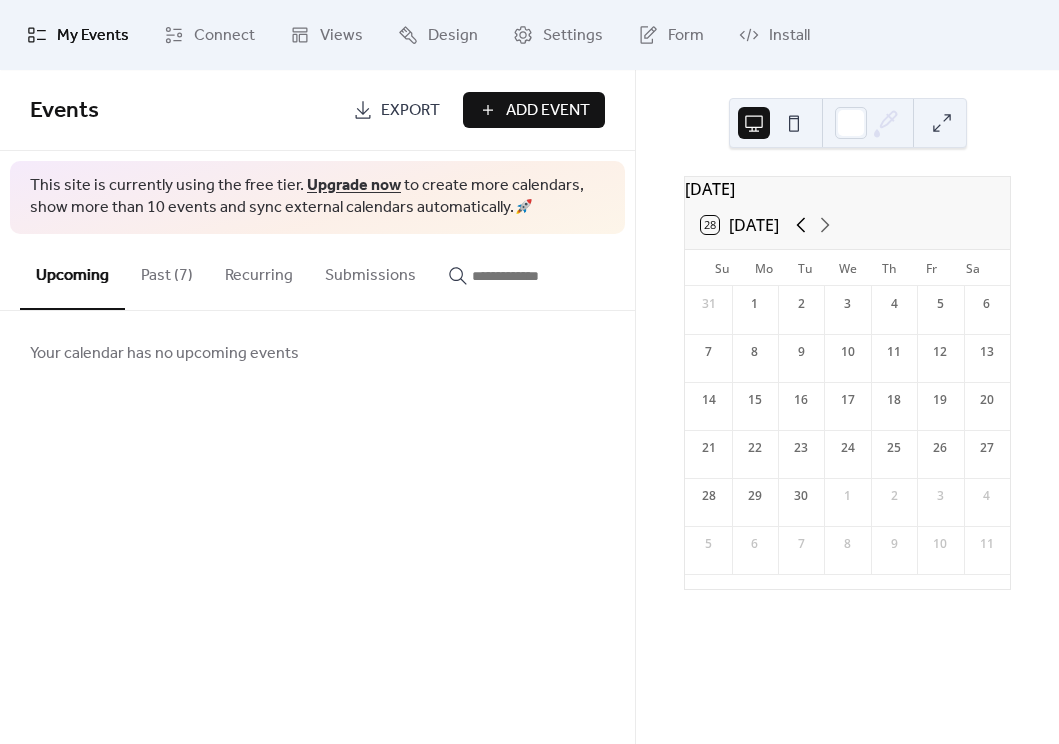 click 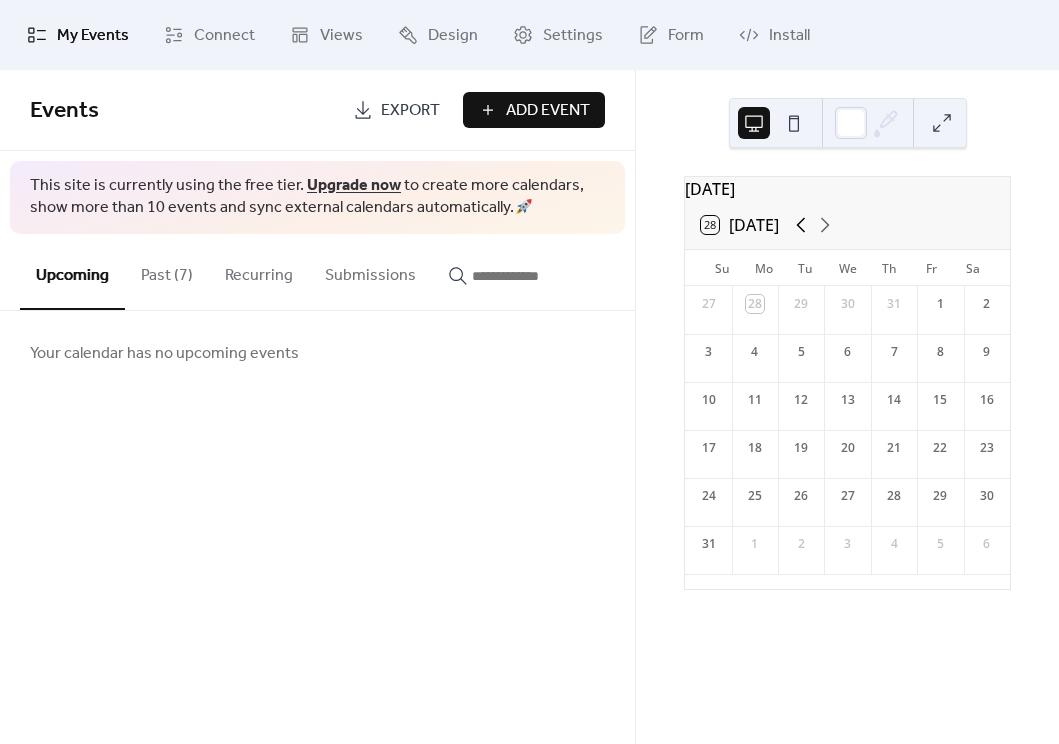 click 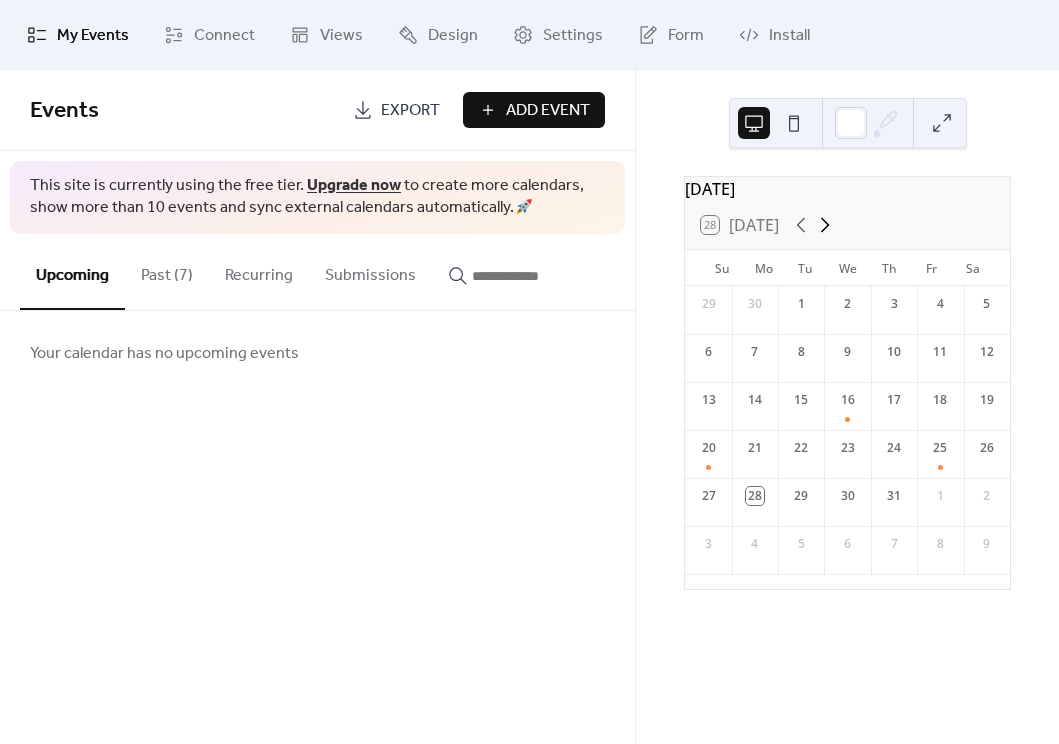 click 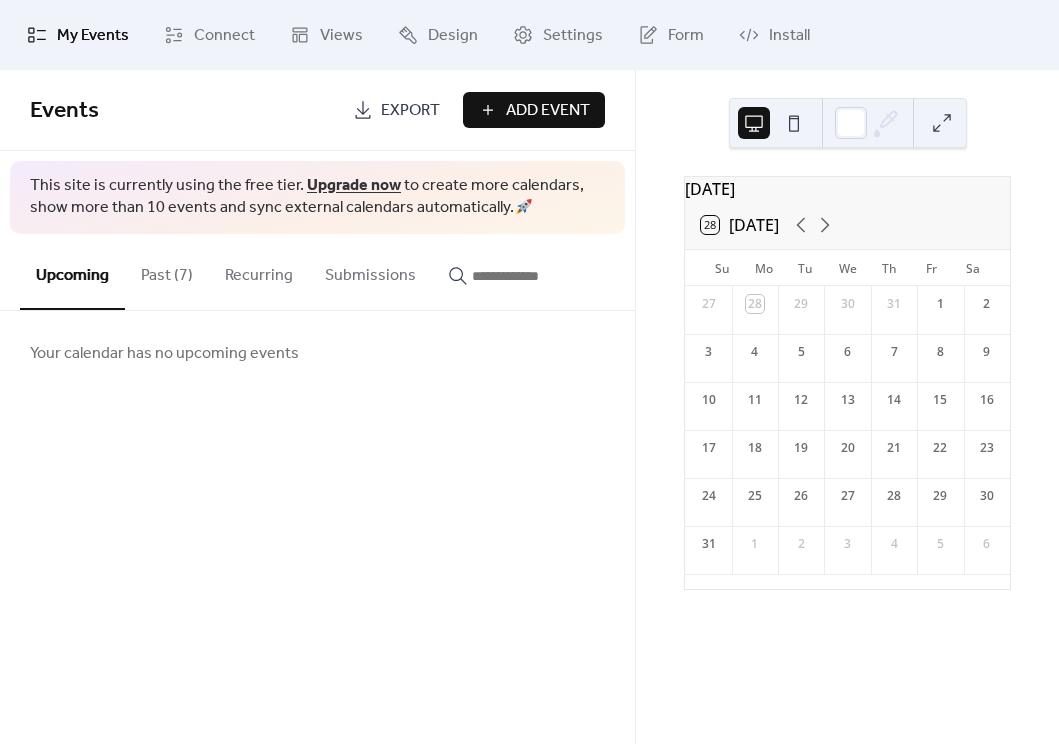 click on "Past (7)" at bounding box center (167, 271) 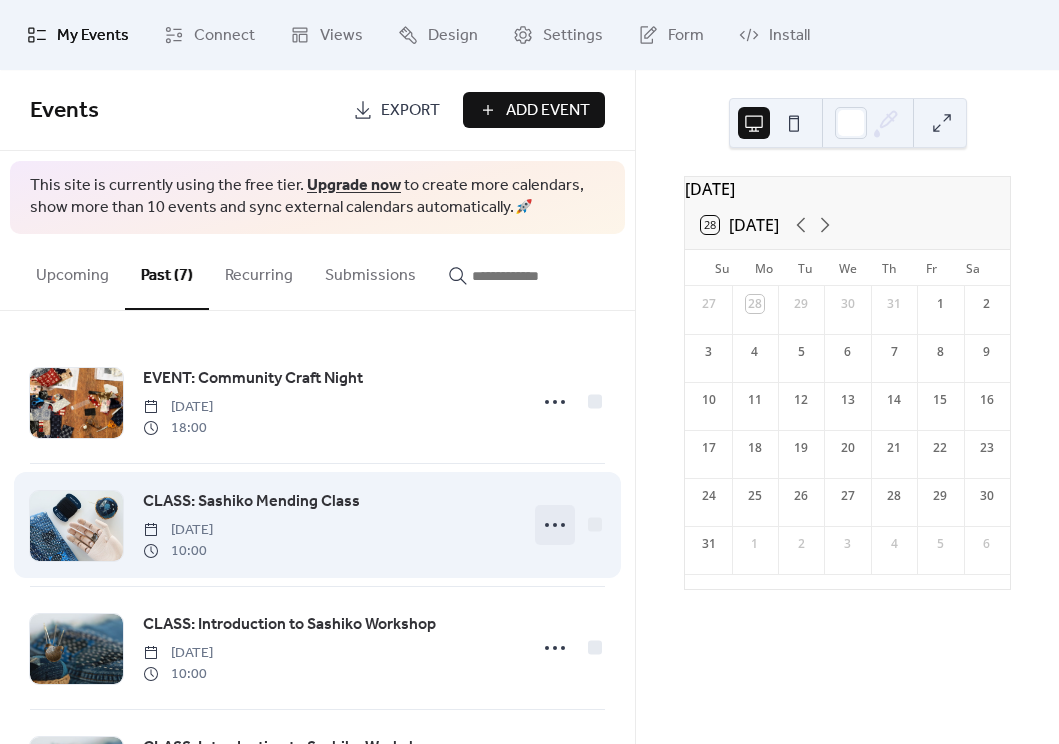 click 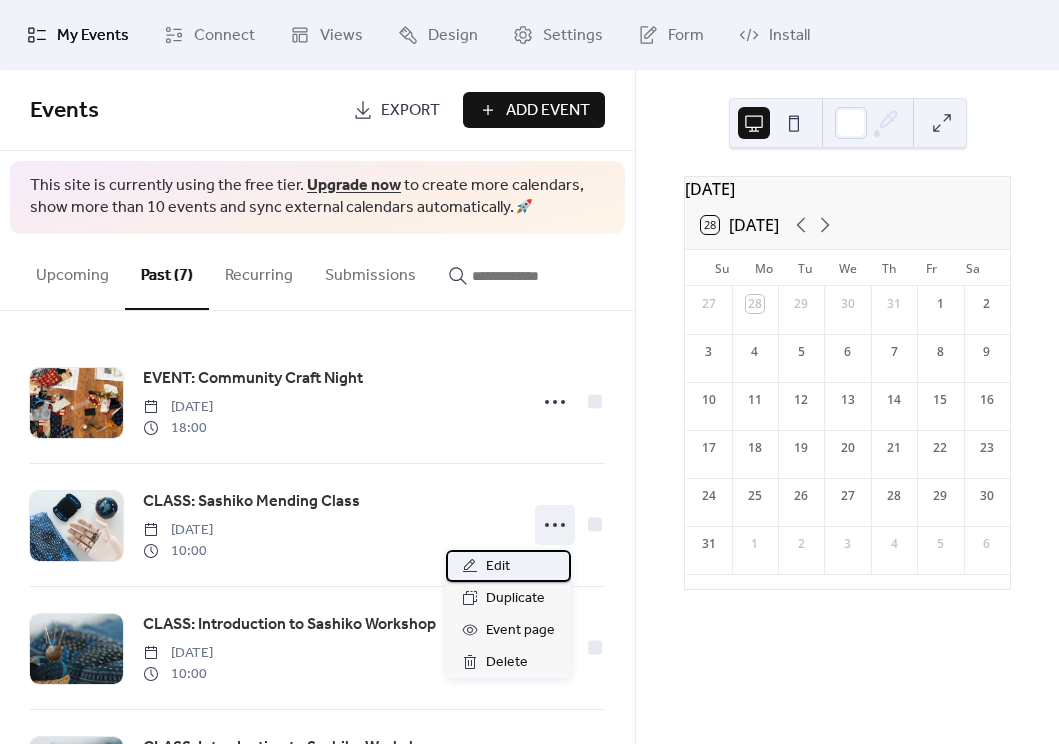 click on "Edit" at bounding box center [498, 567] 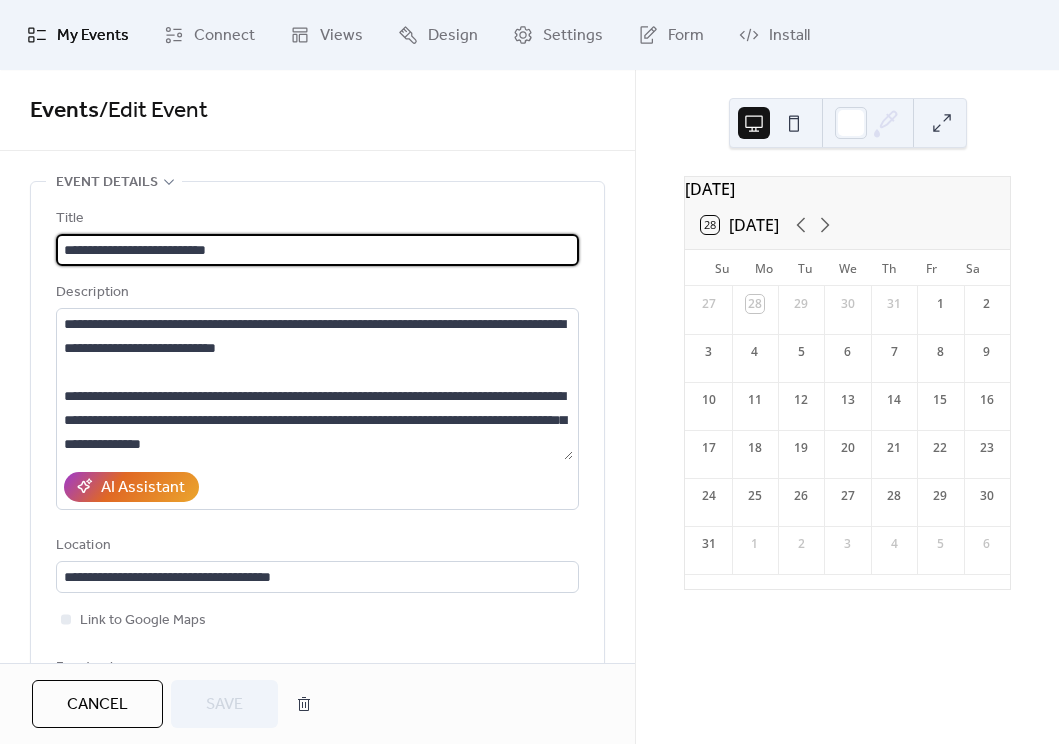 click on "Title" at bounding box center [315, 219] 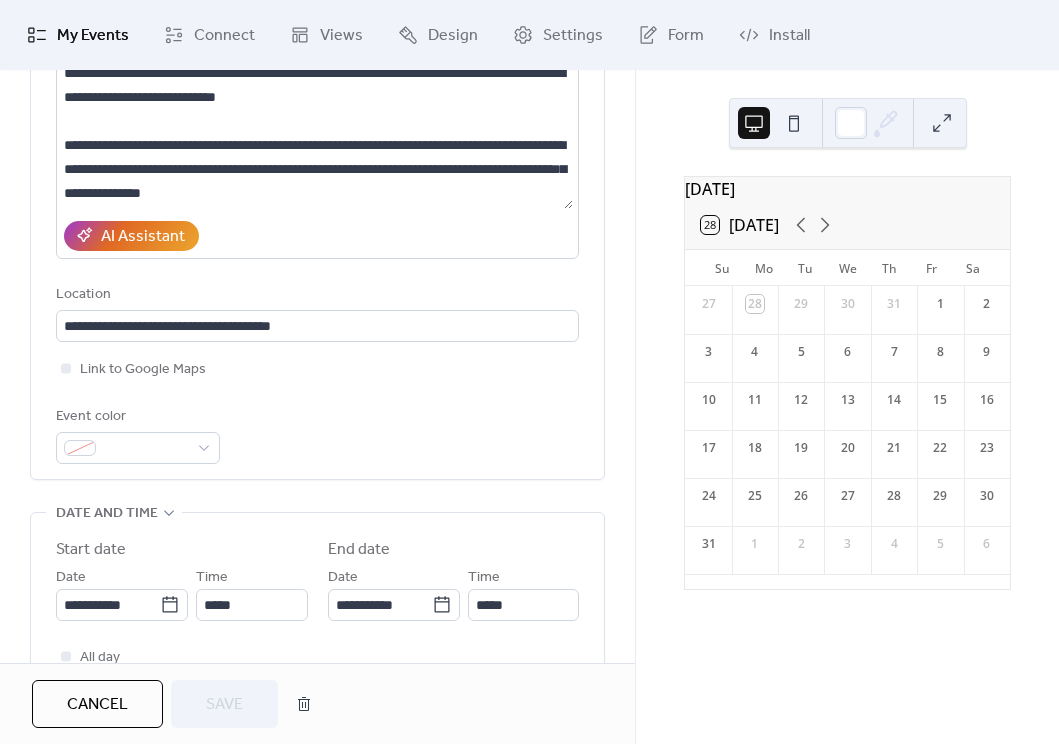 scroll, scrollTop: 0, scrollLeft: 0, axis: both 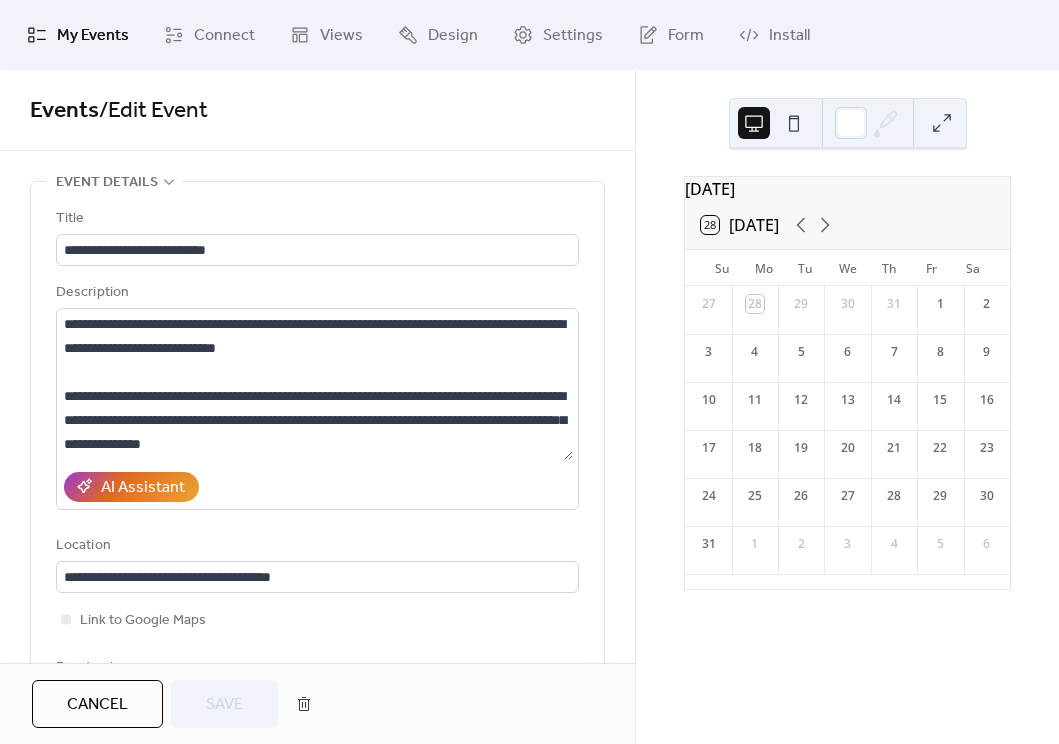 click on "Cancel" at bounding box center [97, 705] 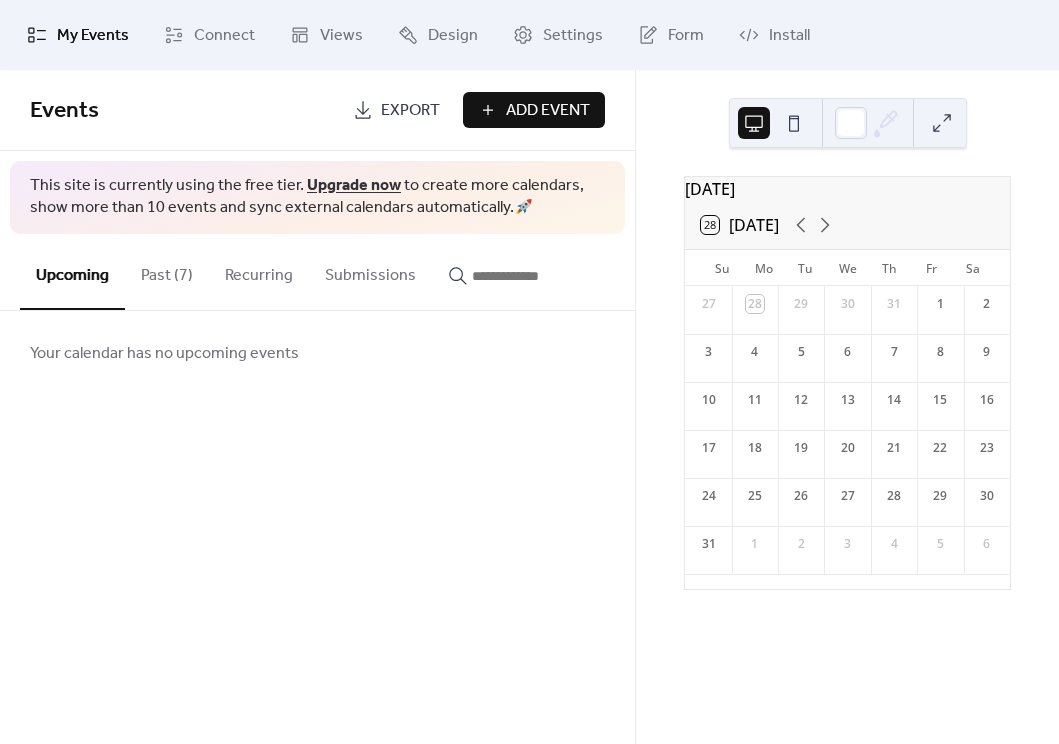 click on "Past (7)" at bounding box center (167, 271) 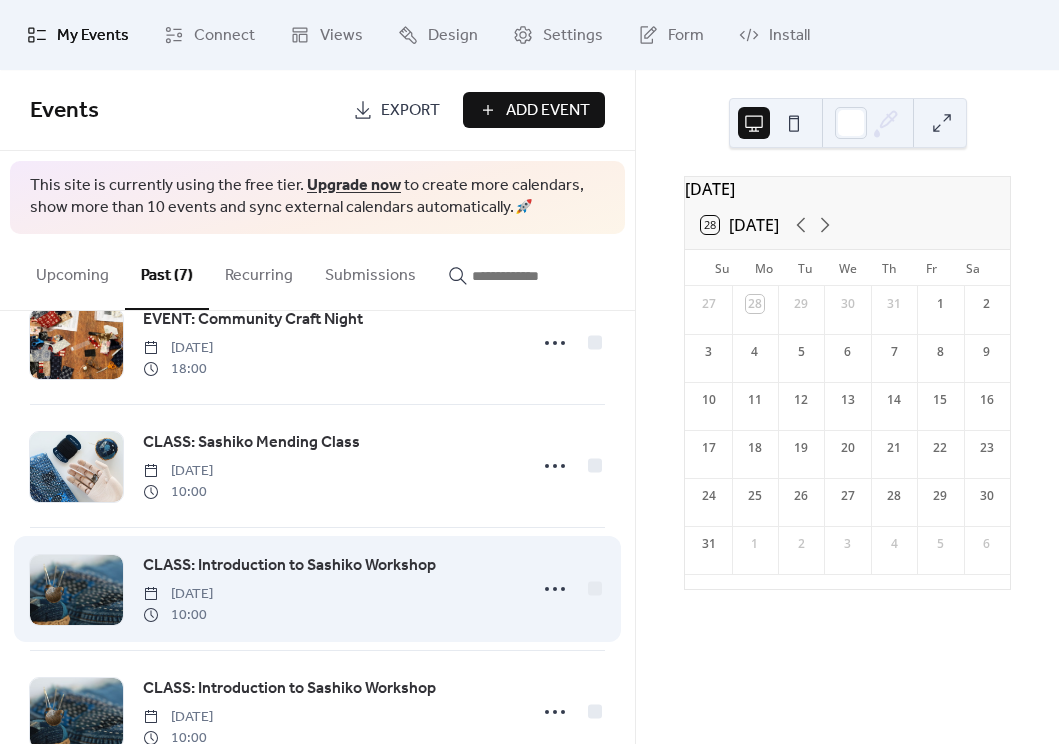 scroll, scrollTop: 0, scrollLeft: 0, axis: both 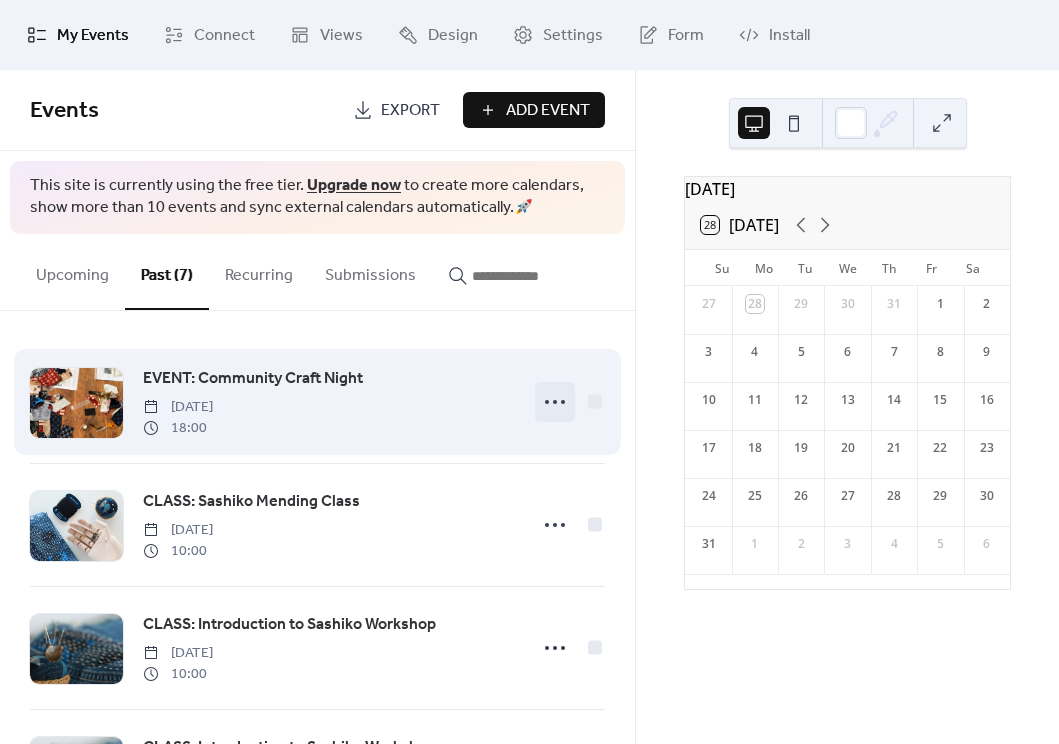 click 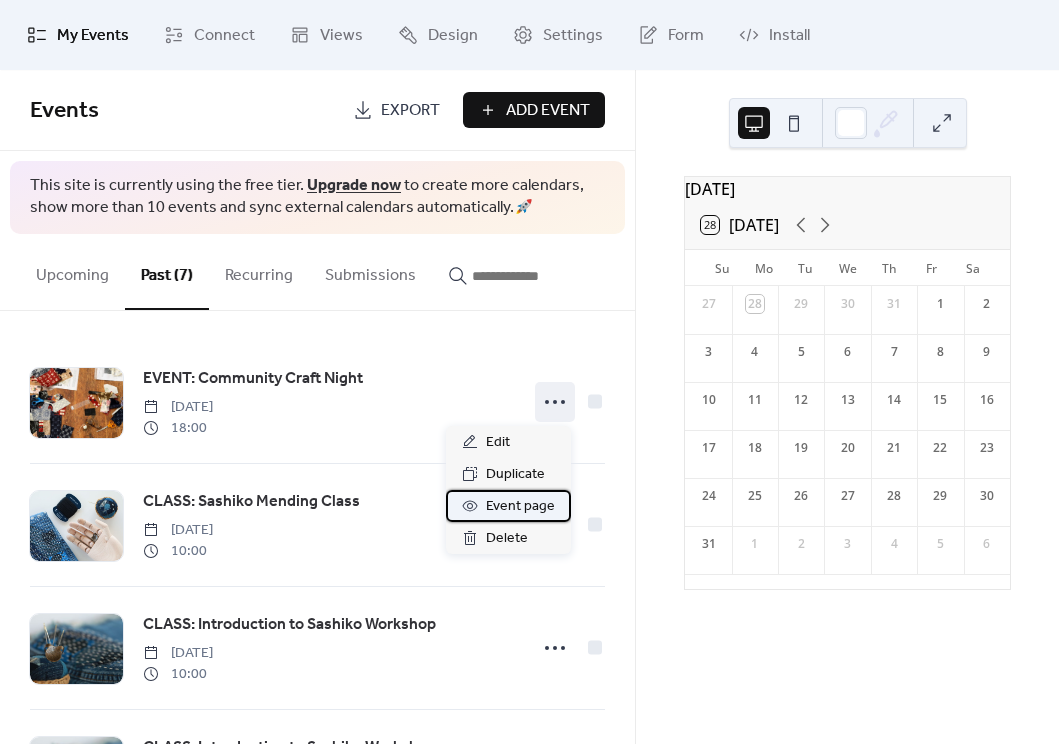 click on "Event page" at bounding box center [520, 507] 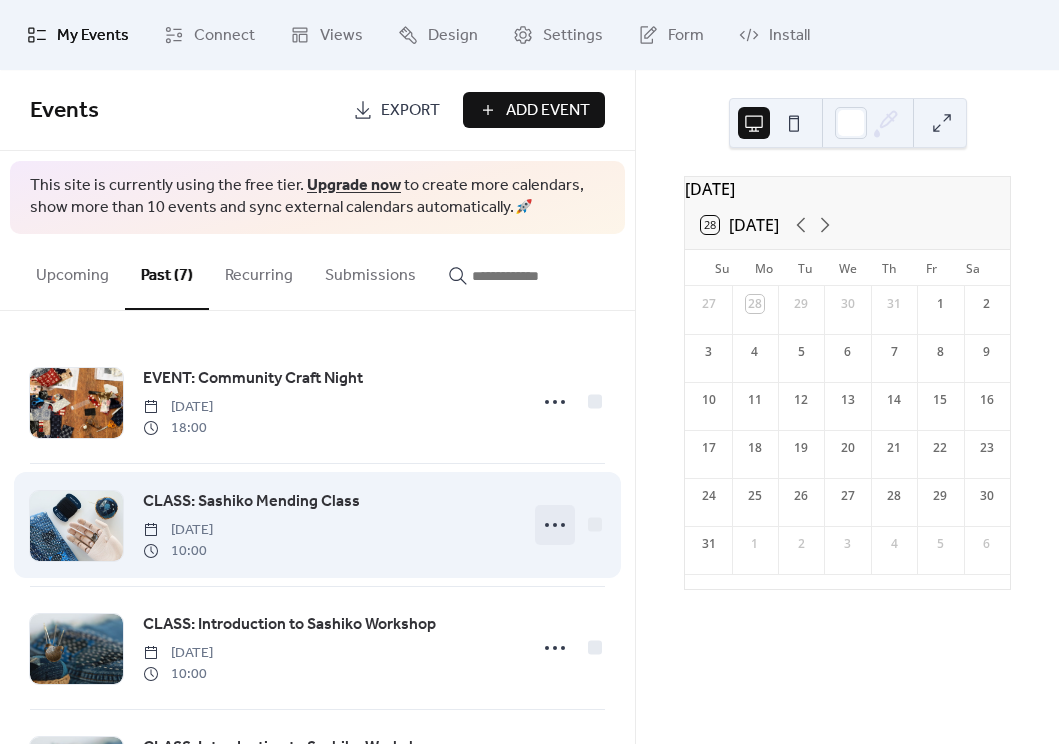 click 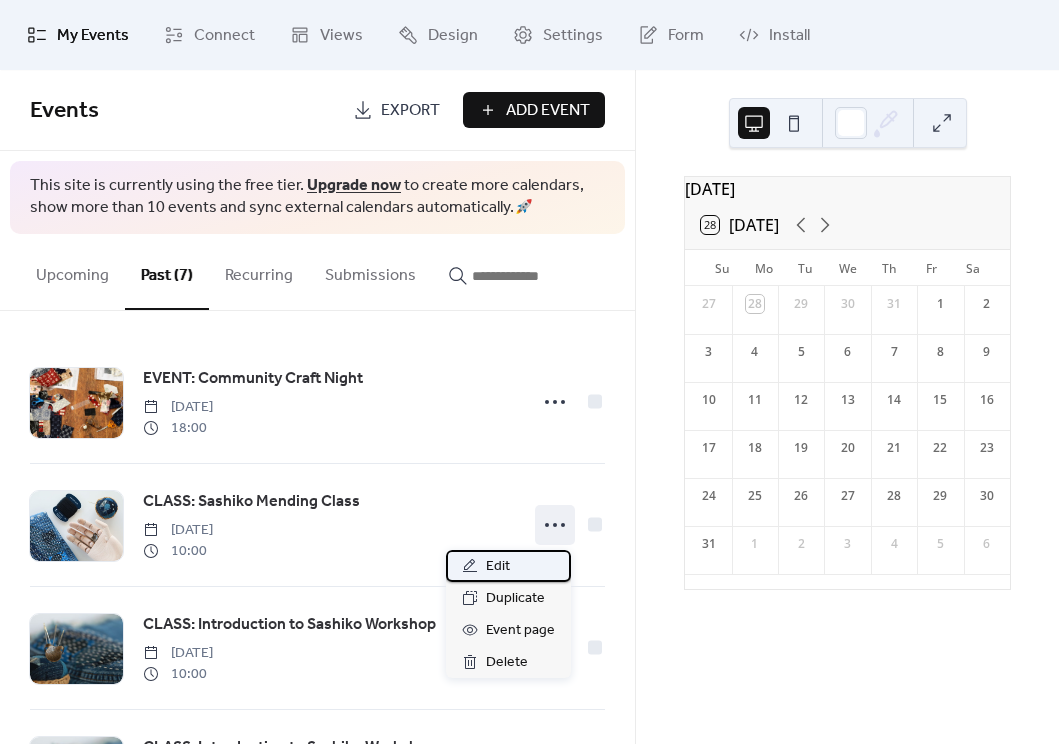click on "Edit" at bounding box center [508, 566] 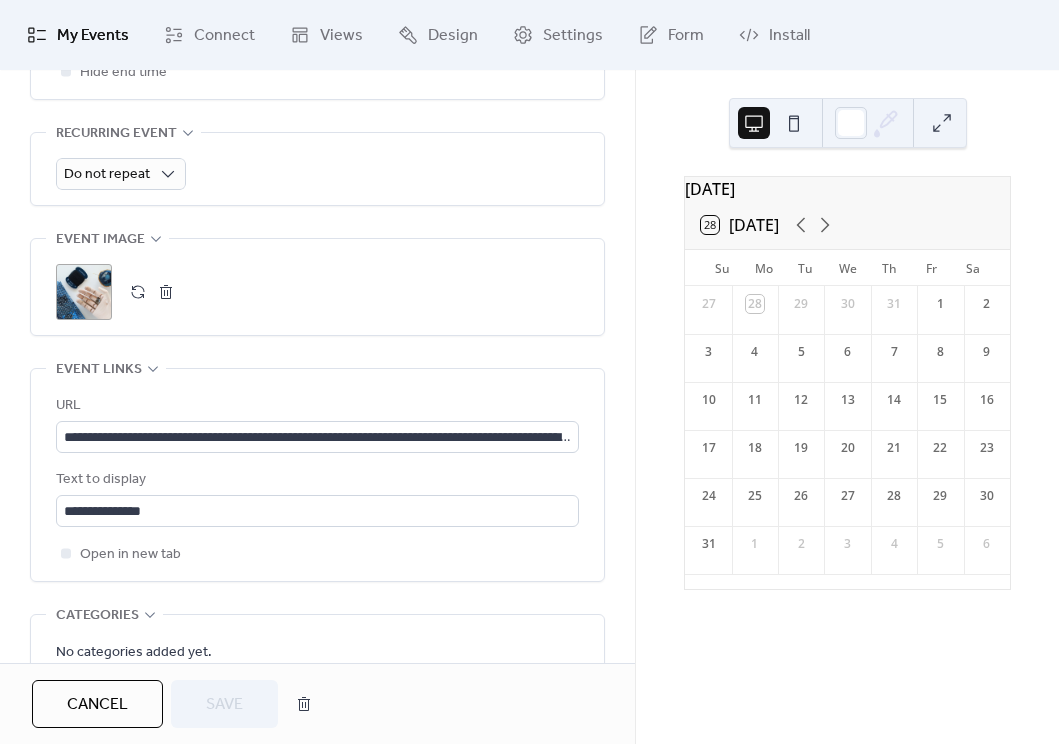 scroll, scrollTop: 0, scrollLeft: 0, axis: both 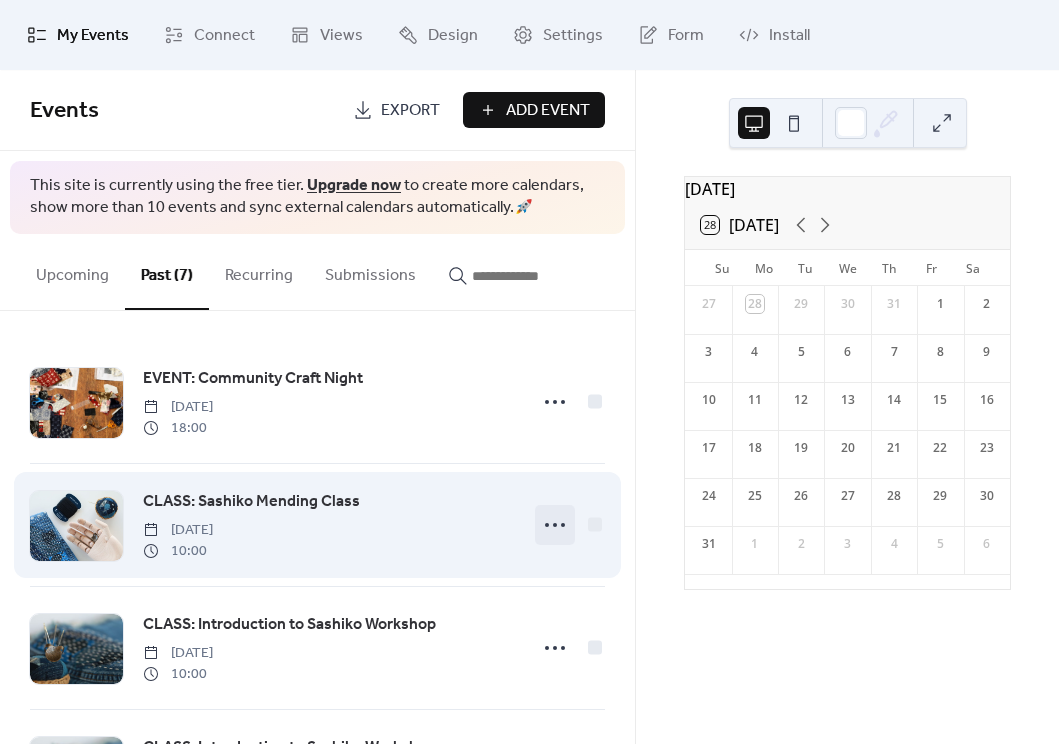 click 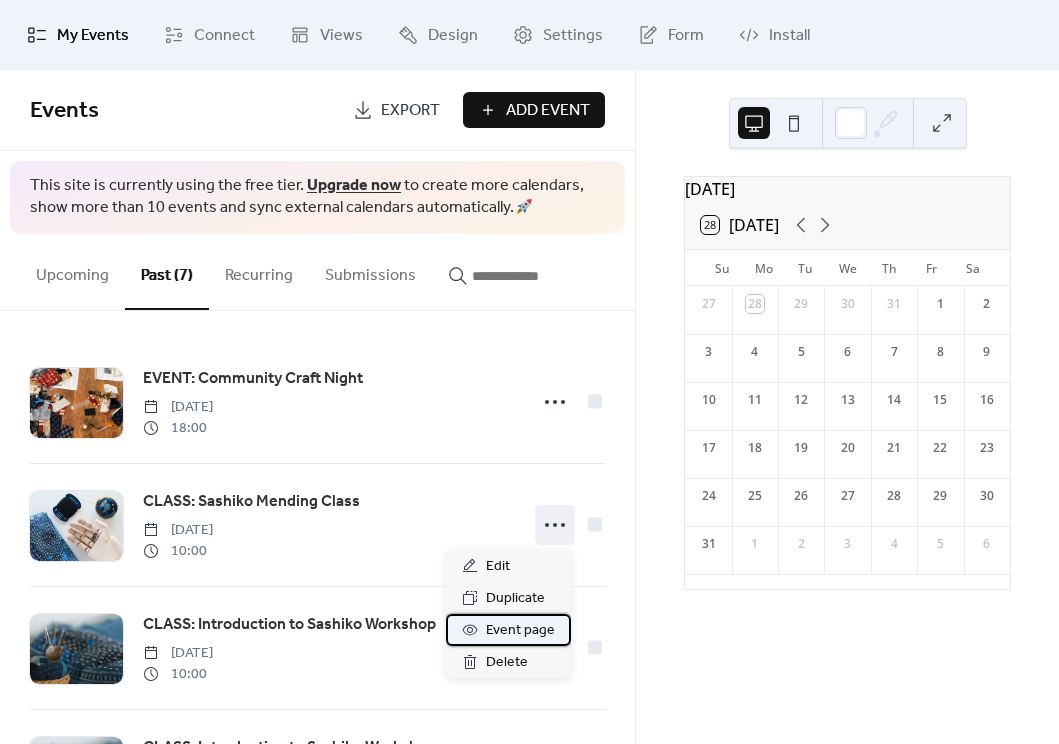 click on "Event page" at bounding box center (520, 631) 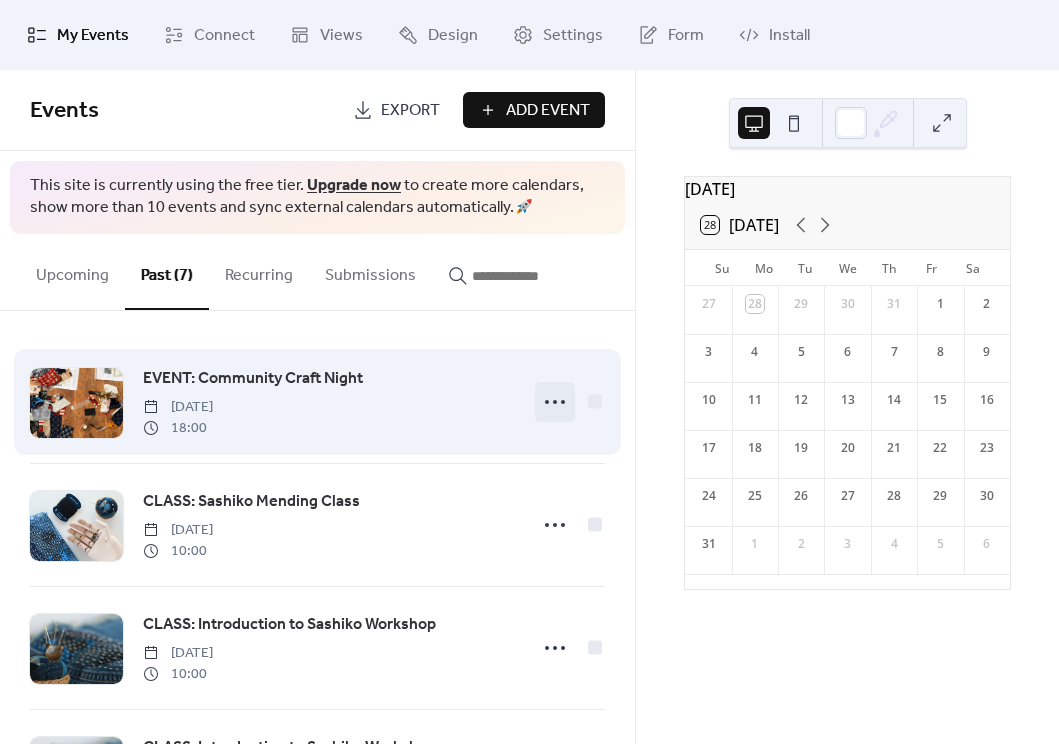 click 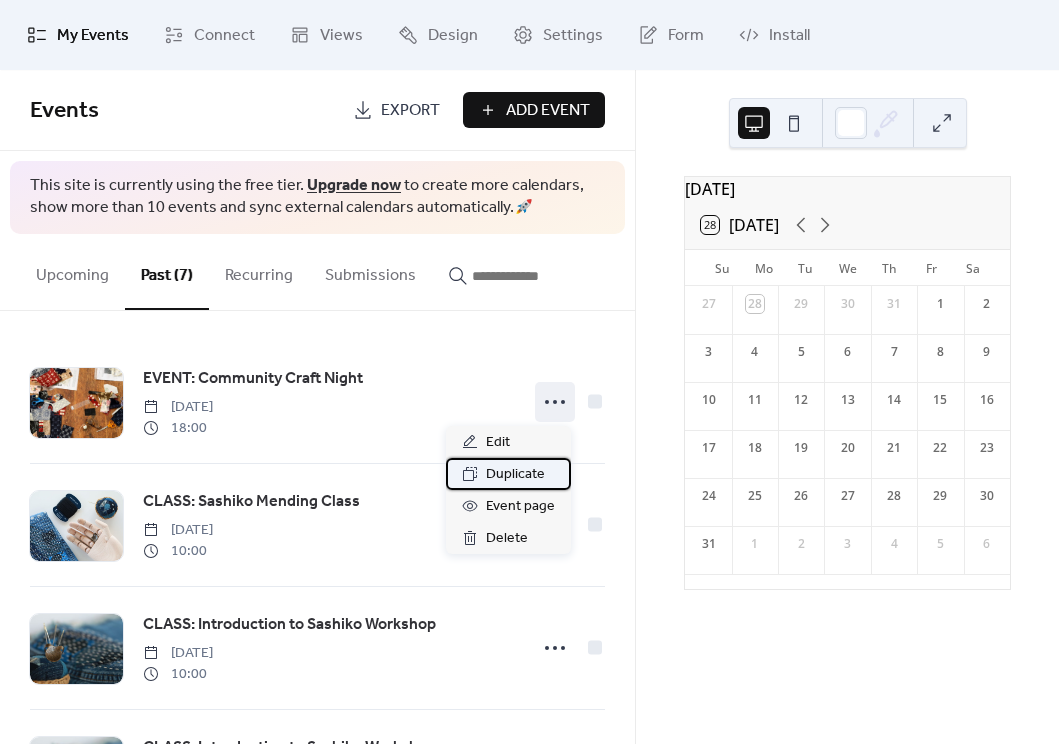 click on "Duplicate" at bounding box center (515, 475) 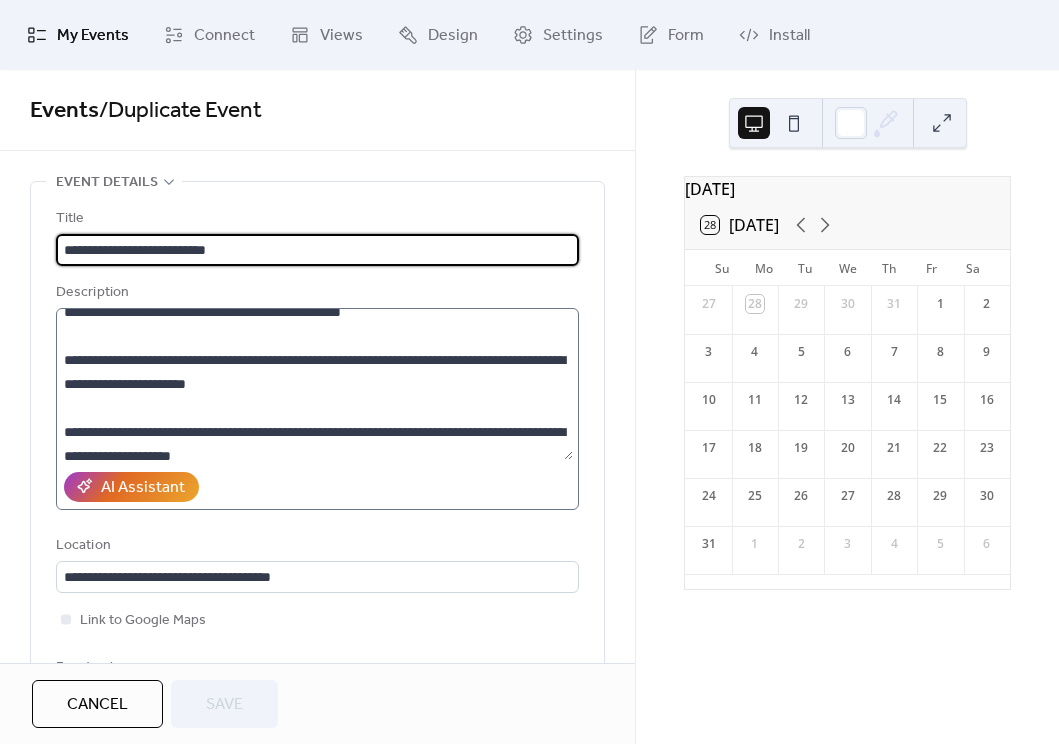 scroll, scrollTop: 42, scrollLeft: 0, axis: vertical 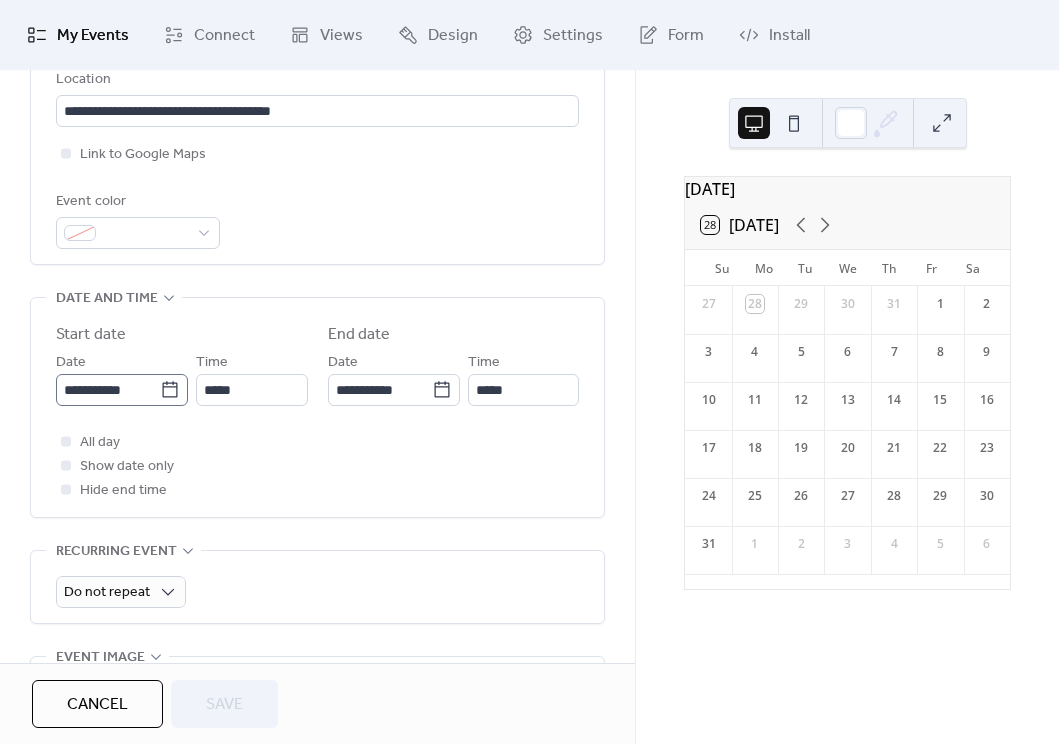 click 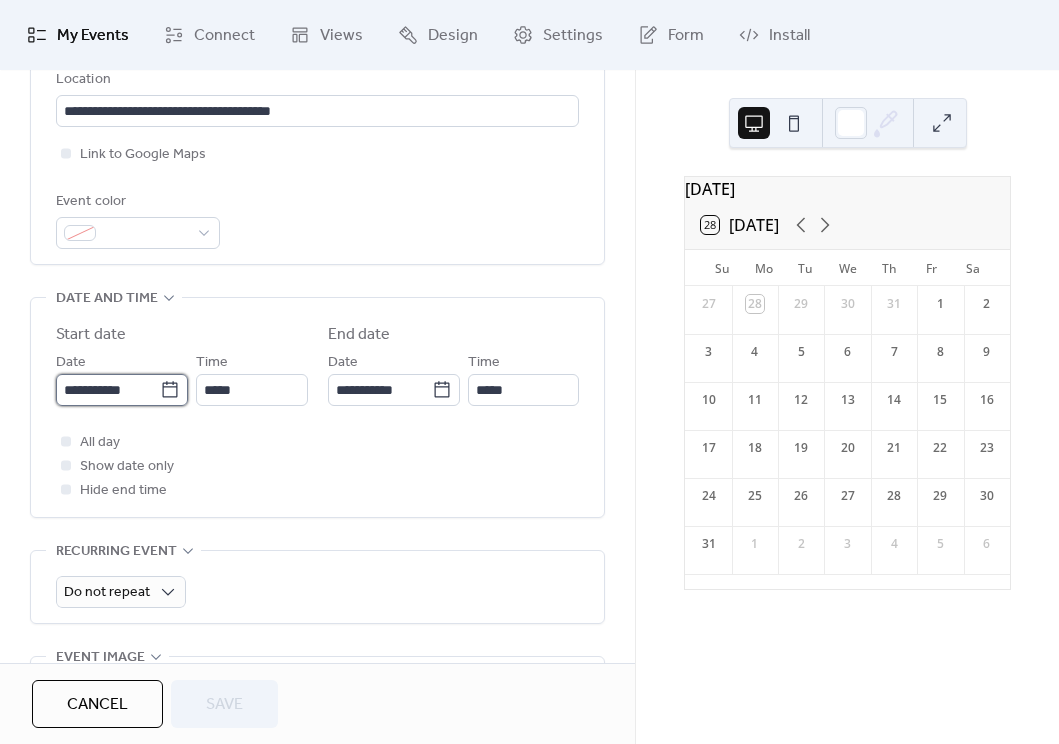 click on "**********" at bounding box center [108, 390] 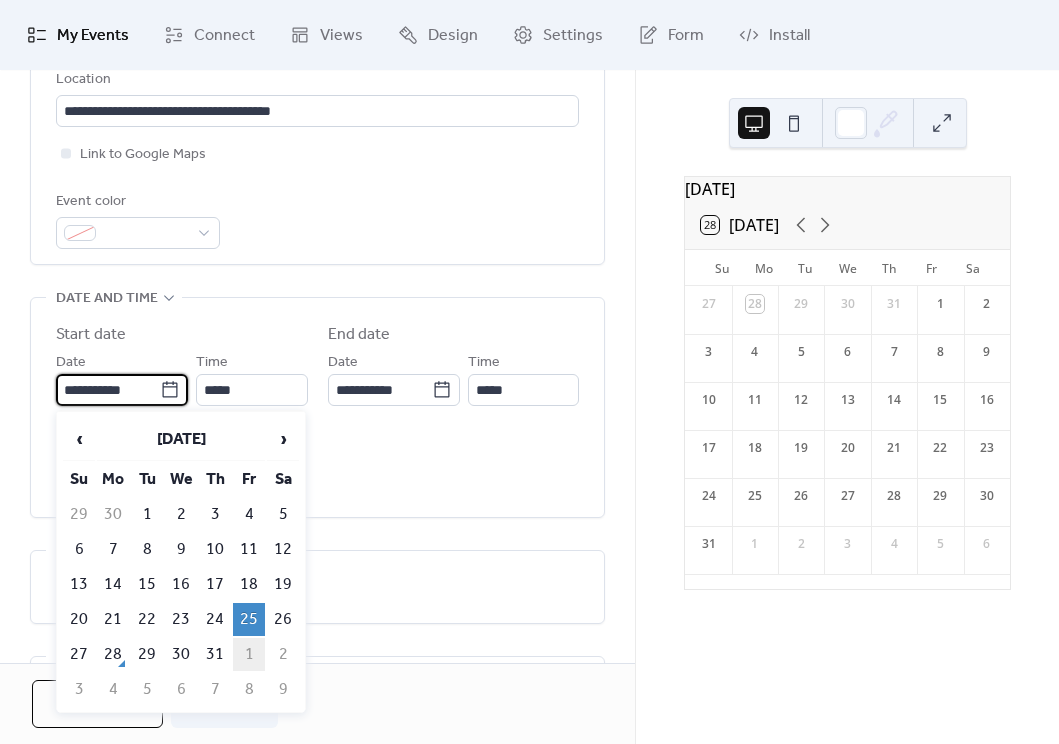 click on "1" at bounding box center [249, 654] 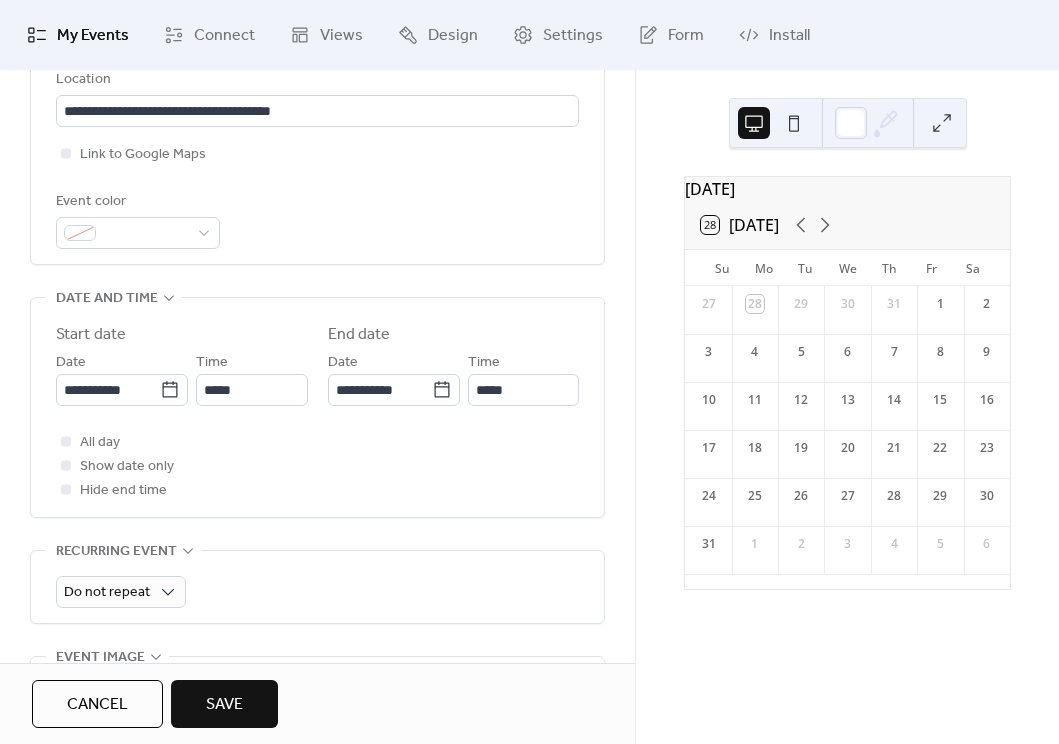 click on "End date" at bounding box center [454, 335] 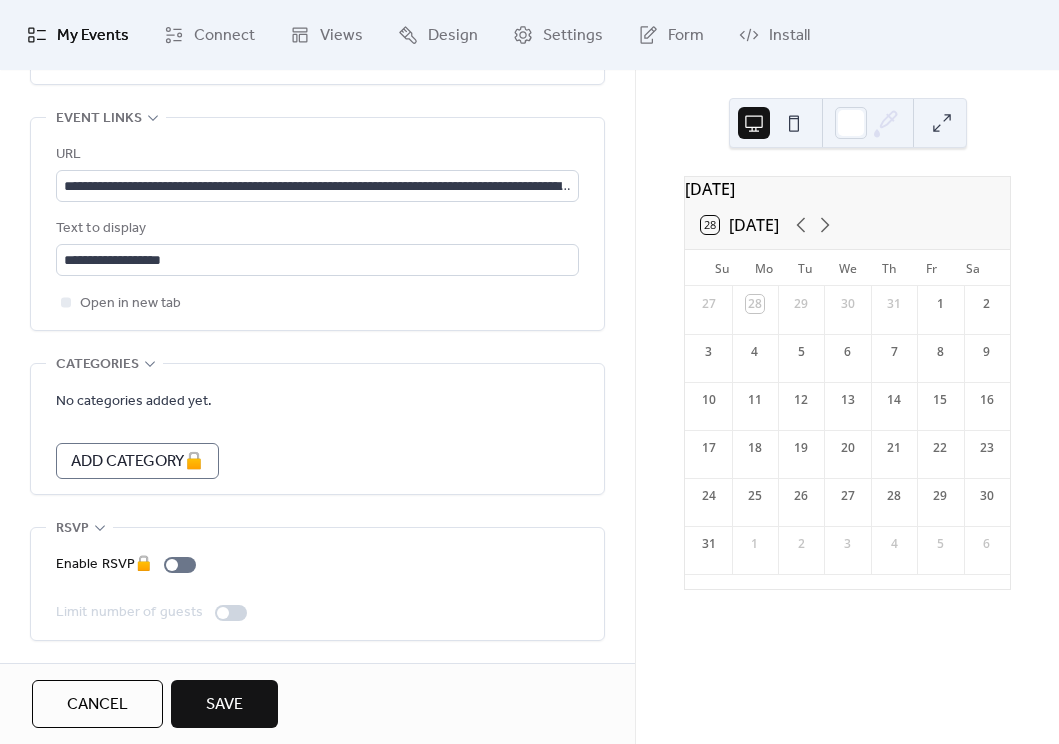 scroll, scrollTop: 1244, scrollLeft: 0, axis: vertical 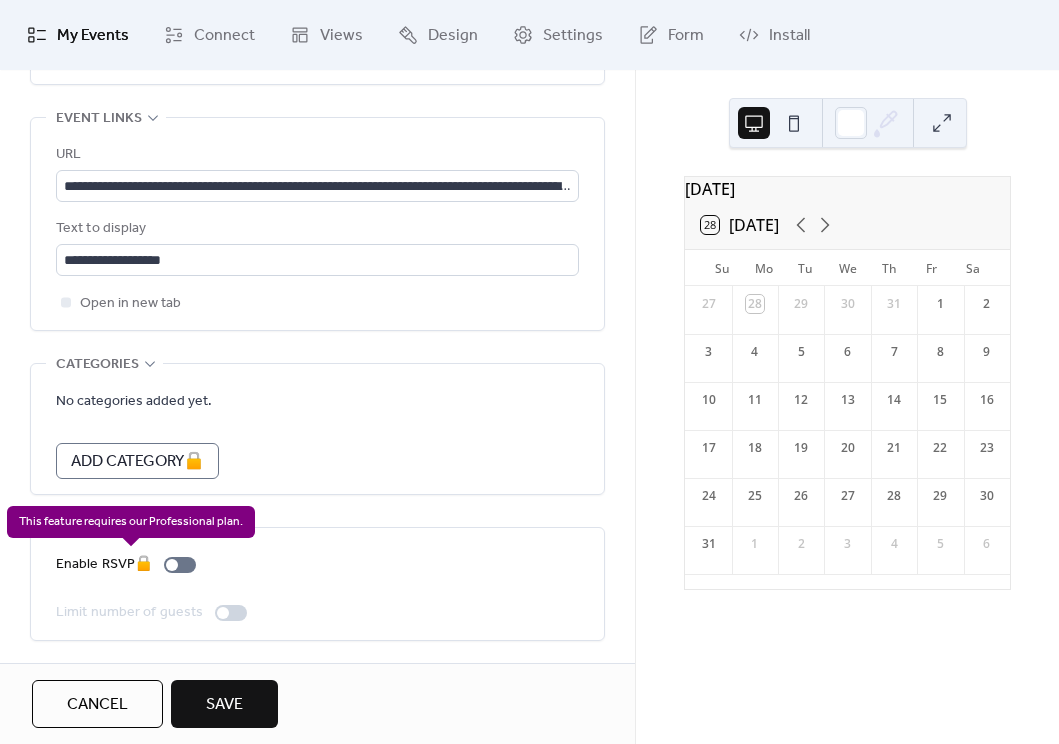 click on "Enable RSVP  🔒" at bounding box center (130, 565) 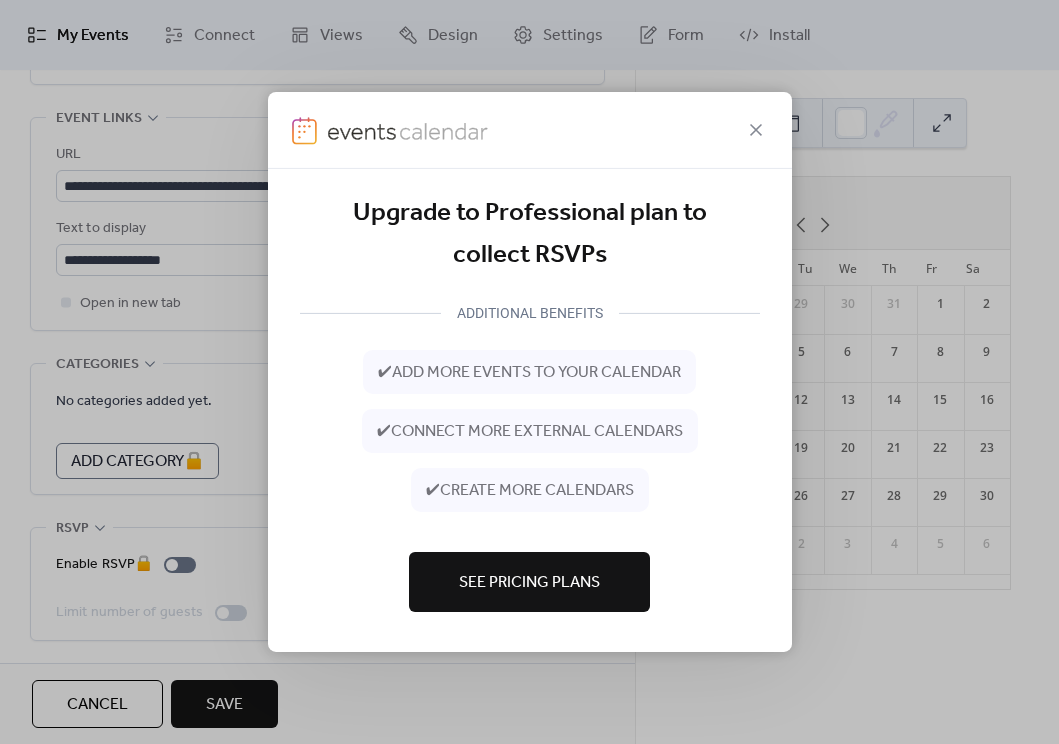 click on "See Pricing Plans" at bounding box center [529, 582] 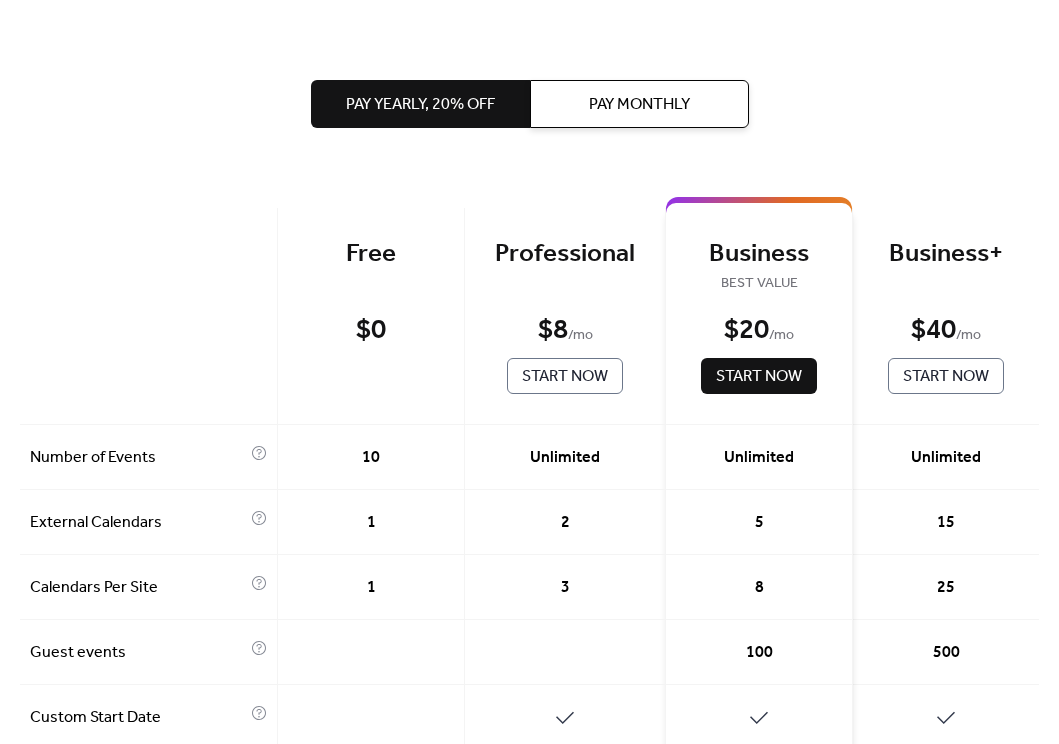 click on "Start Now" at bounding box center (565, 377) 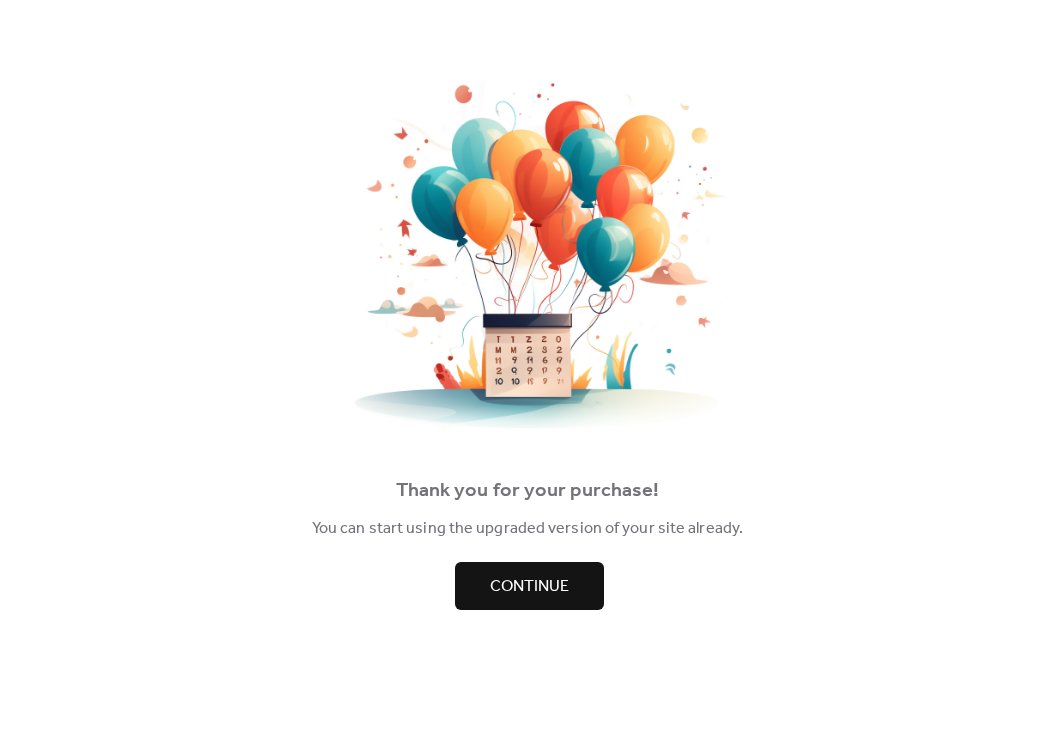 scroll, scrollTop: 0, scrollLeft: 0, axis: both 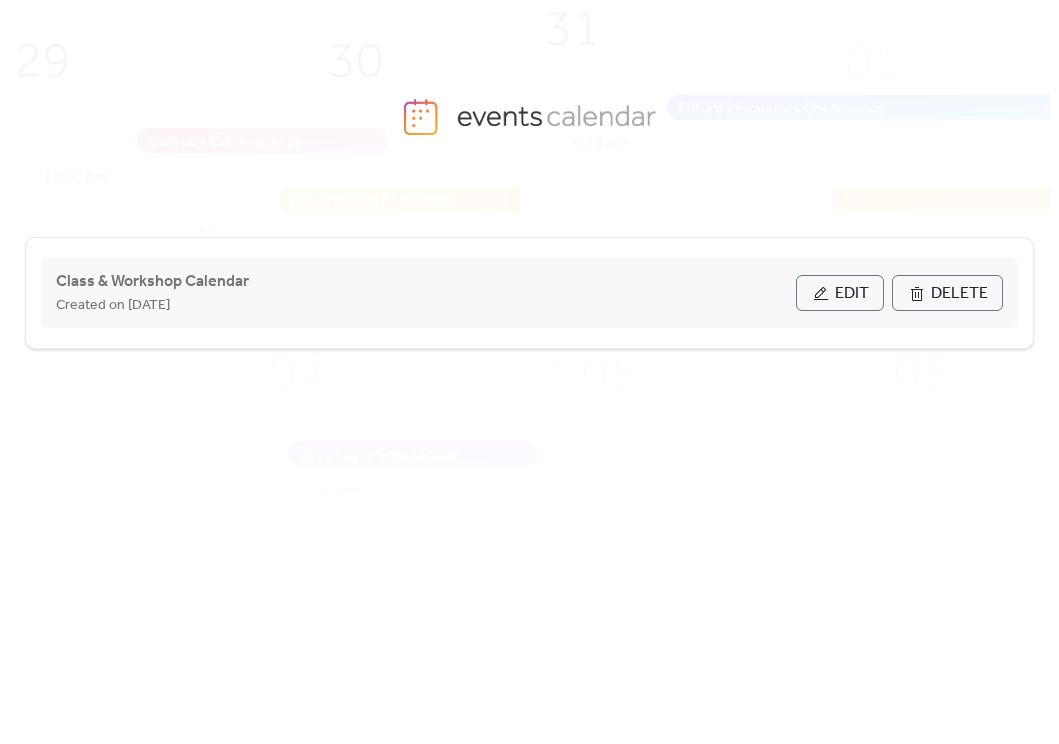 click on "Created on [DATE]" at bounding box center [426, 305] 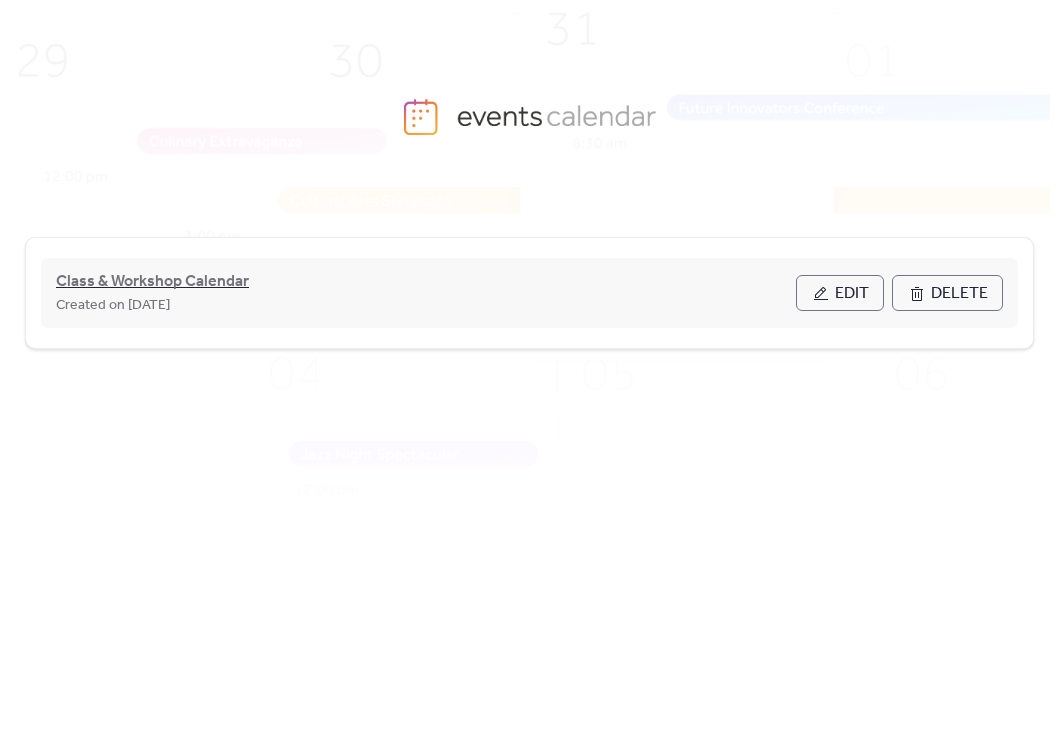 click on "Class & Workshop Calendar" at bounding box center (152, 282) 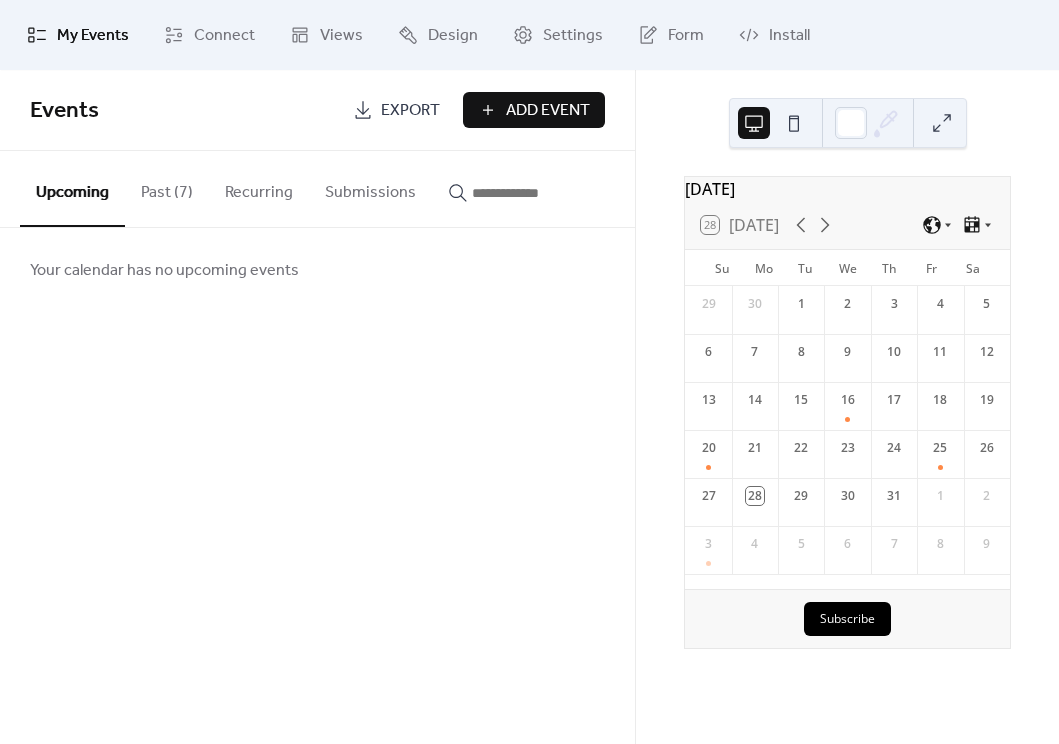 click on "Past (7)" at bounding box center (167, 188) 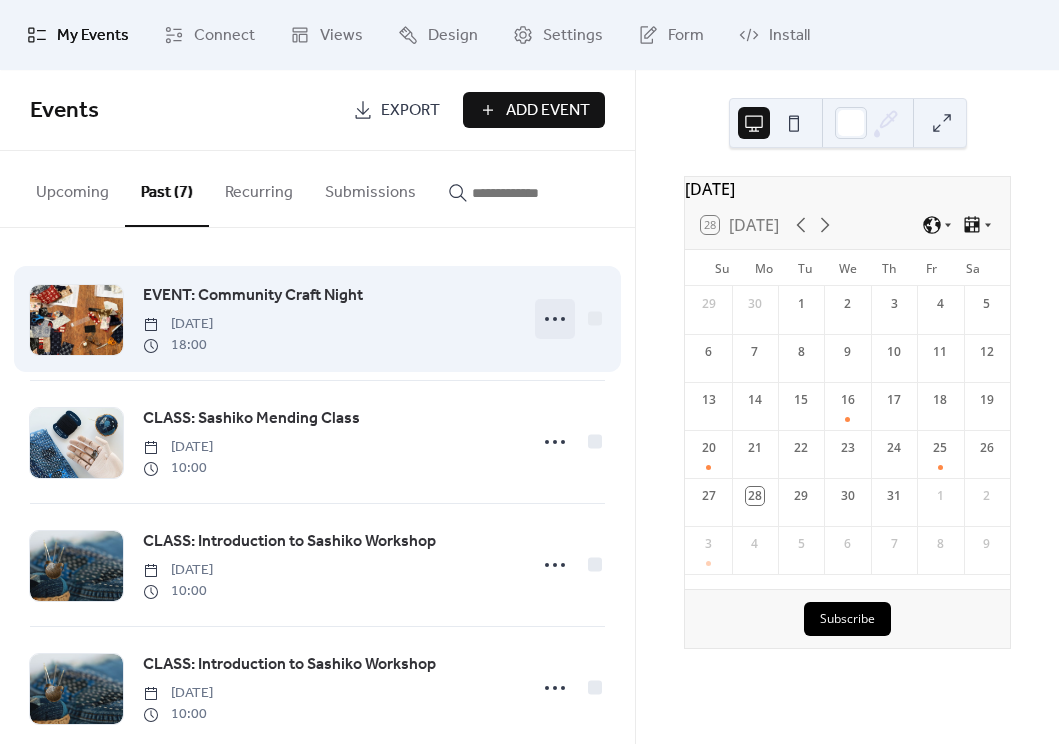 click 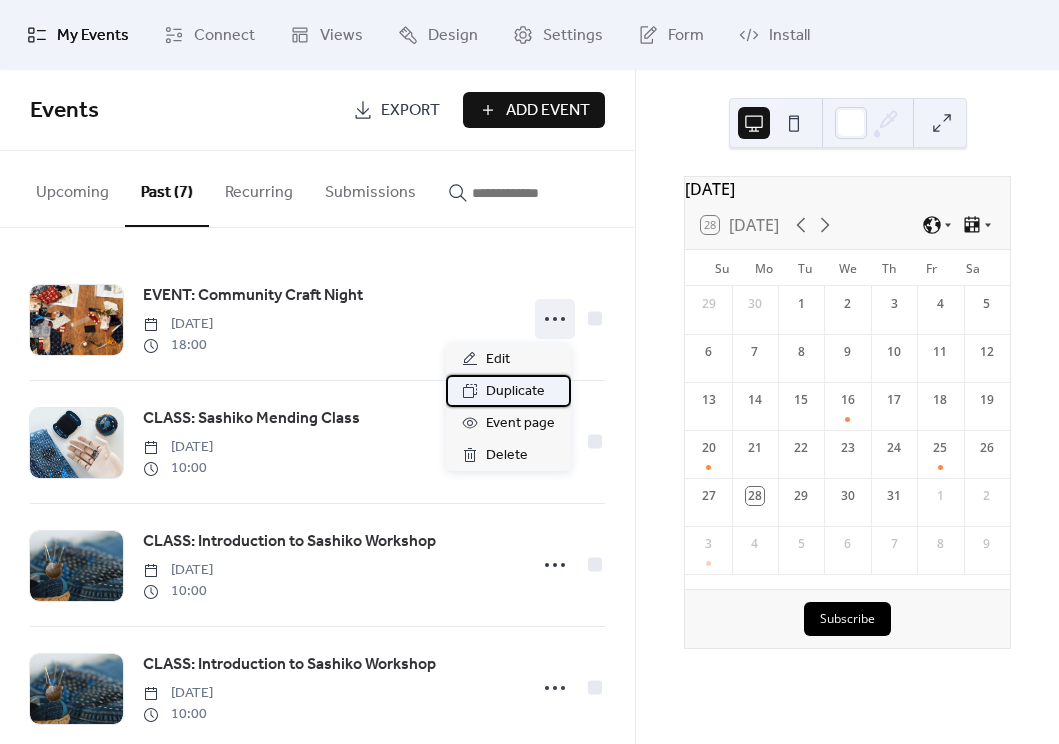 click on "Duplicate" at bounding box center (515, 392) 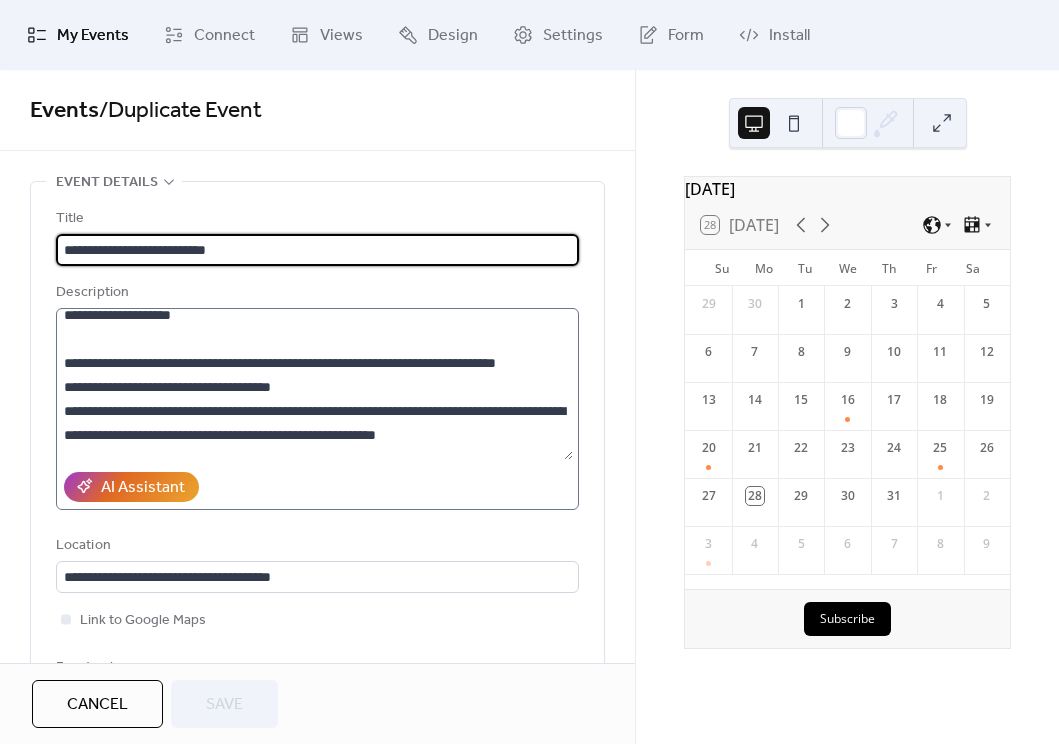 scroll, scrollTop: 240, scrollLeft: 0, axis: vertical 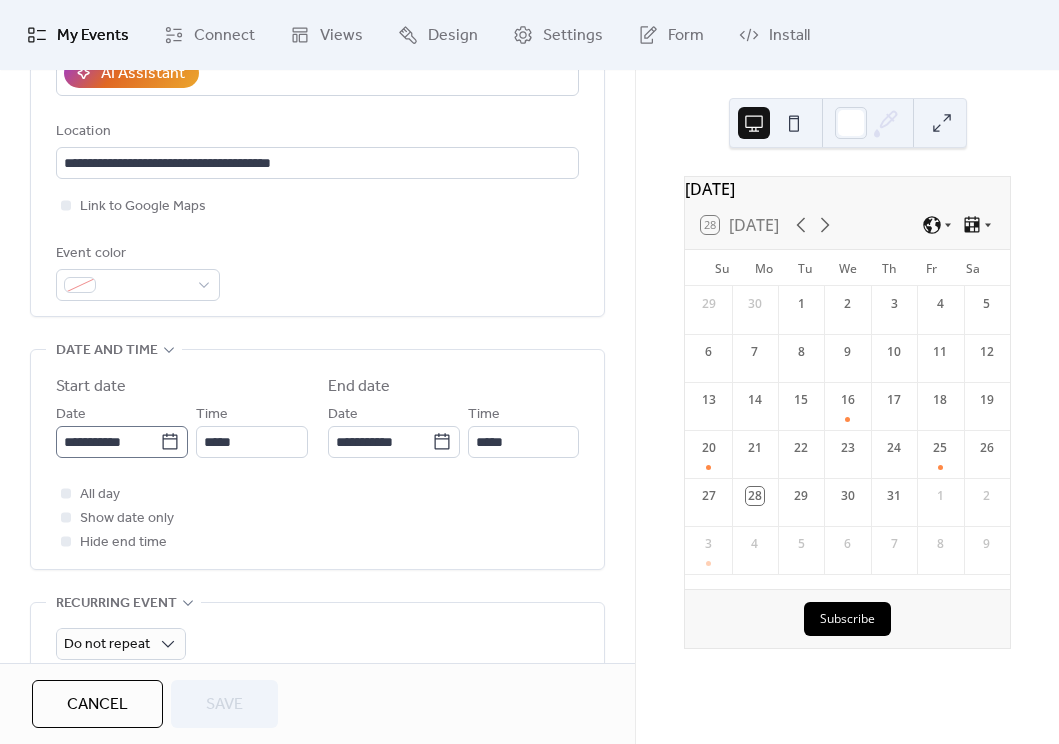 click 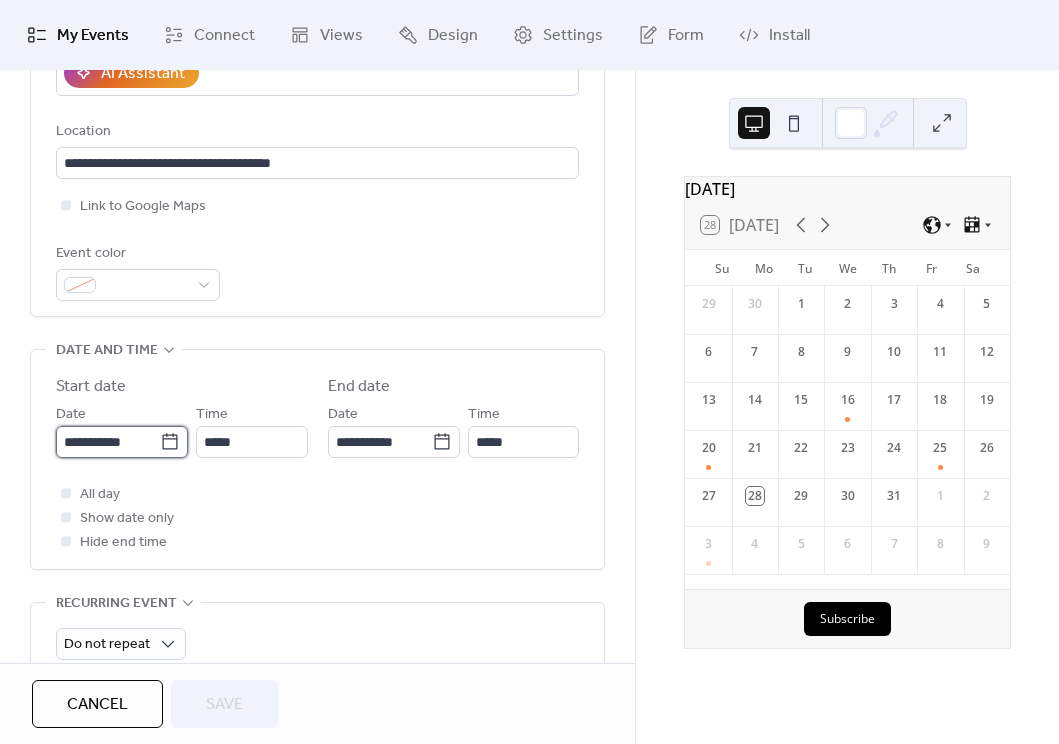 click on "**********" at bounding box center (108, 442) 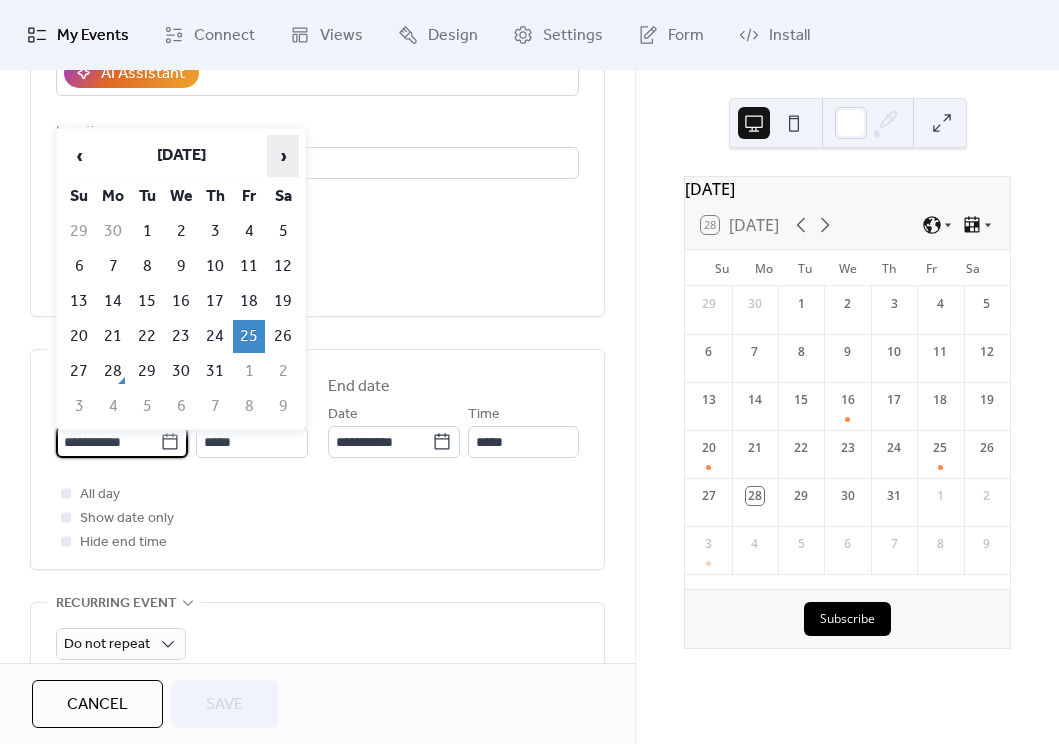 click on "›" at bounding box center [283, 156] 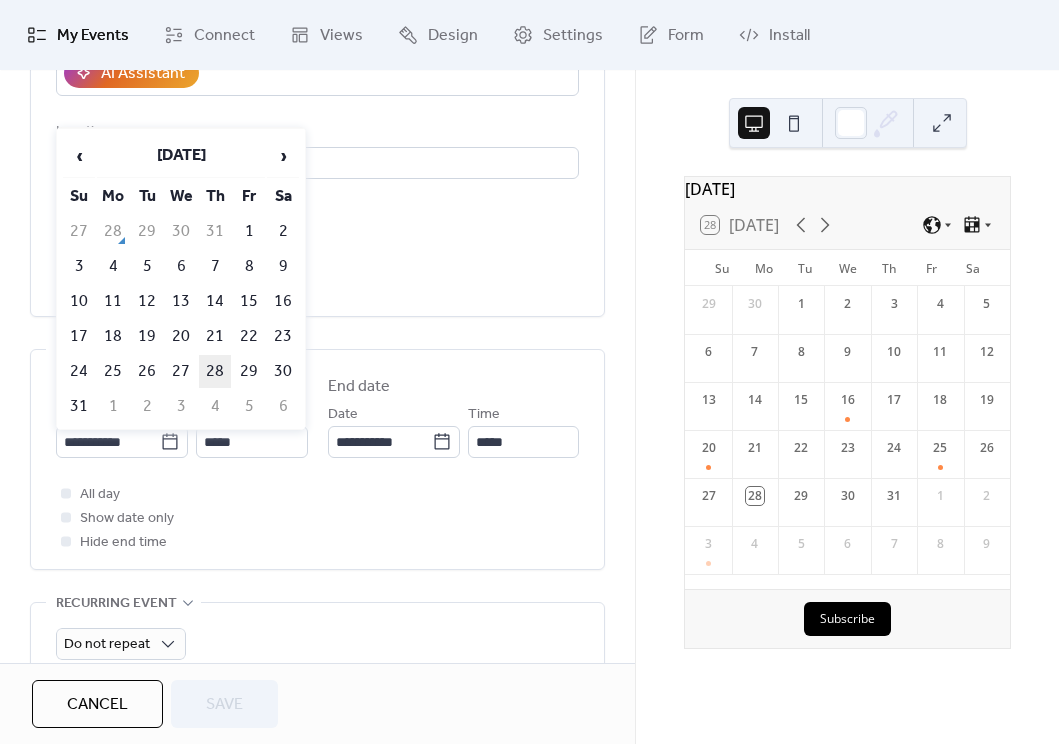 click on "28" at bounding box center (215, 371) 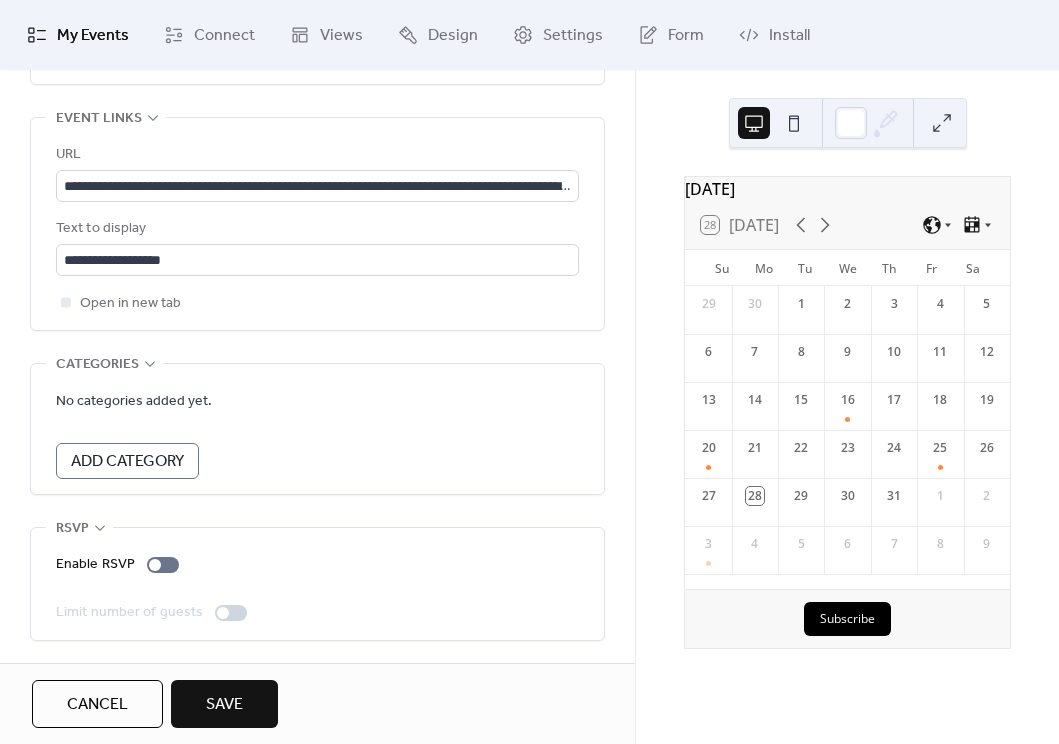 scroll, scrollTop: 1244, scrollLeft: 0, axis: vertical 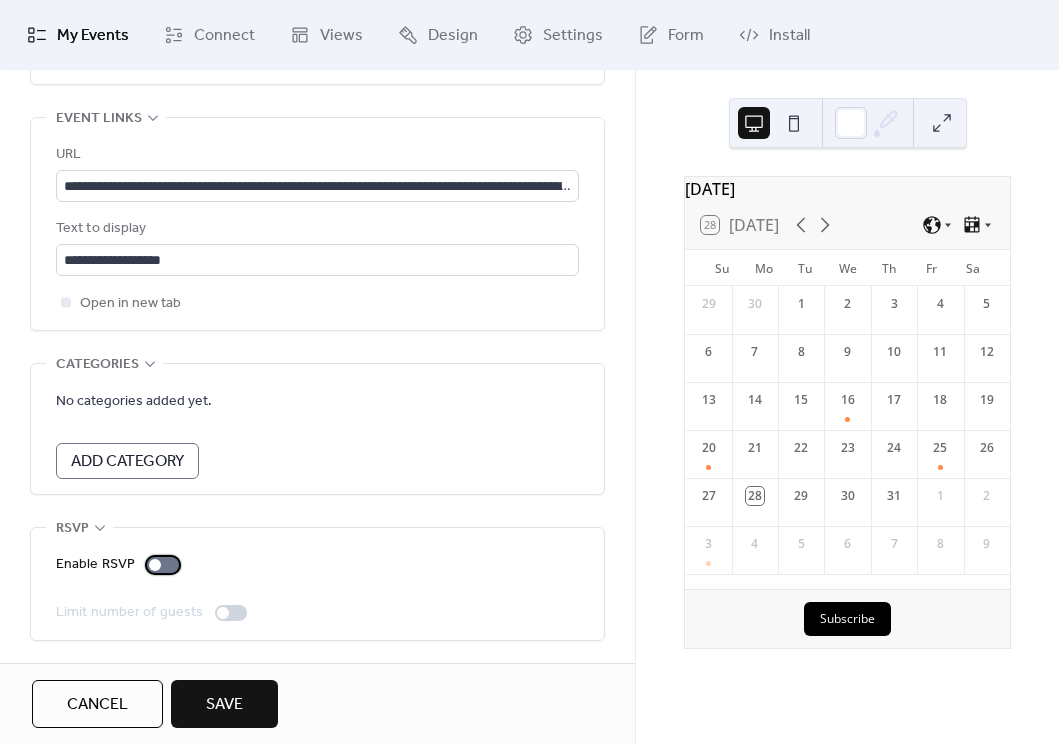 click at bounding box center (155, 565) 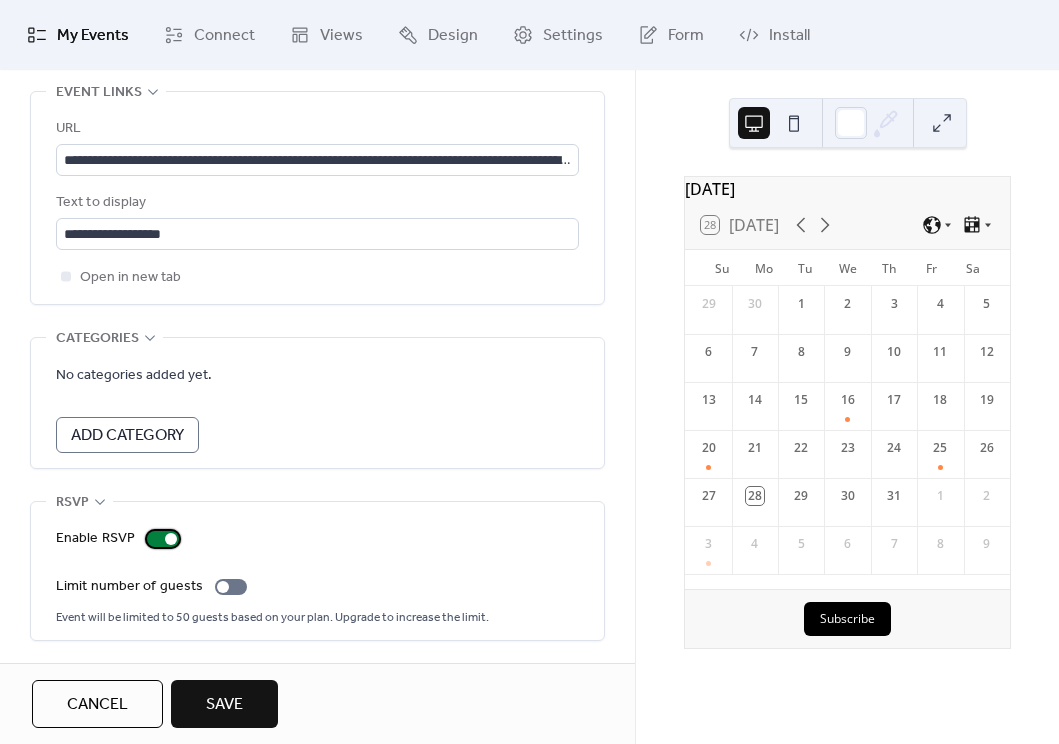 scroll, scrollTop: 1270, scrollLeft: 0, axis: vertical 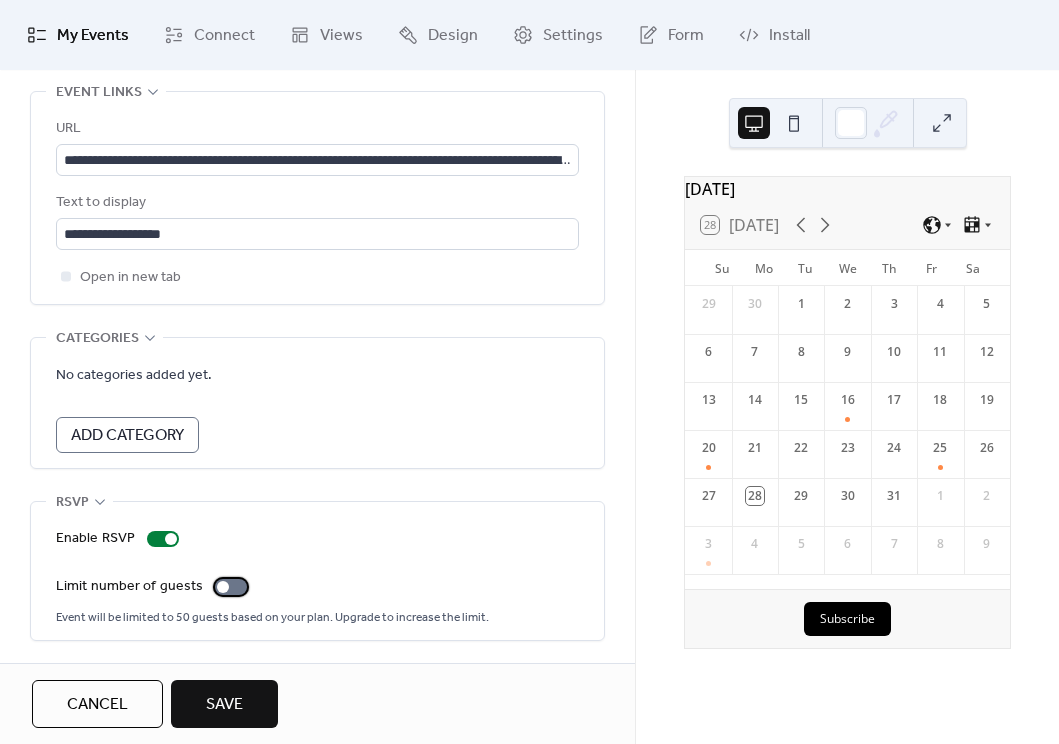 click at bounding box center [223, 587] 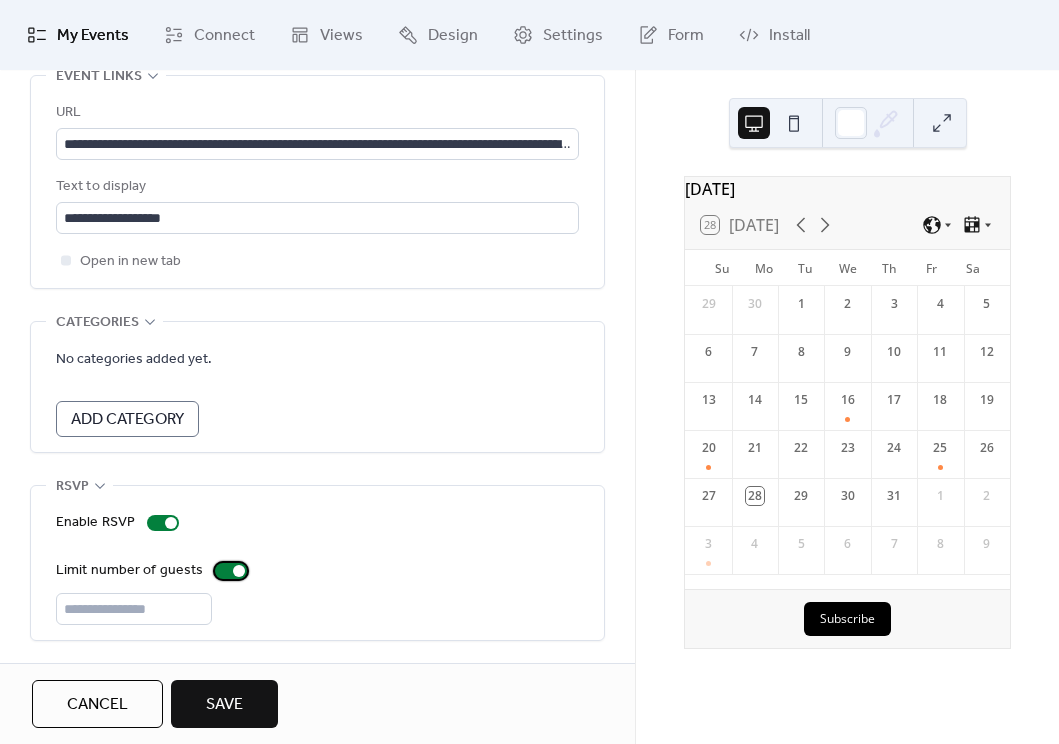 scroll, scrollTop: 1286, scrollLeft: 0, axis: vertical 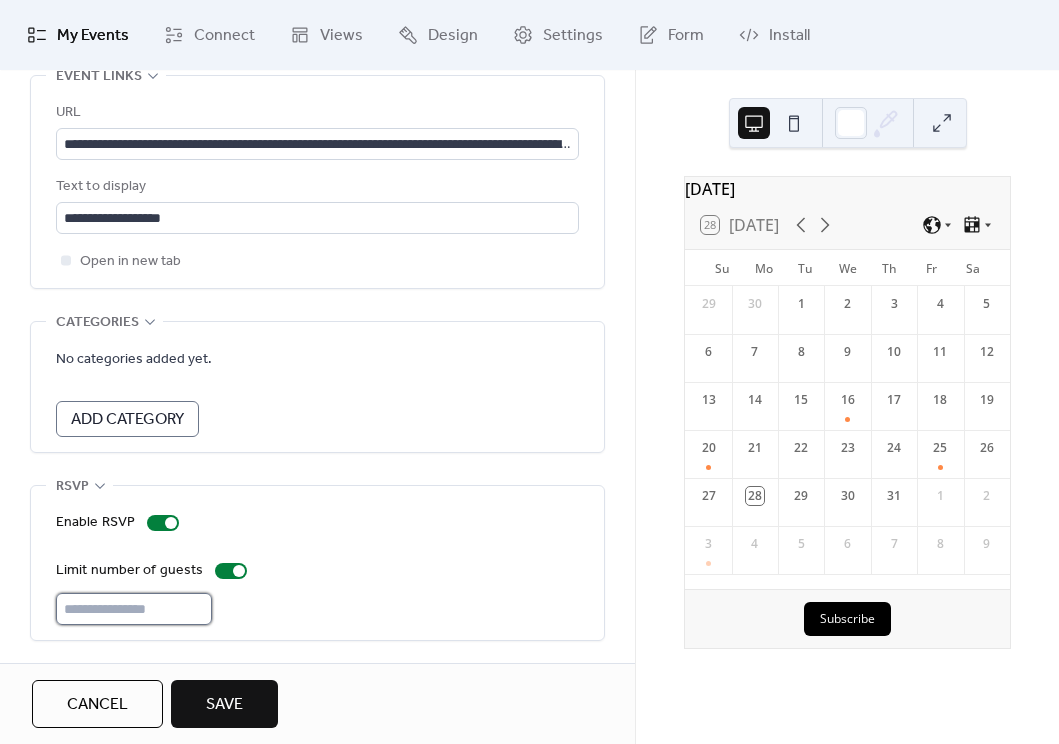 click on "**" at bounding box center (134, 609) 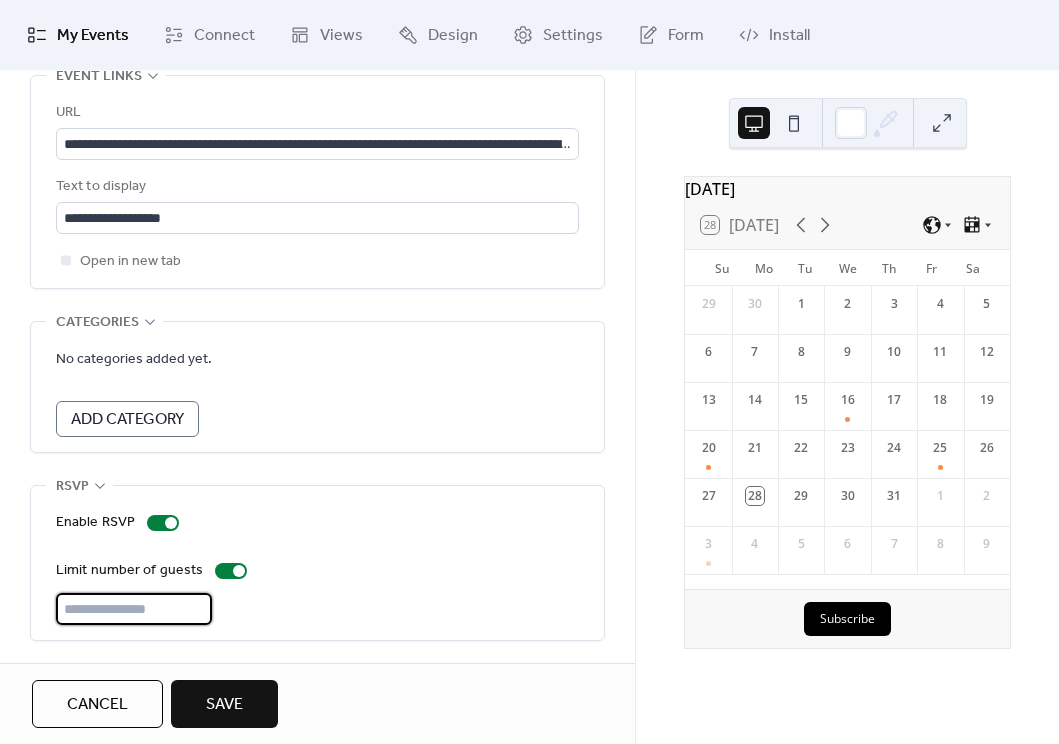 click on "**" at bounding box center [134, 609] 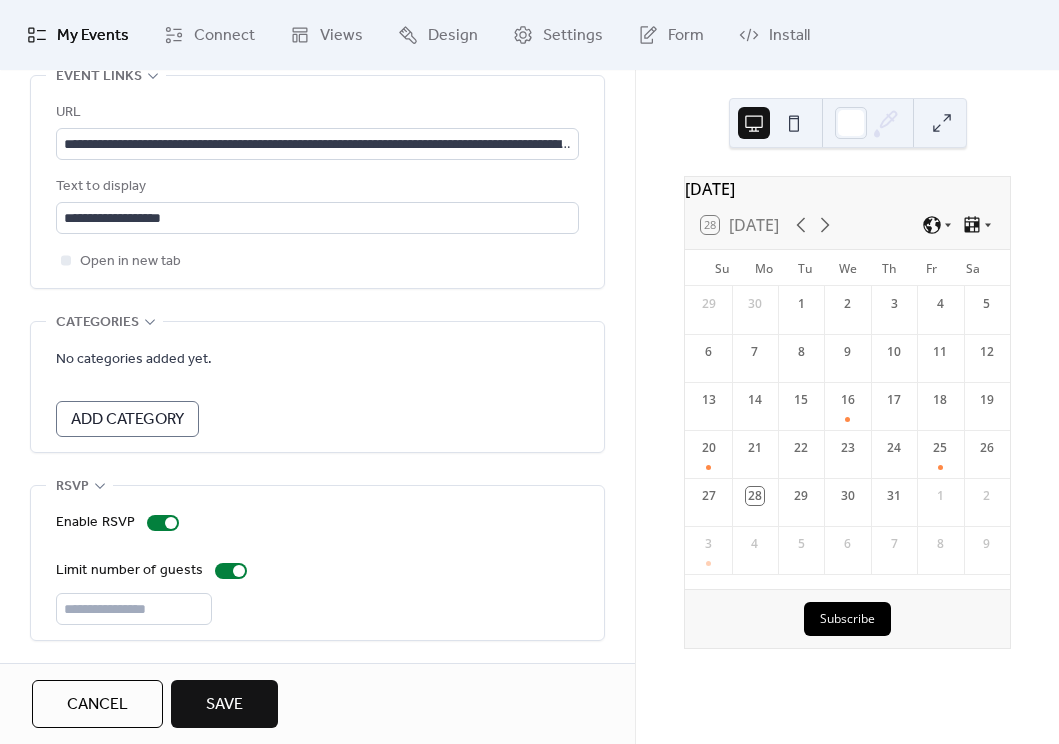 click on "Save" at bounding box center (224, 704) 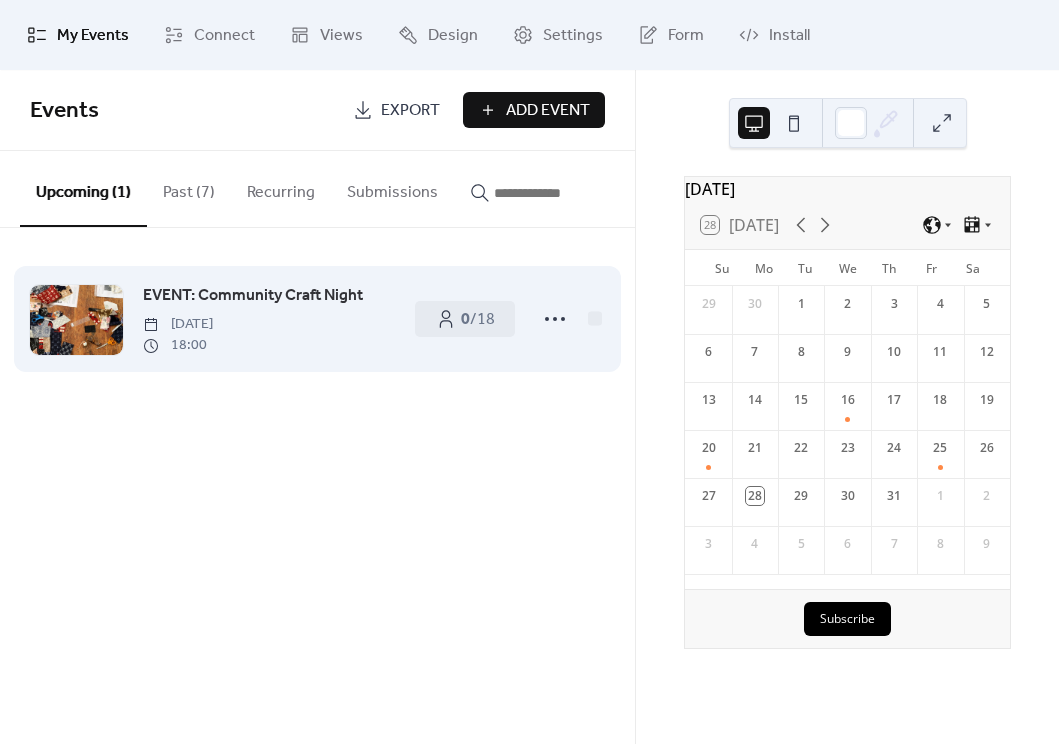 click on "EVENT: Community Craft Night" at bounding box center [253, 296] 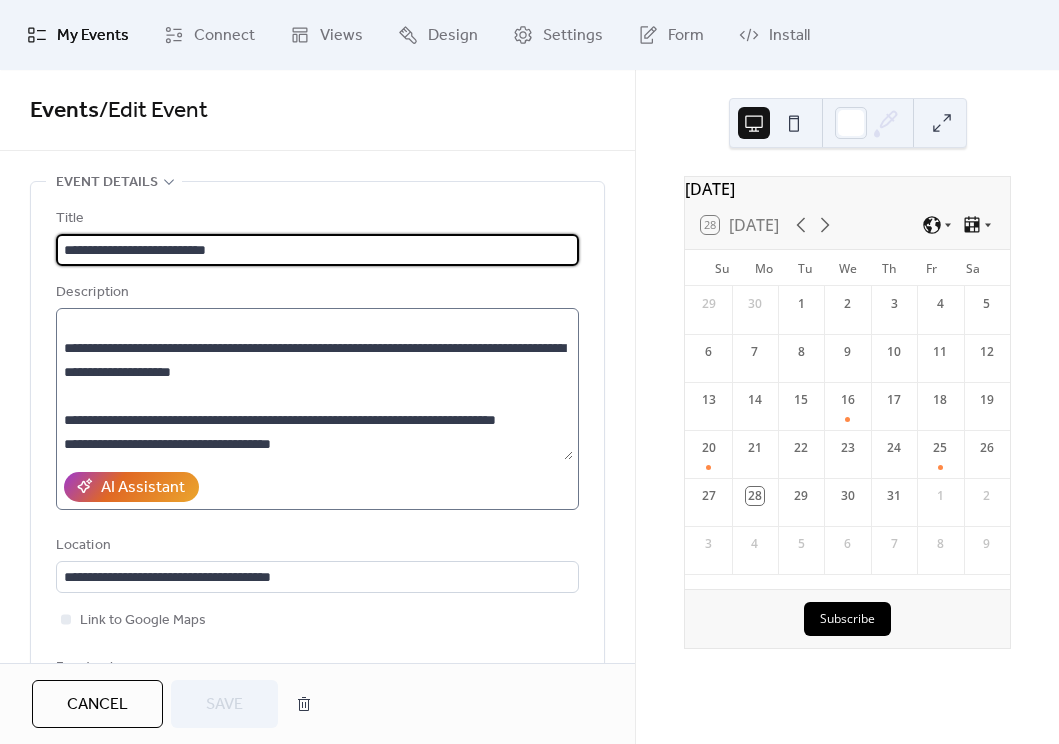 scroll, scrollTop: 240, scrollLeft: 0, axis: vertical 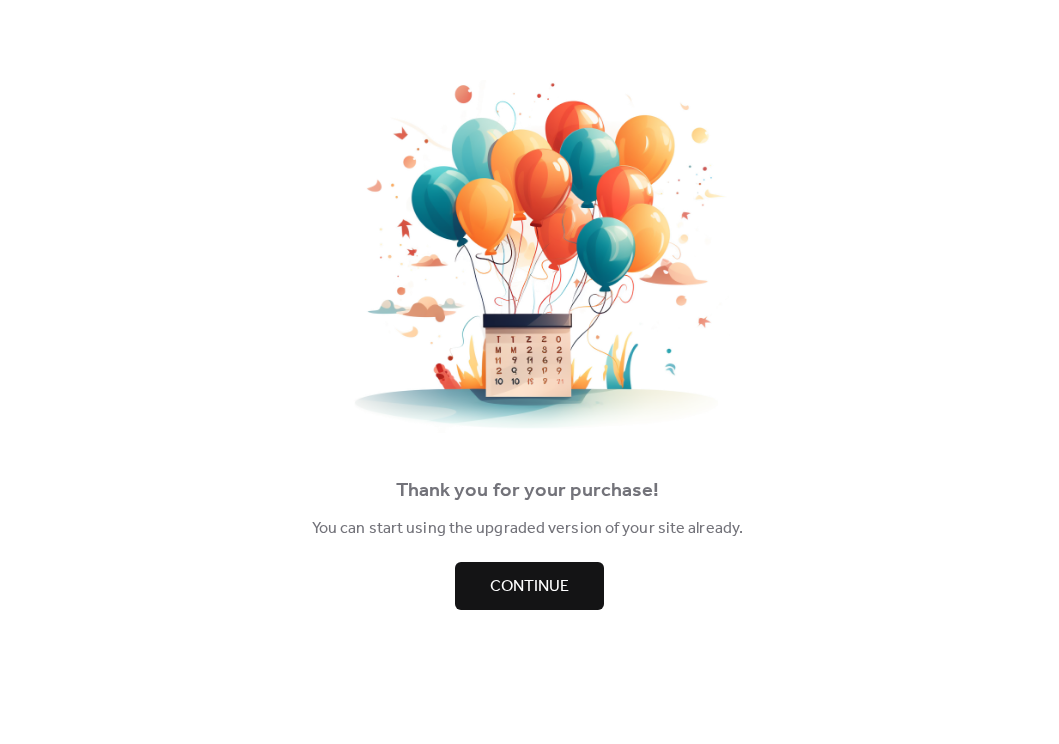 click on "Continue" at bounding box center (529, 586) 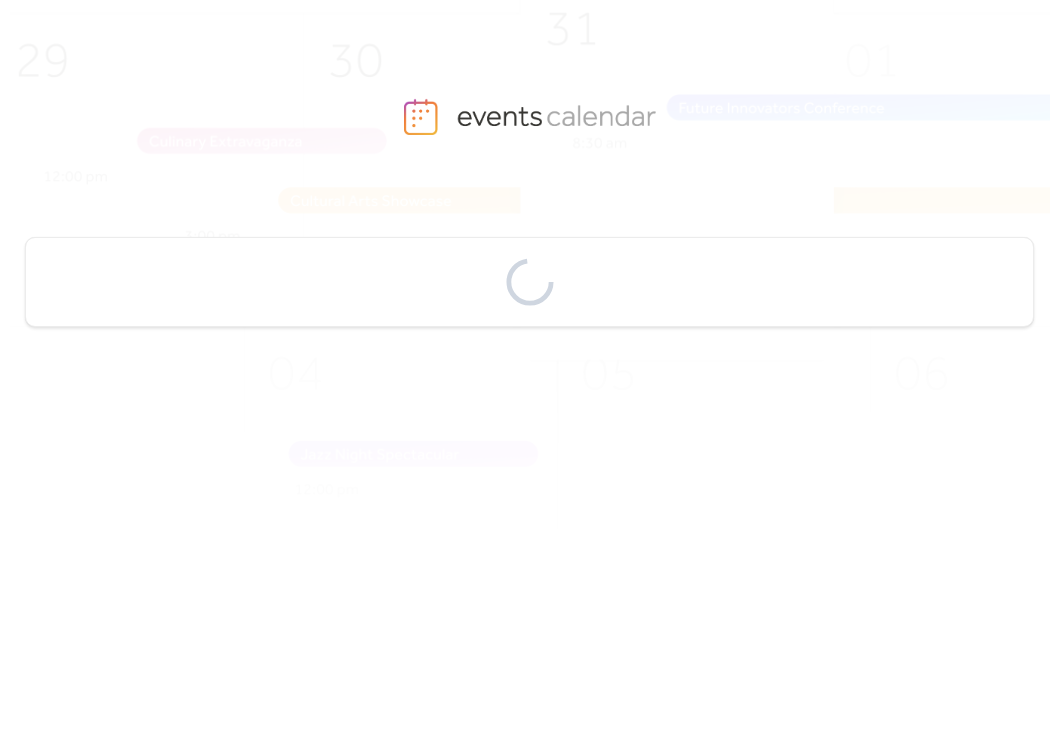 scroll, scrollTop: 0, scrollLeft: 0, axis: both 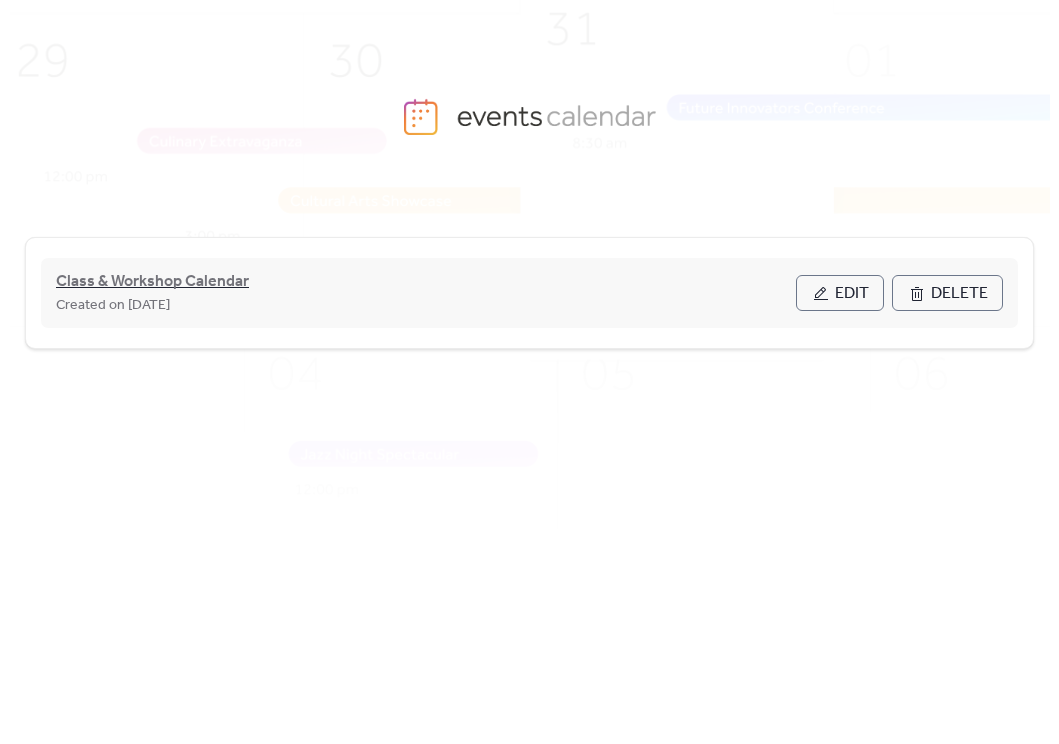click on "Class & Workshop Calendar" at bounding box center [152, 282] 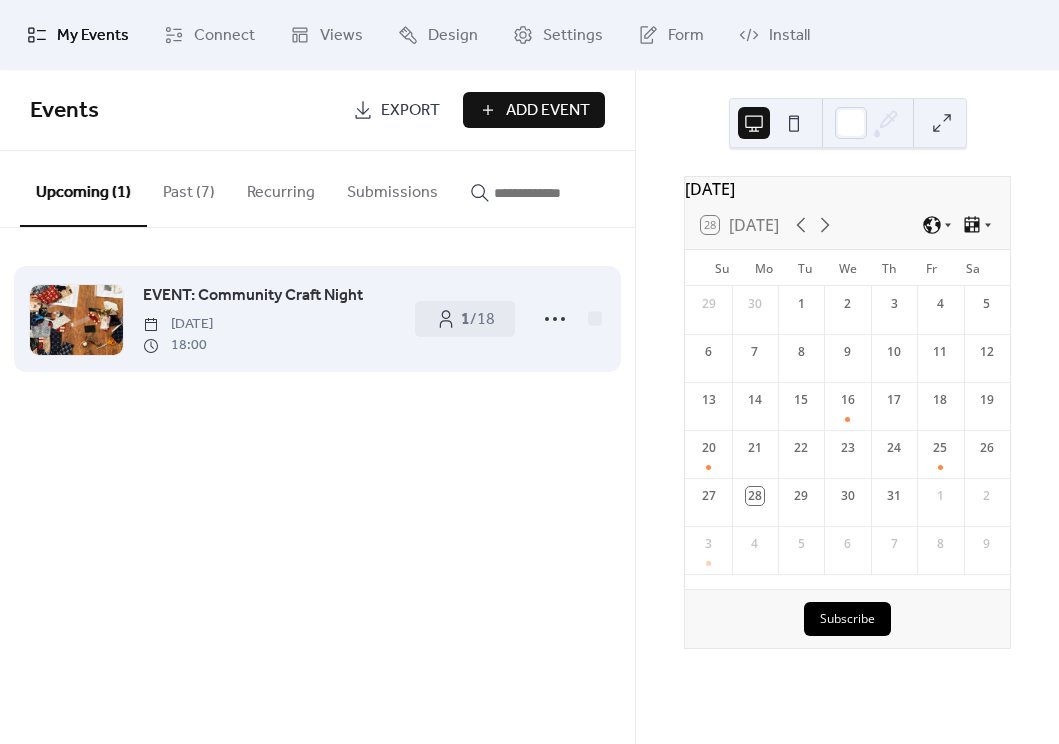 click on "EVENT: Community Craft Night" at bounding box center [253, 296] 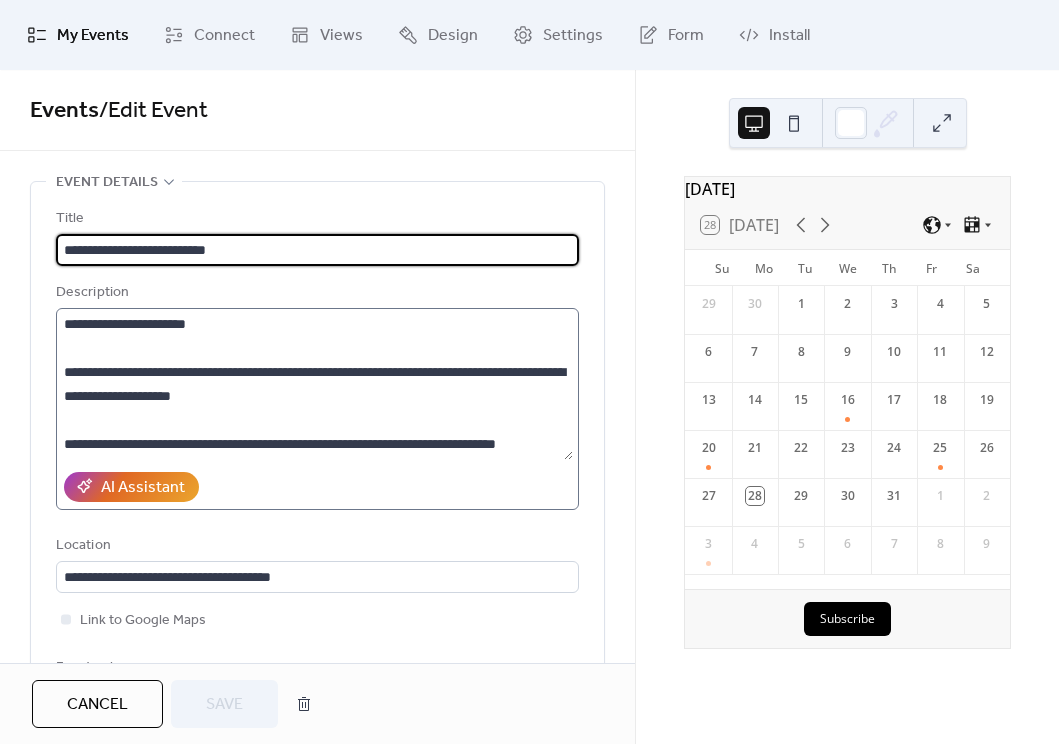 scroll, scrollTop: 240, scrollLeft: 0, axis: vertical 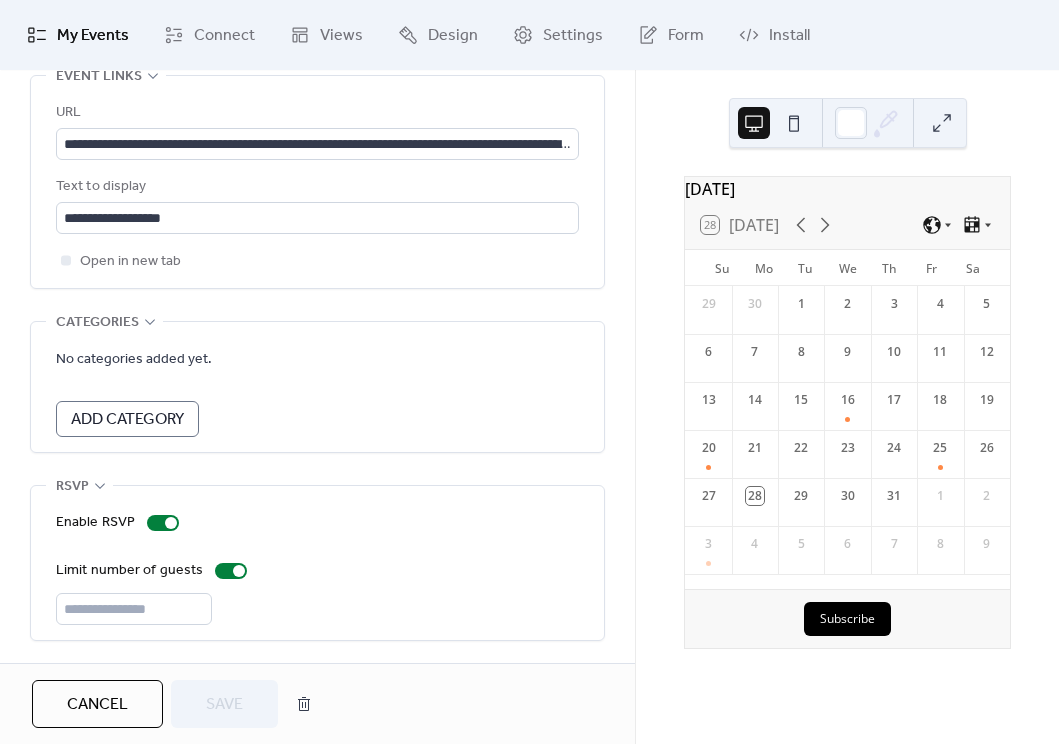 click on "**" at bounding box center [317, 609] 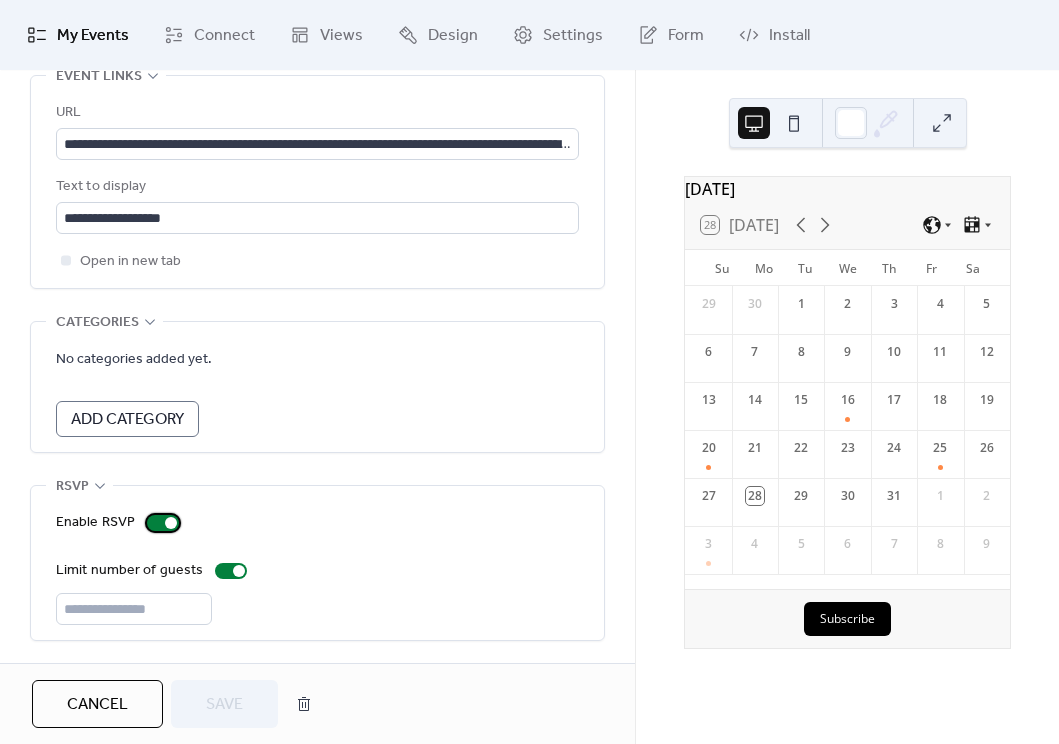 click at bounding box center (171, 523) 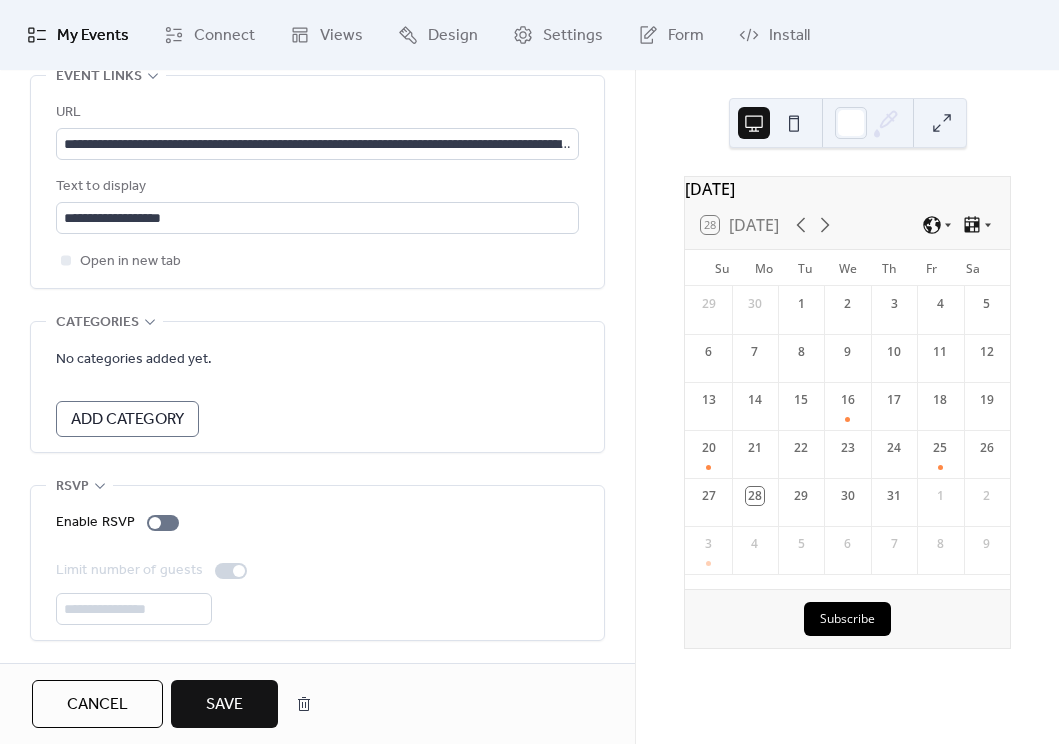 click on "Save" at bounding box center (224, 704) 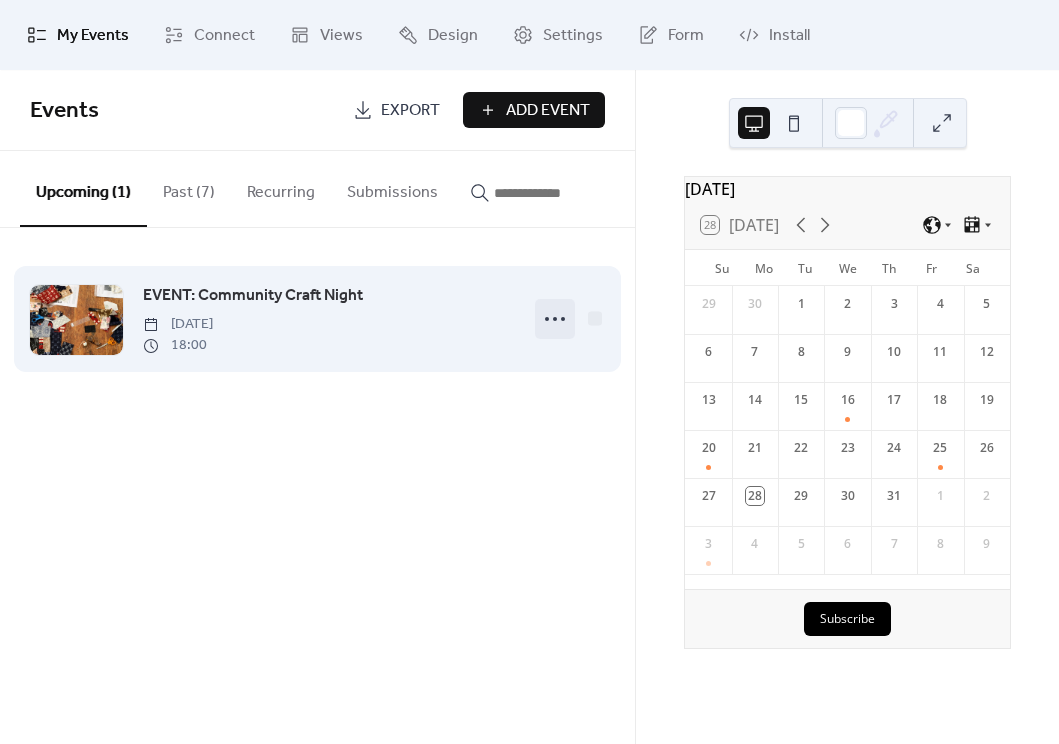 click 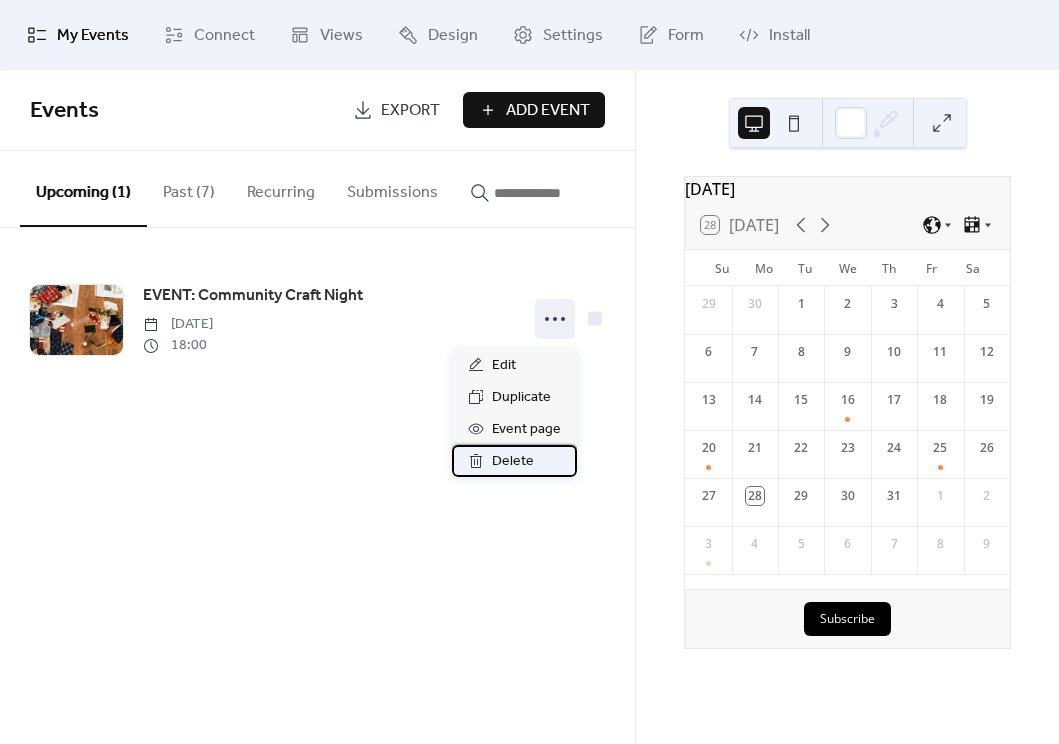 click on "Delete" at bounding box center (513, 462) 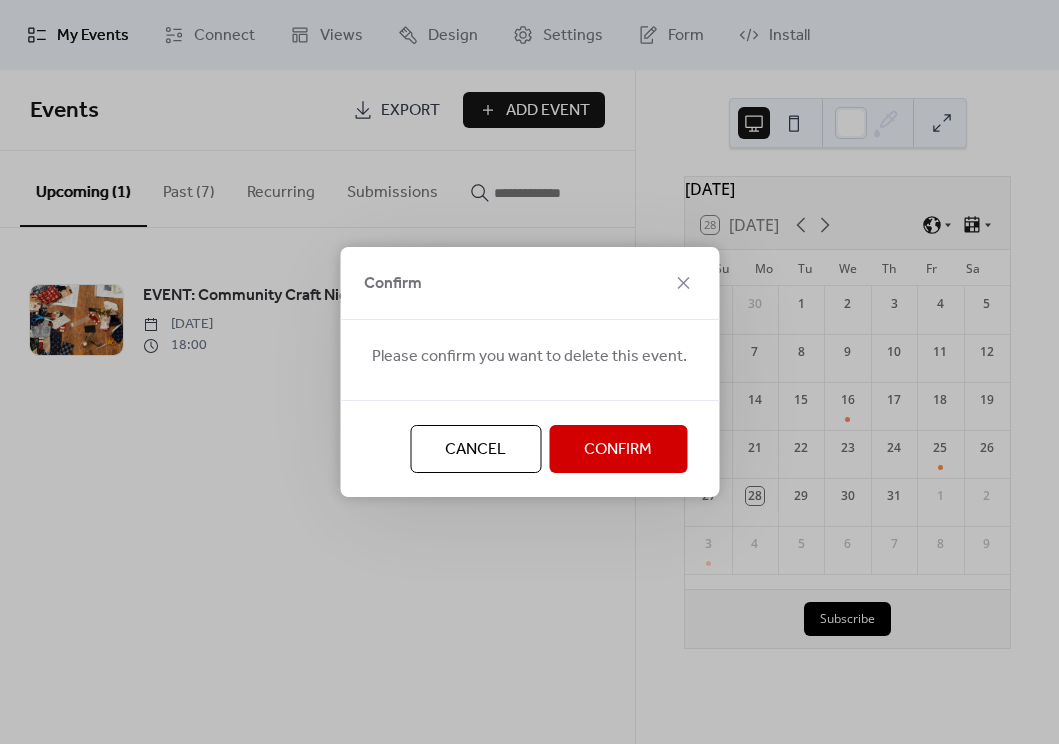 click on "Confirm" at bounding box center [618, 450] 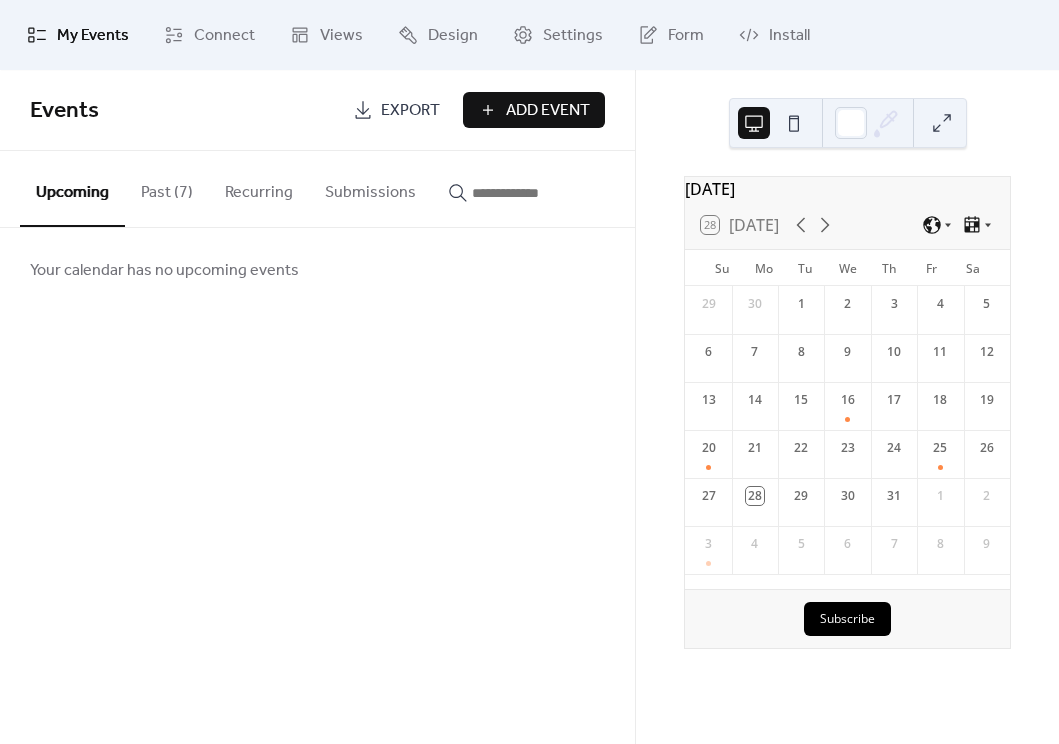 click on "Events Export Add Event Upcoming Past (7) Recurring Submissions Your calendar has no upcoming events Cancel" at bounding box center [317, 407] 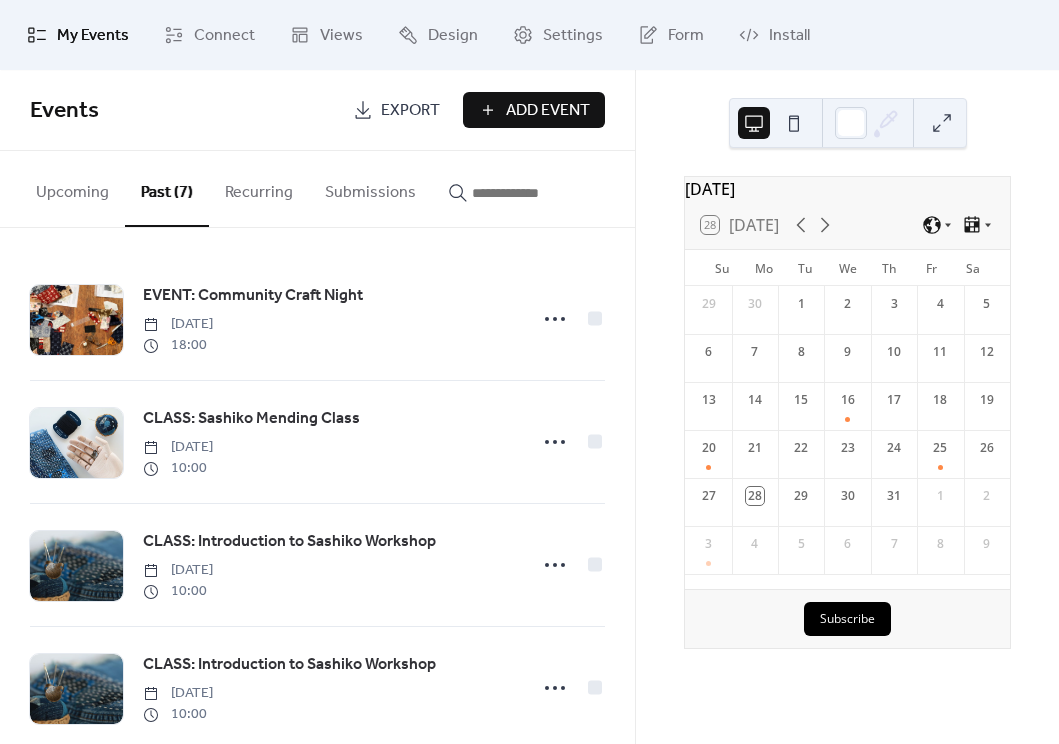 click on "Upcoming" at bounding box center (72, 188) 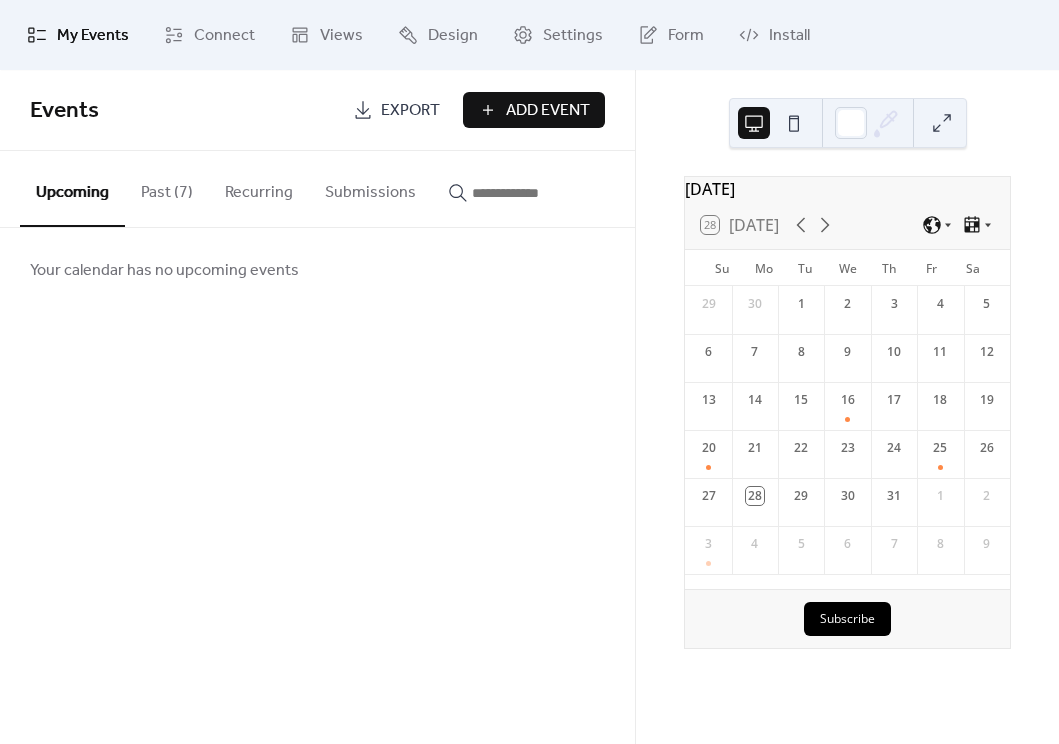 click on "Past (7)" at bounding box center [167, 188] 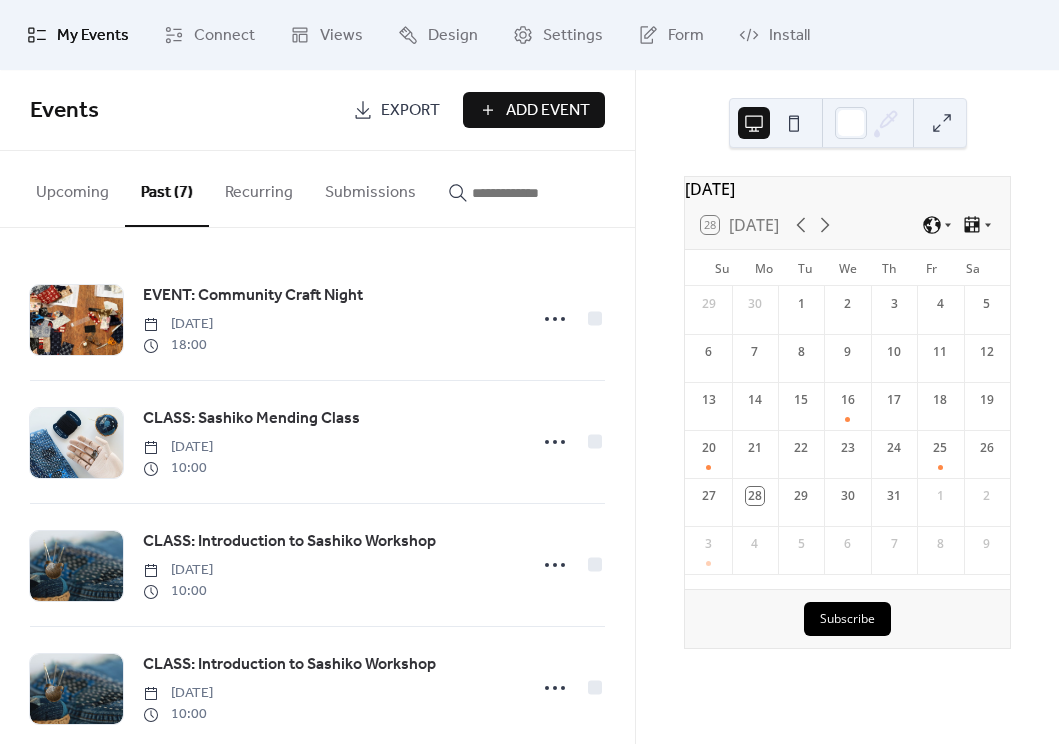 click on "Upcoming" at bounding box center [72, 188] 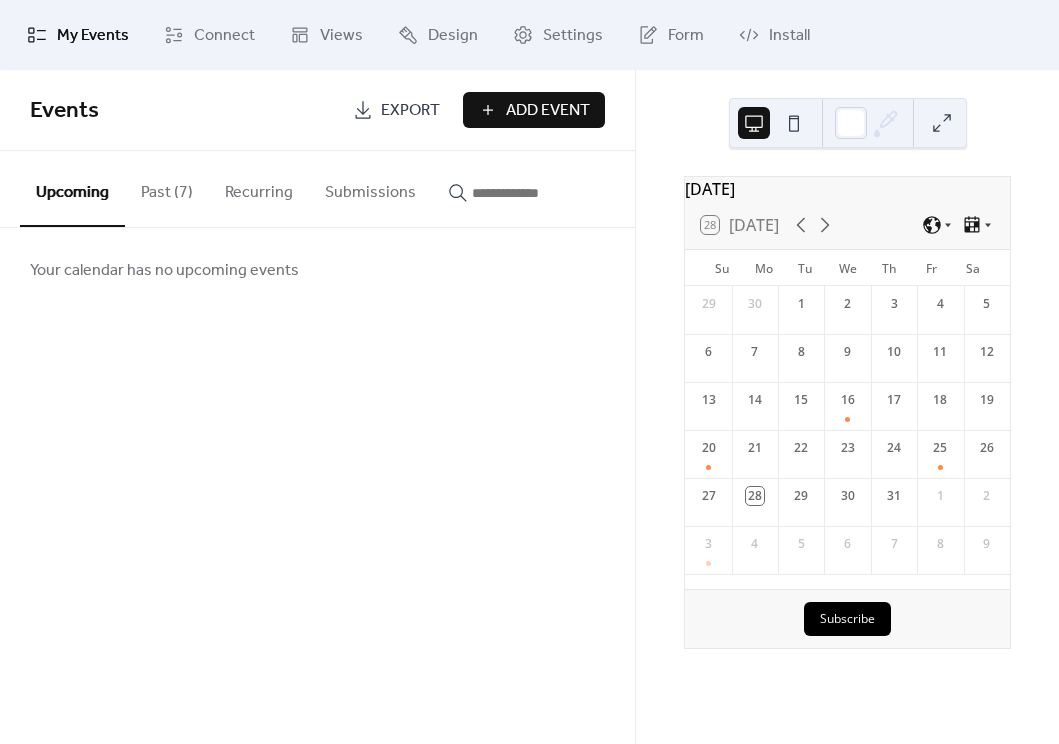 click on "Events Export Add Event Upcoming Past (7) Recurring Submissions Your calendar has no upcoming events EVENT: Community Craft Night [DATE] 18:00 CLASS: Sashiko Mending Class [DATE] 10:00 CLASS: Introduction to Sashiko Workshop [DATE] 10:00 CLASS: Introduction to Sashiko Workshop [DATE] 10:00 CLASS: Introduction to Tunisian Crochet [DATE] 14:00 EVENT: Community Craft Night [DATE] 18:00 CLASS: Boro & Sashiko Workshop [DATE] 10:00 Cancel" at bounding box center (317, 407) 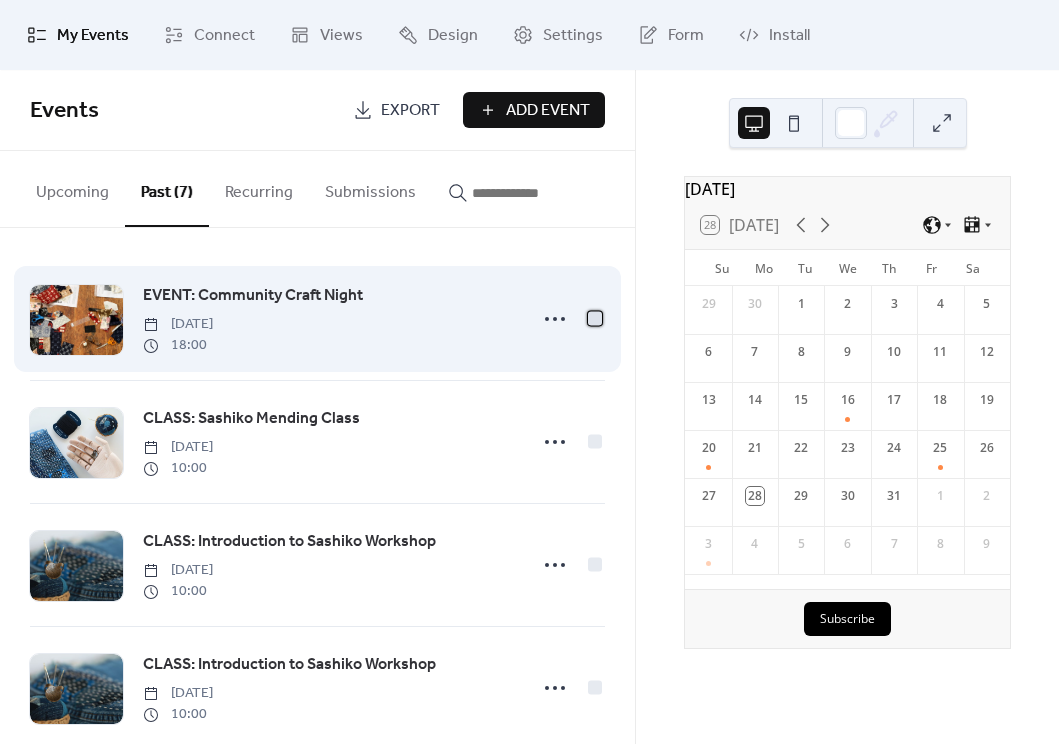 click at bounding box center (595, 318) 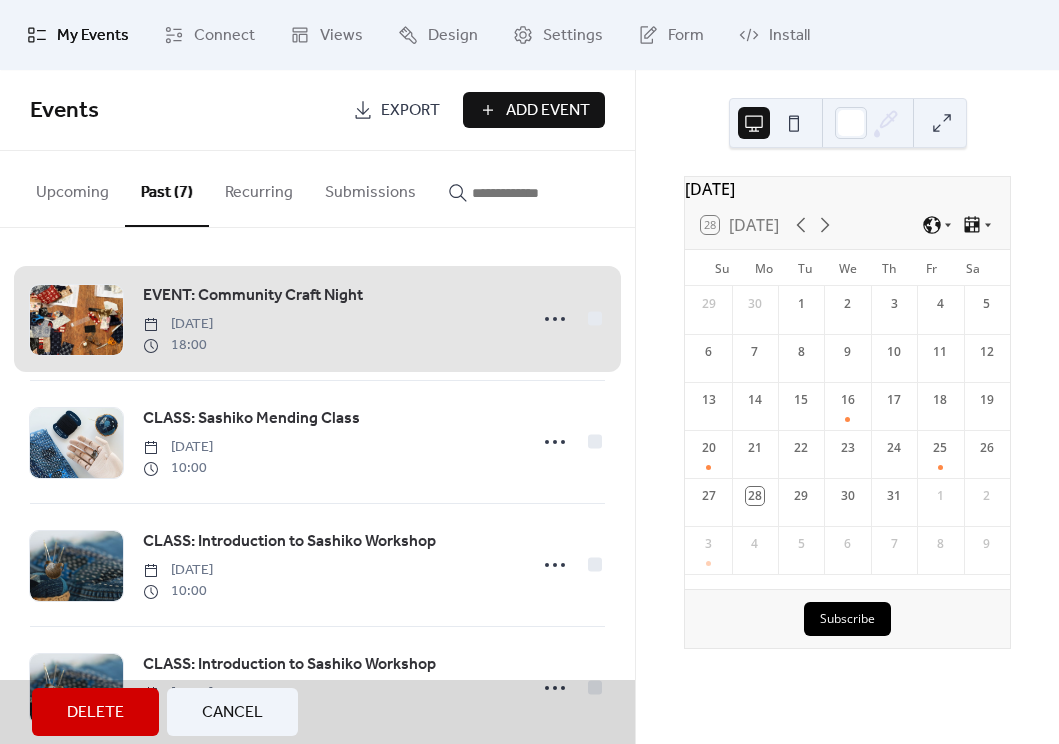 click on "EVENT: Community Craft Night [DATE] 18:00" at bounding box center (317, 319) 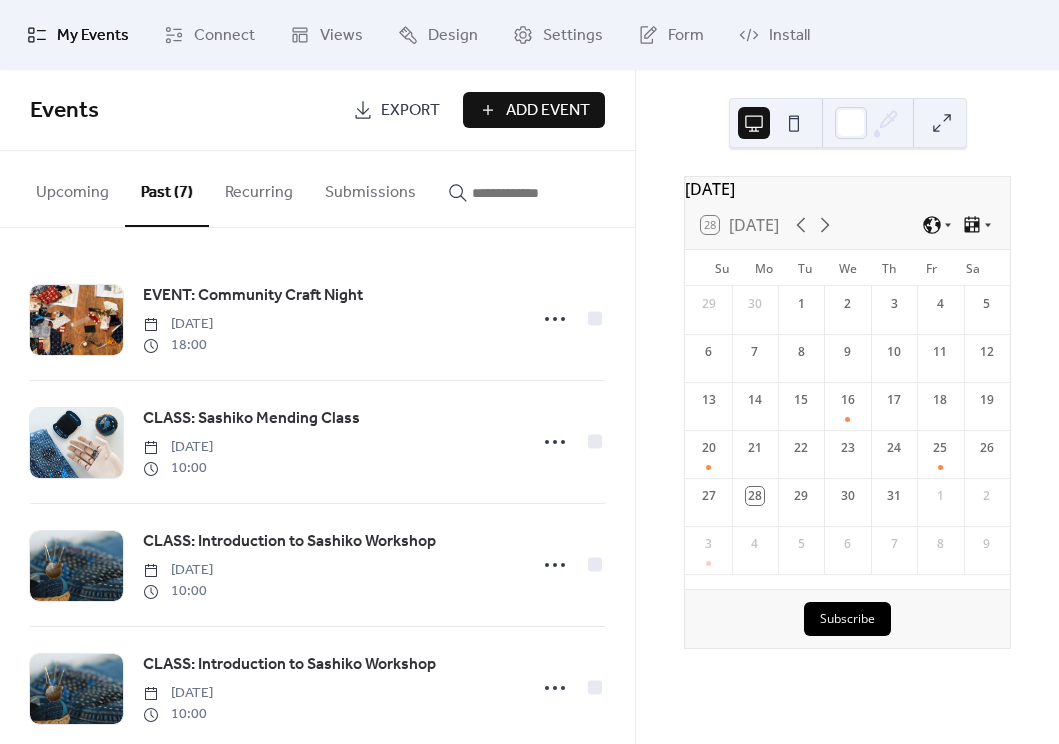 click on "[DATE] 28 [DATE] Su Mo Tu We Th Fr Sa 29 30 1 2 3 4 5 6 7 8 9 10 11 12 13 14 15 16 17 18 19 20 21 22 23 24 25 26 27 28 29 30 31 1 2 3 4 5 6 7 8 9 Subscribe" at bounding box center [847, 407] 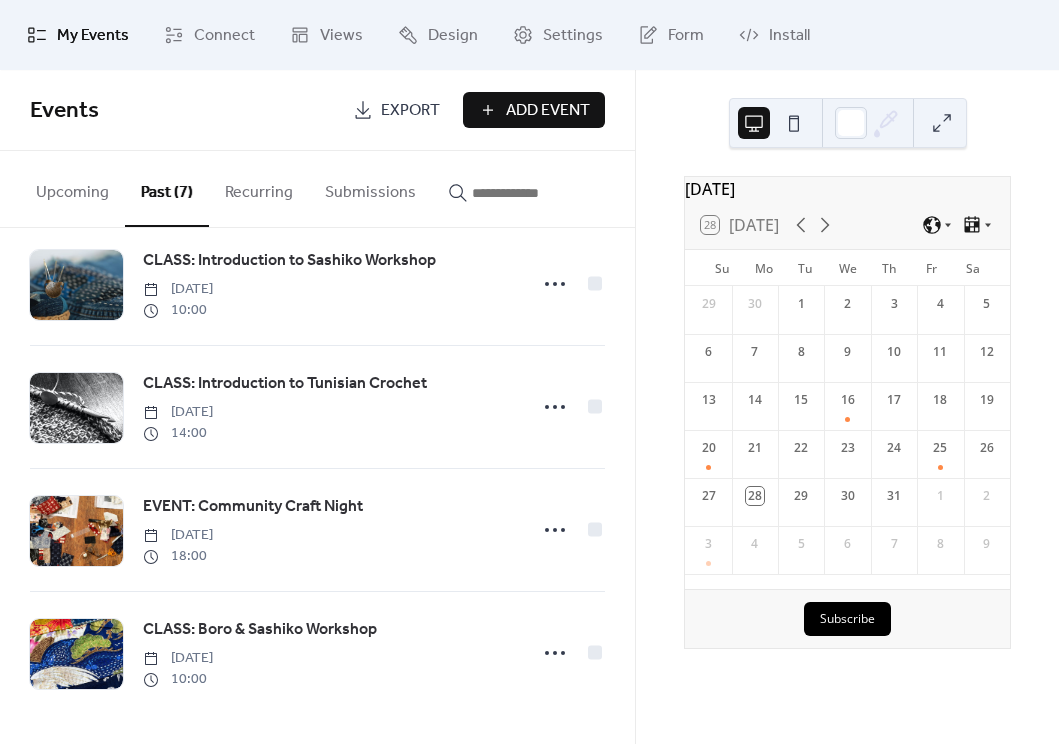 scroll, scrollTop: 0, scrollLeft: 0, axis: both 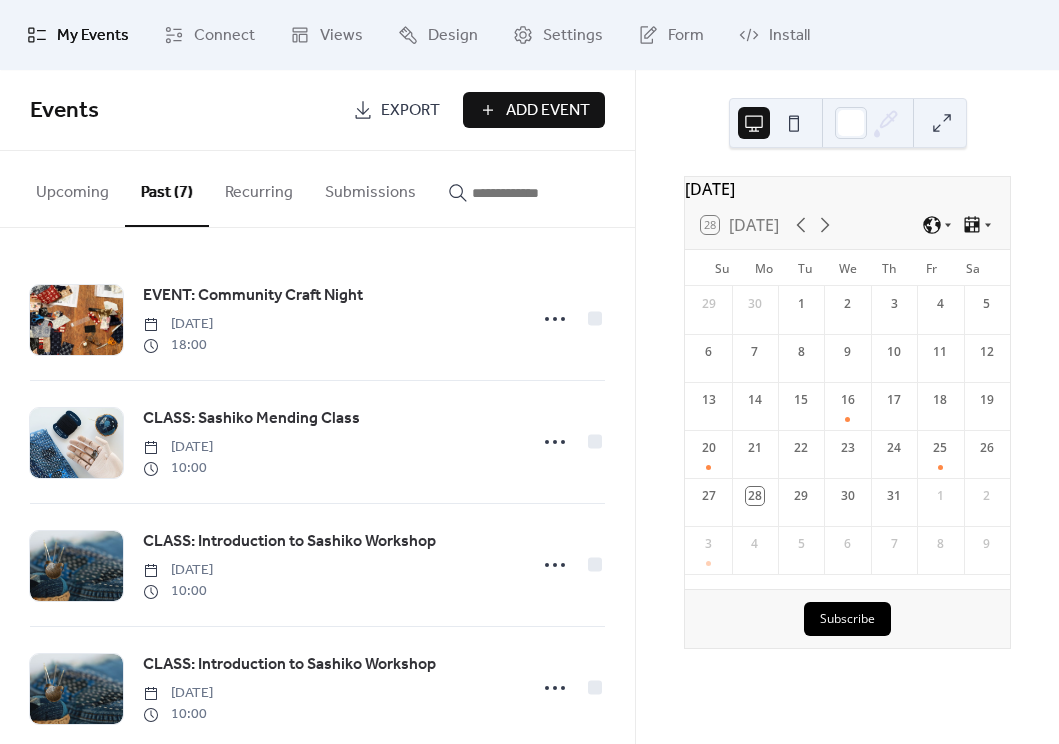 click on "[DATE] 28 [DATE] Su Mo Tu We Th Fr Sa 29 30 1 2 3 4 5 6 7 8 9 10 11 12 13 14 15 16 17 18 19 20 21 22 23 24 25 26 27 28 29 30 31 1 2 3 4 5 6 7 8 9 Subscribe" at bounding box center [847, 407] 